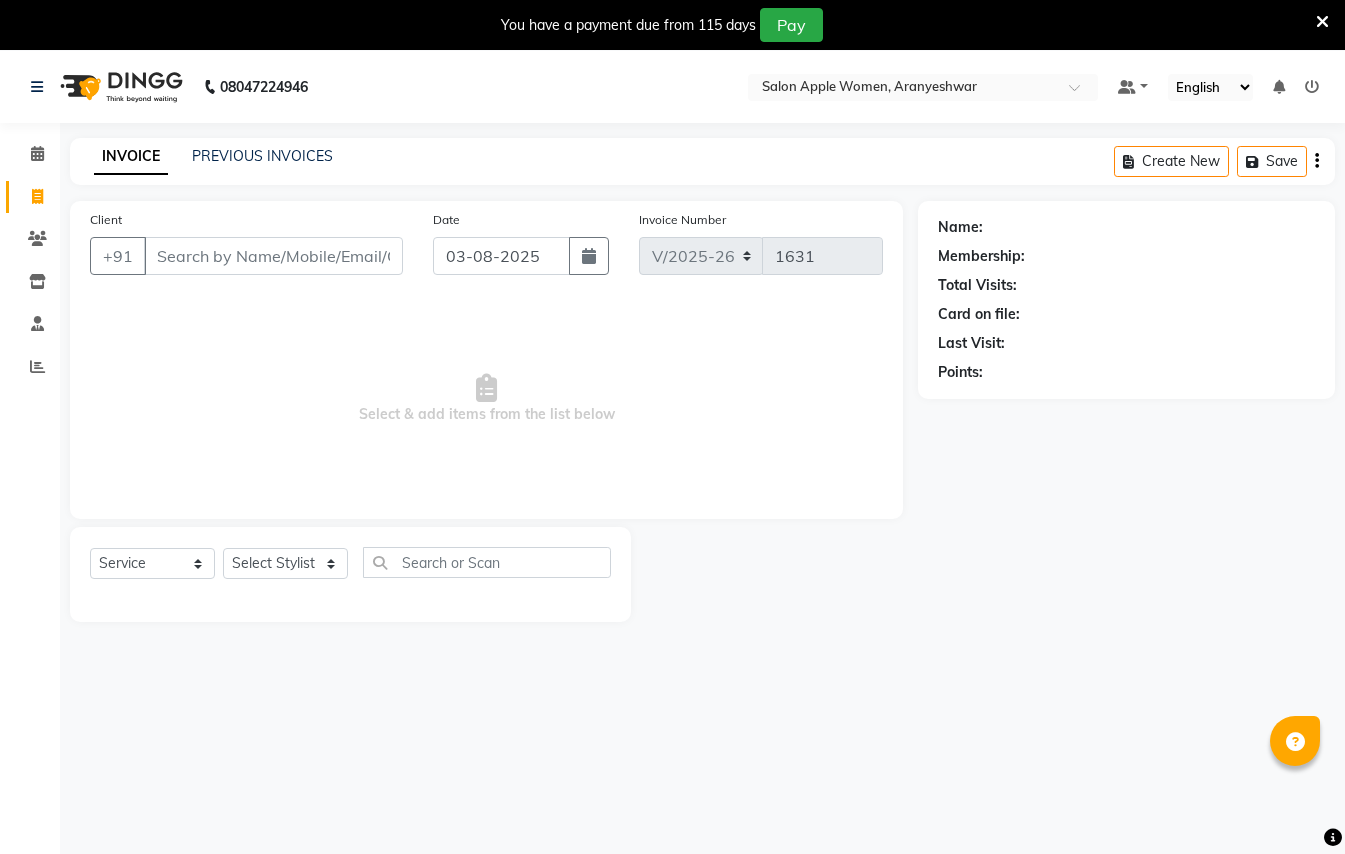 select on "123" 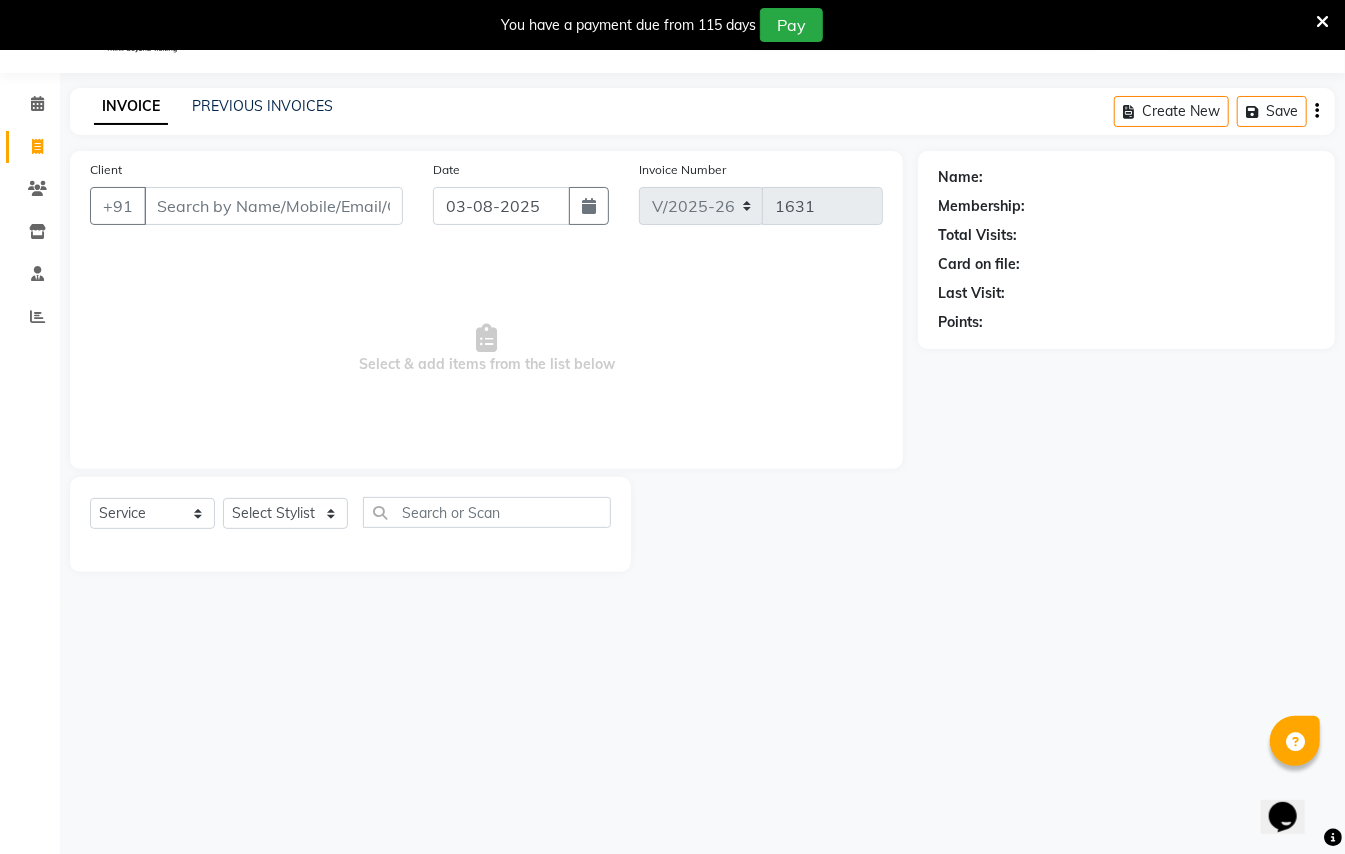 scroll, scrollTop: 0, scrollLeft: 0, axis: both 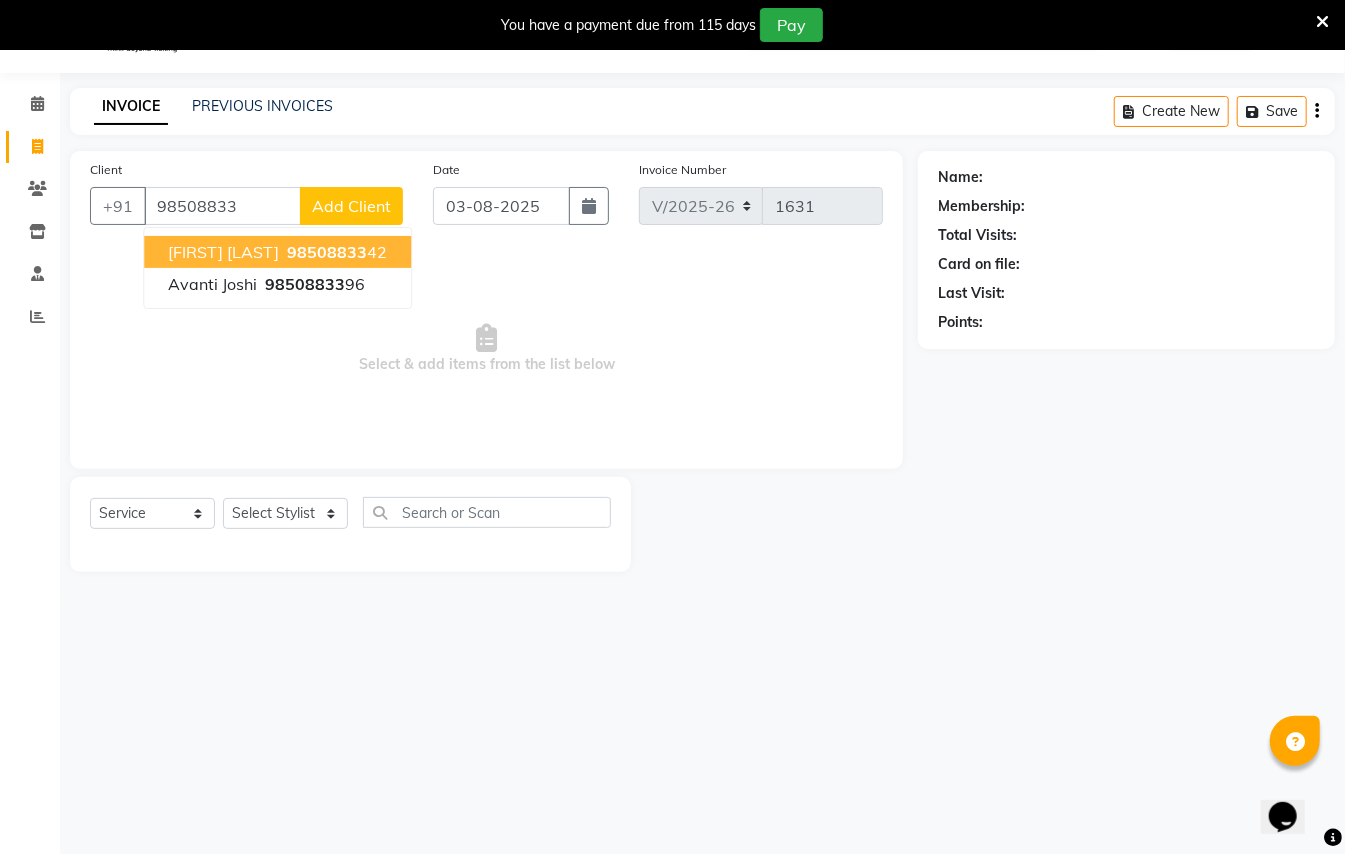click on "[FIRST] [LAST]" at bounding box center (223, 252) 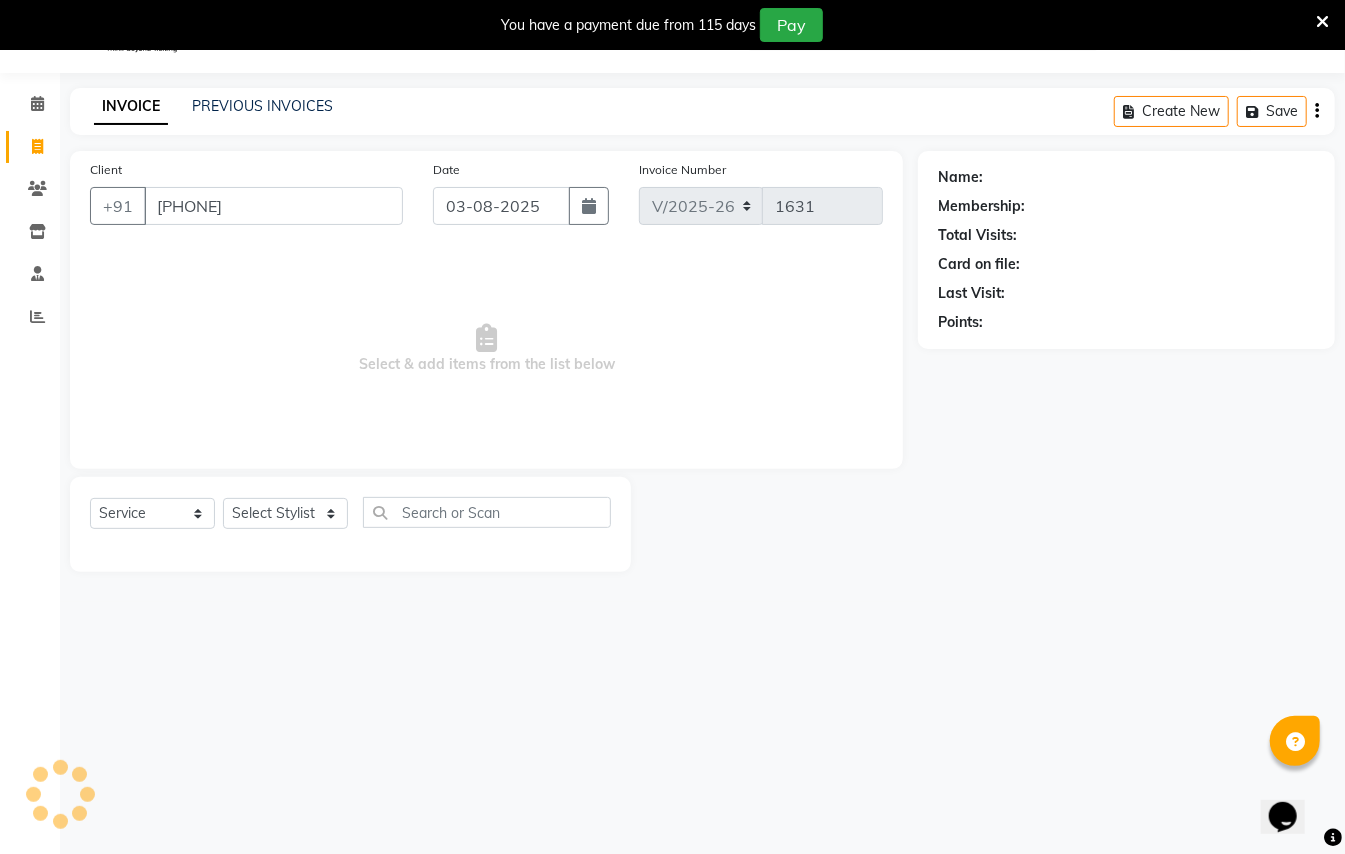 type on "[PHONE]" 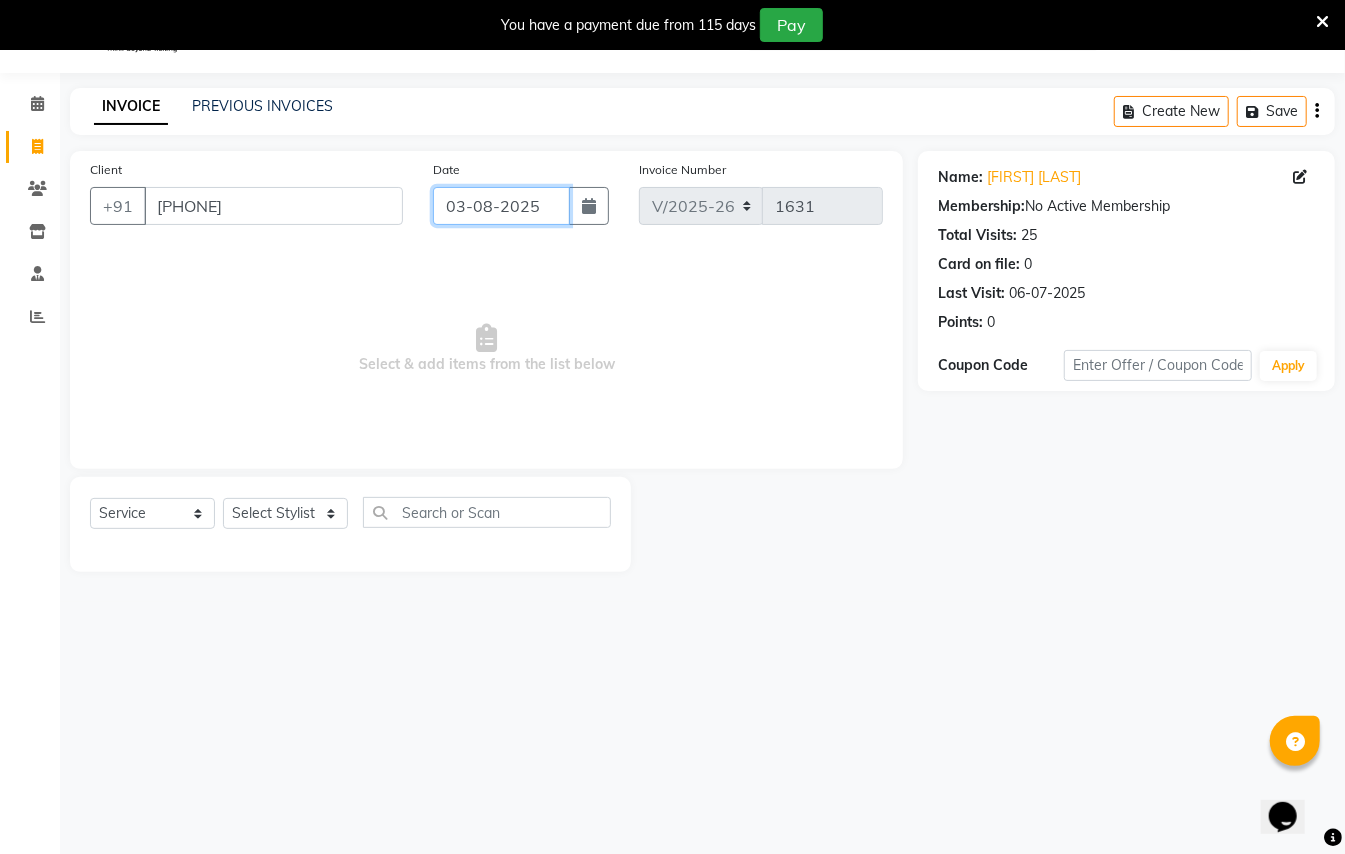 drag, startPoint x: 473, startPoint y: 209, endPoint x: 482, endPoint y: 222, distance: 15.811388 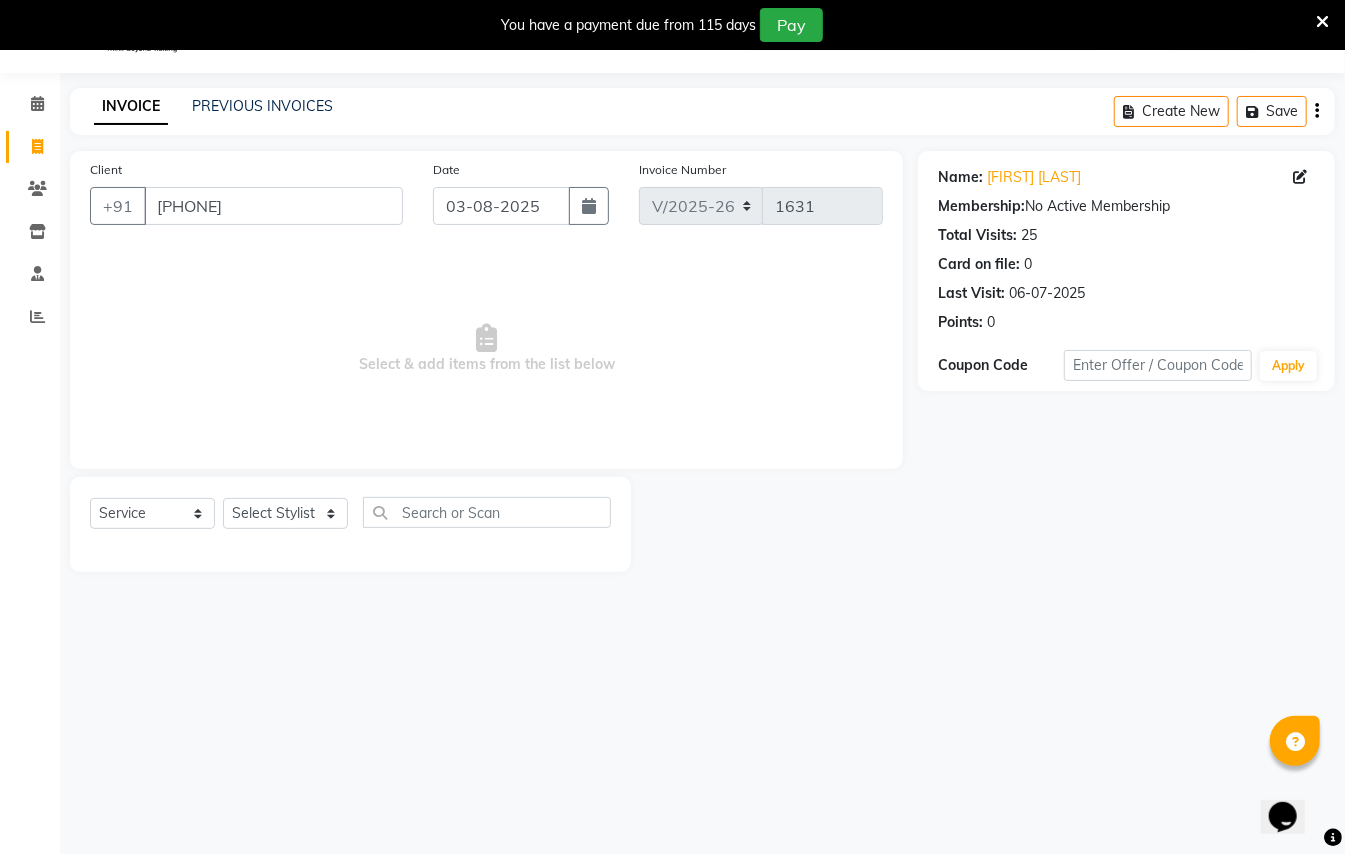select on "8" 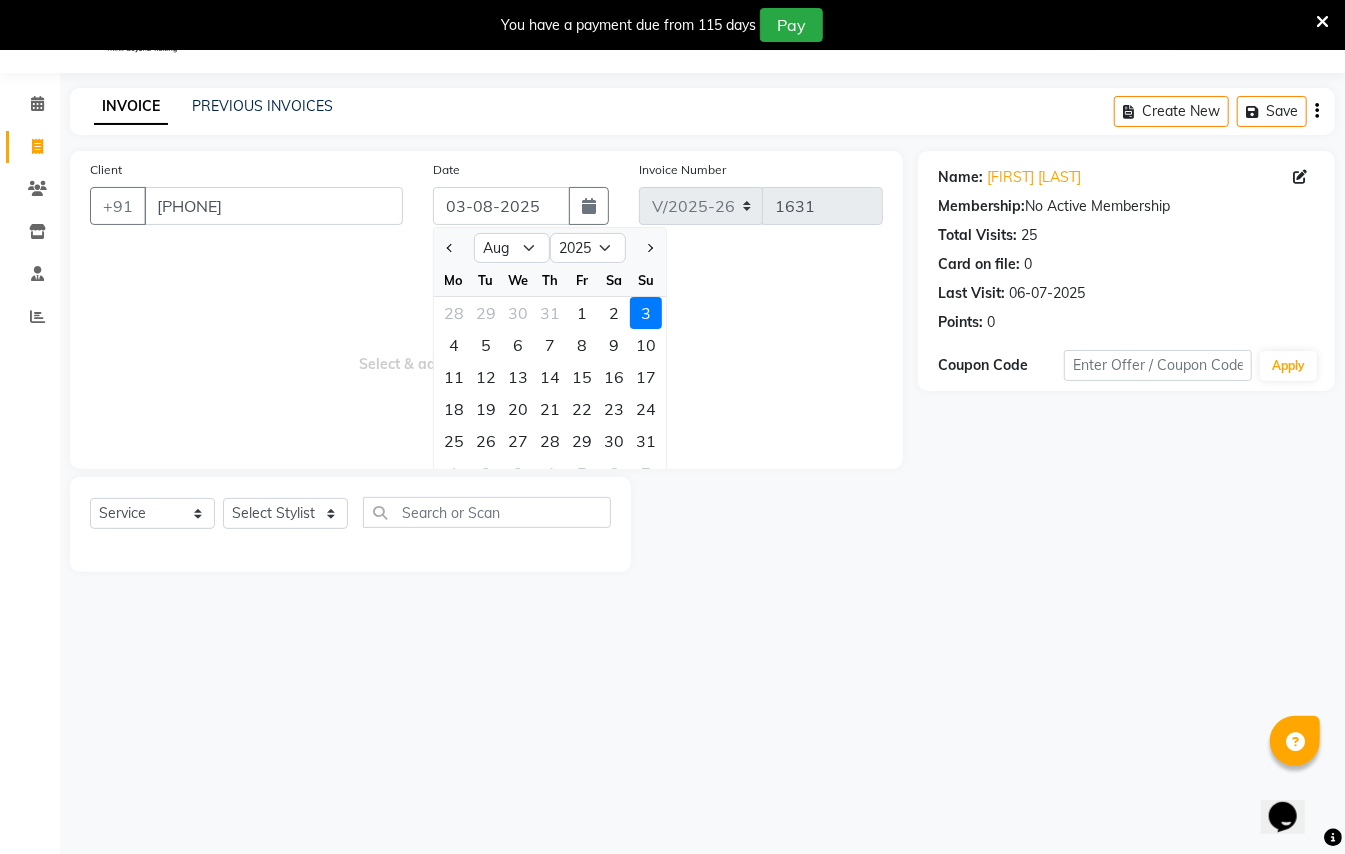 drag, startPoint x: 288, startPoint y: 425, endPoint x: 301, endPoint y: 458, distance: 35.468296 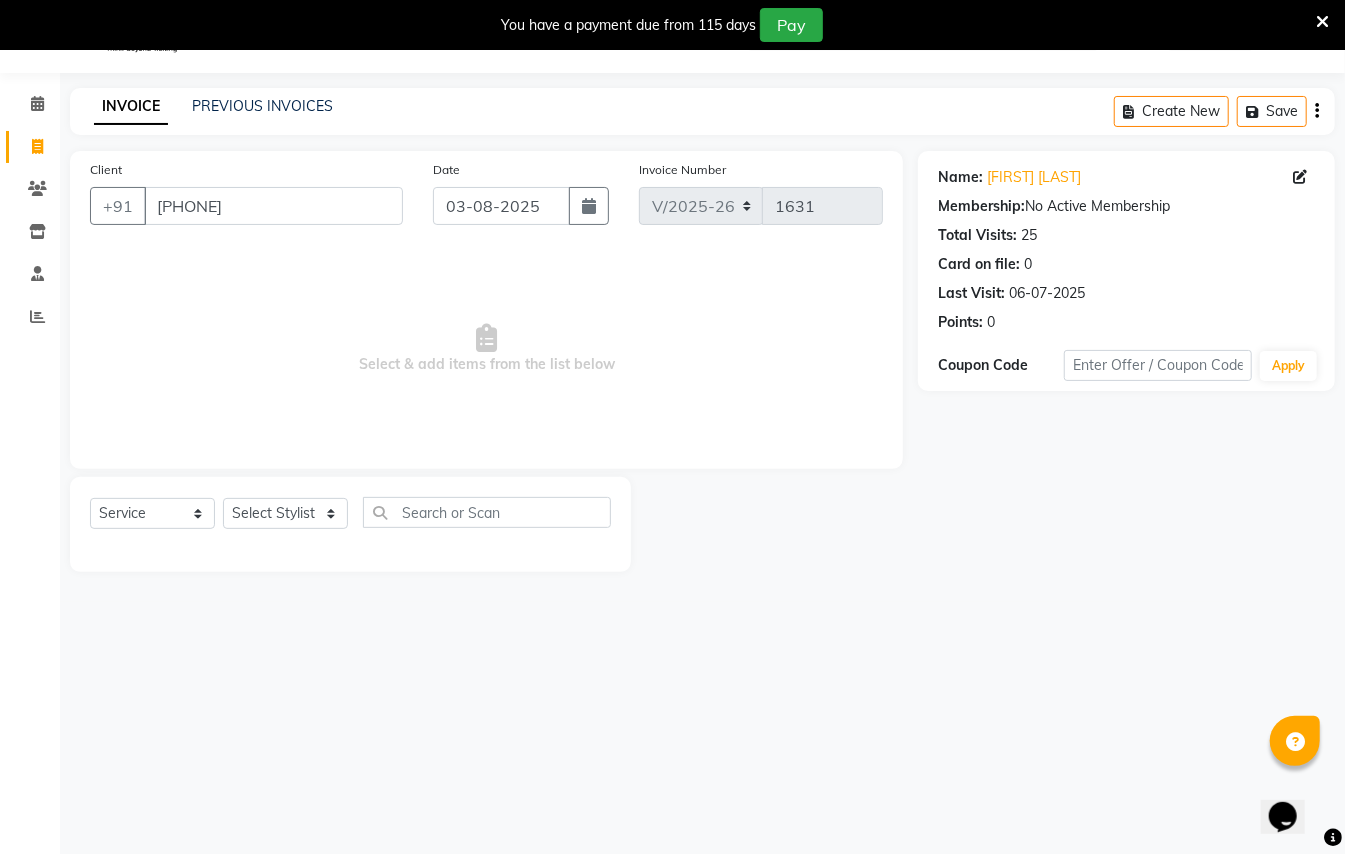 click on "Select  Service  Product  Membership  Package Voucher Prepaid Gift Card  Select Stylist [FIRST] [LAST] [FIRST] [LAST]  [FIRST] [LAST] [FIRST] [FIRST] [LAST] Manager [FIRST]  [FIRST] [LAST] Owner [FIRST] [FIRST]" 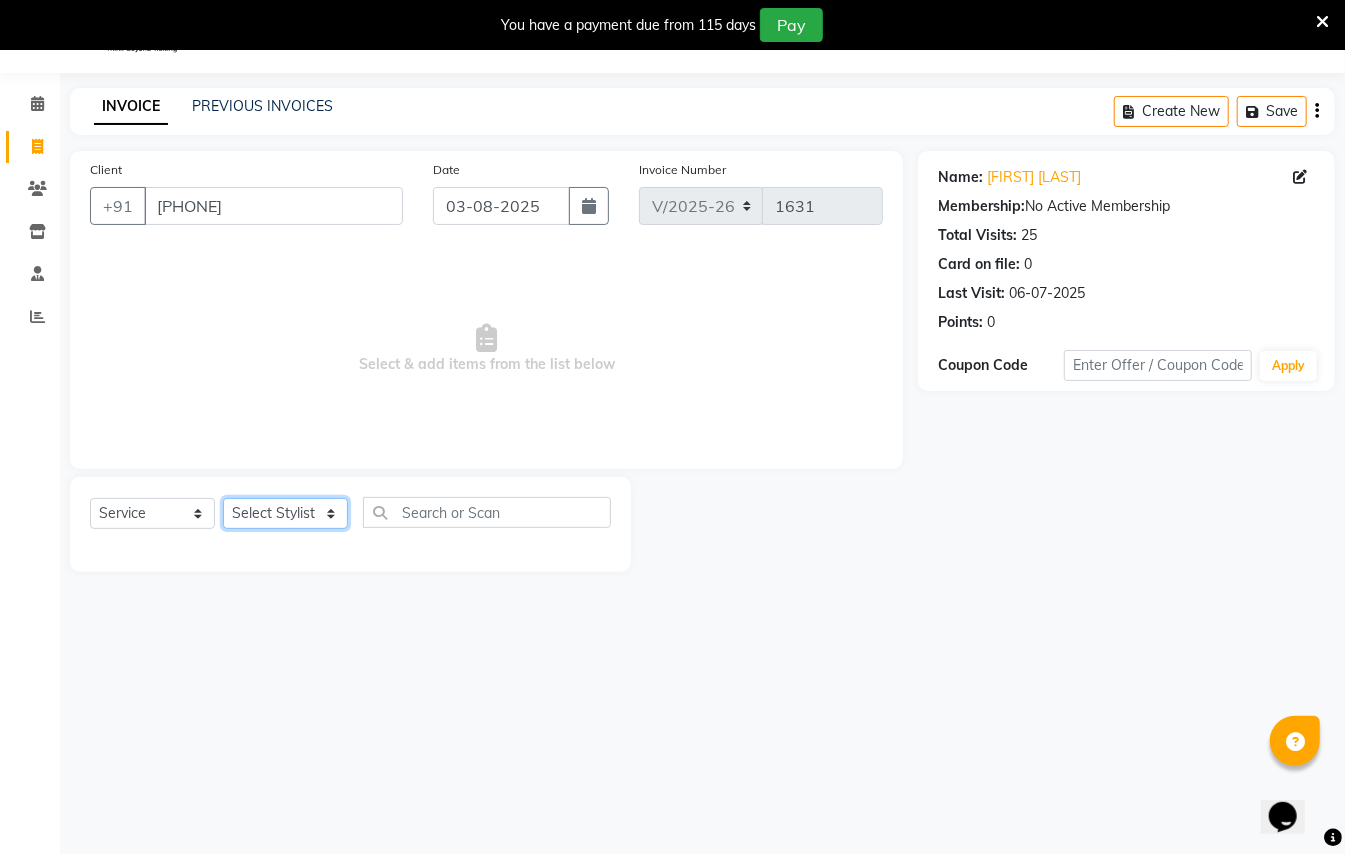 click on "Select Stylist [FIRST] [LAST] [FIRST] [LAST]  [FIRST] [LAST] [FIRST] [FIRST] [LAST] Manager [FIRST]  [FIRST] [LAST] Owner [FIRST] [FIRST]" 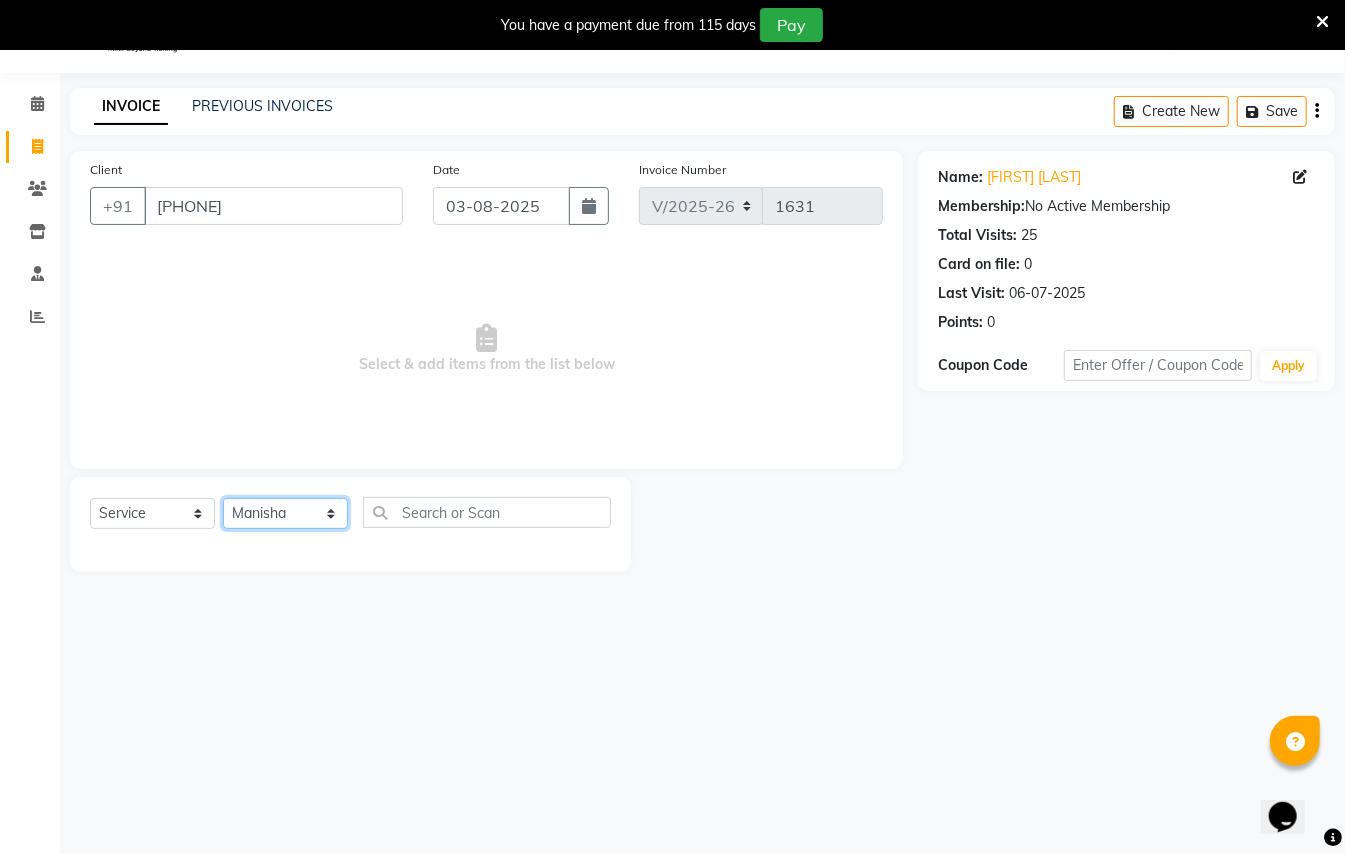 click on "Select Stylist [FIRST] [LAST] [FIRST] [LAST]  [FIRST] [LAST] [FIRST] [FIRST] [LAST] Manager [FIRST]  [FIRST] [LAST] Owner [FIRST] [FIRST]" 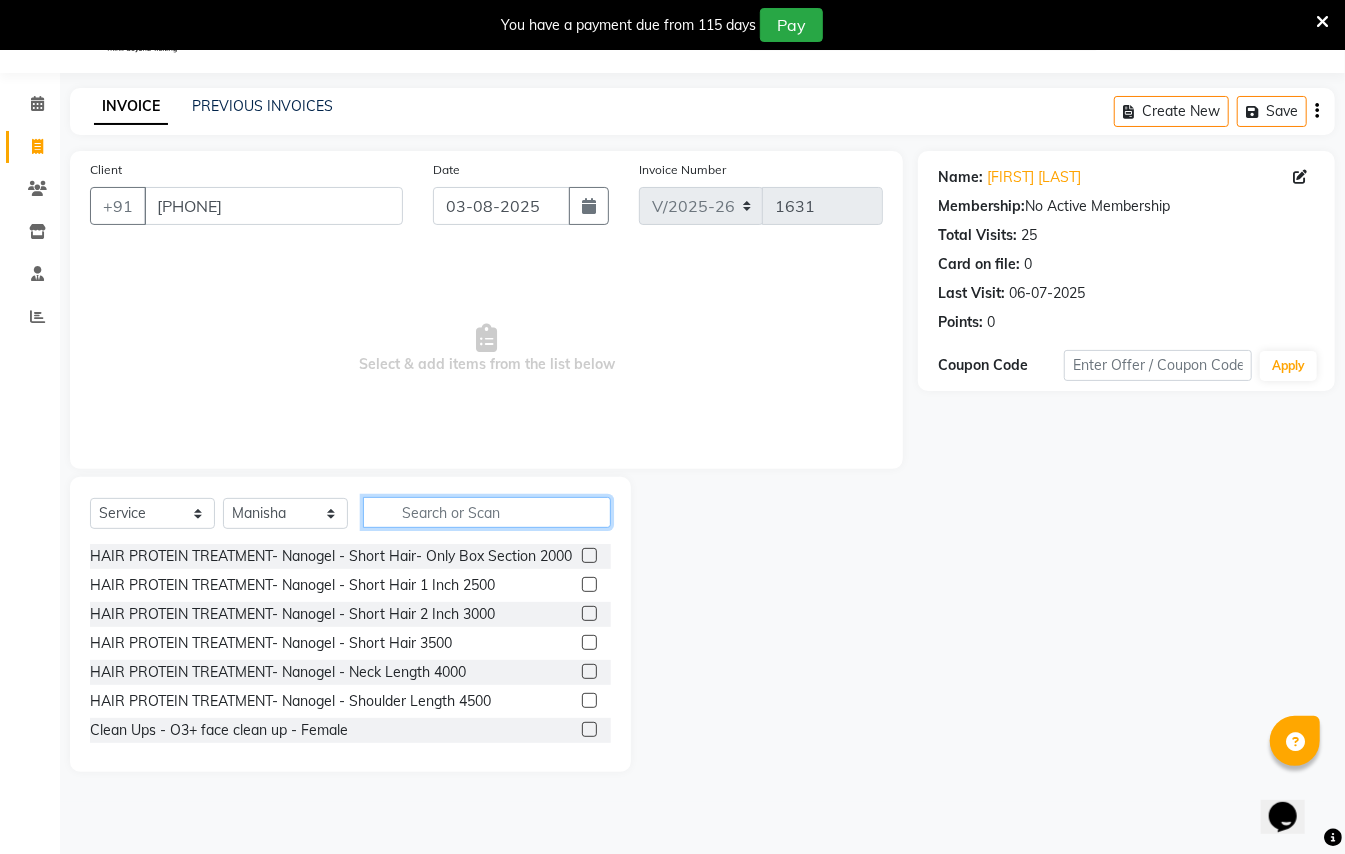 click 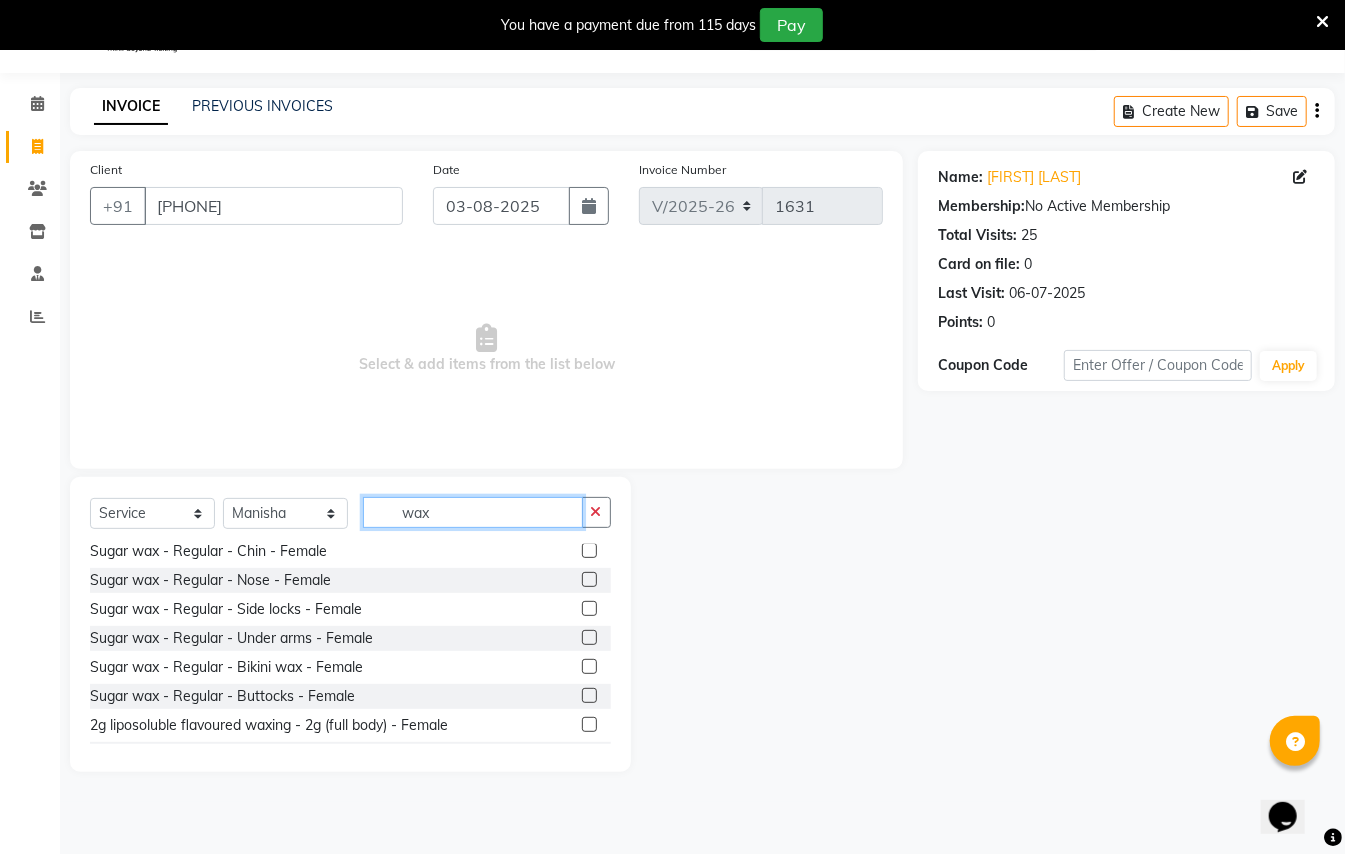 scroll, scrollTop: 400, scrollLeft: 0, axis: vertical 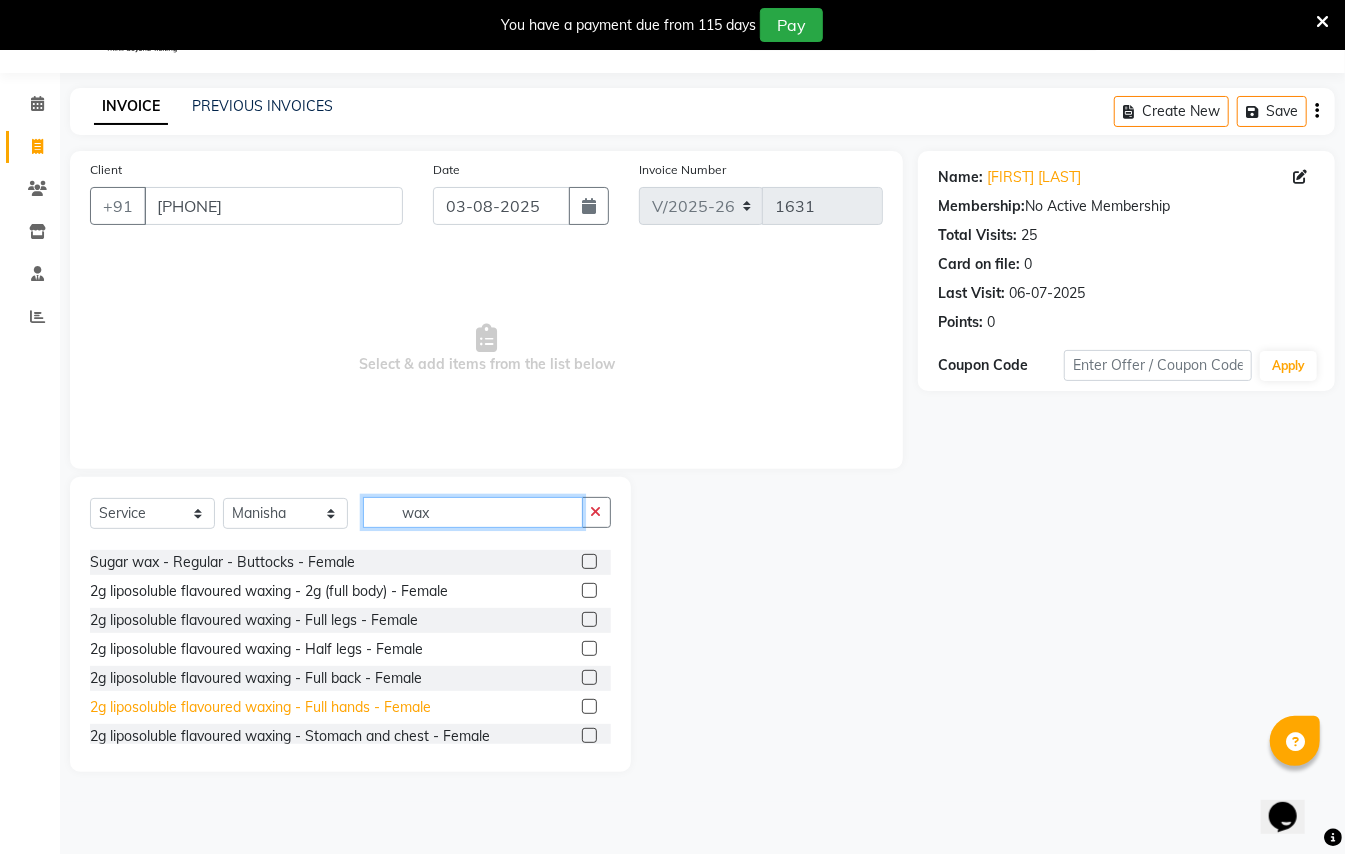 type on "wax" 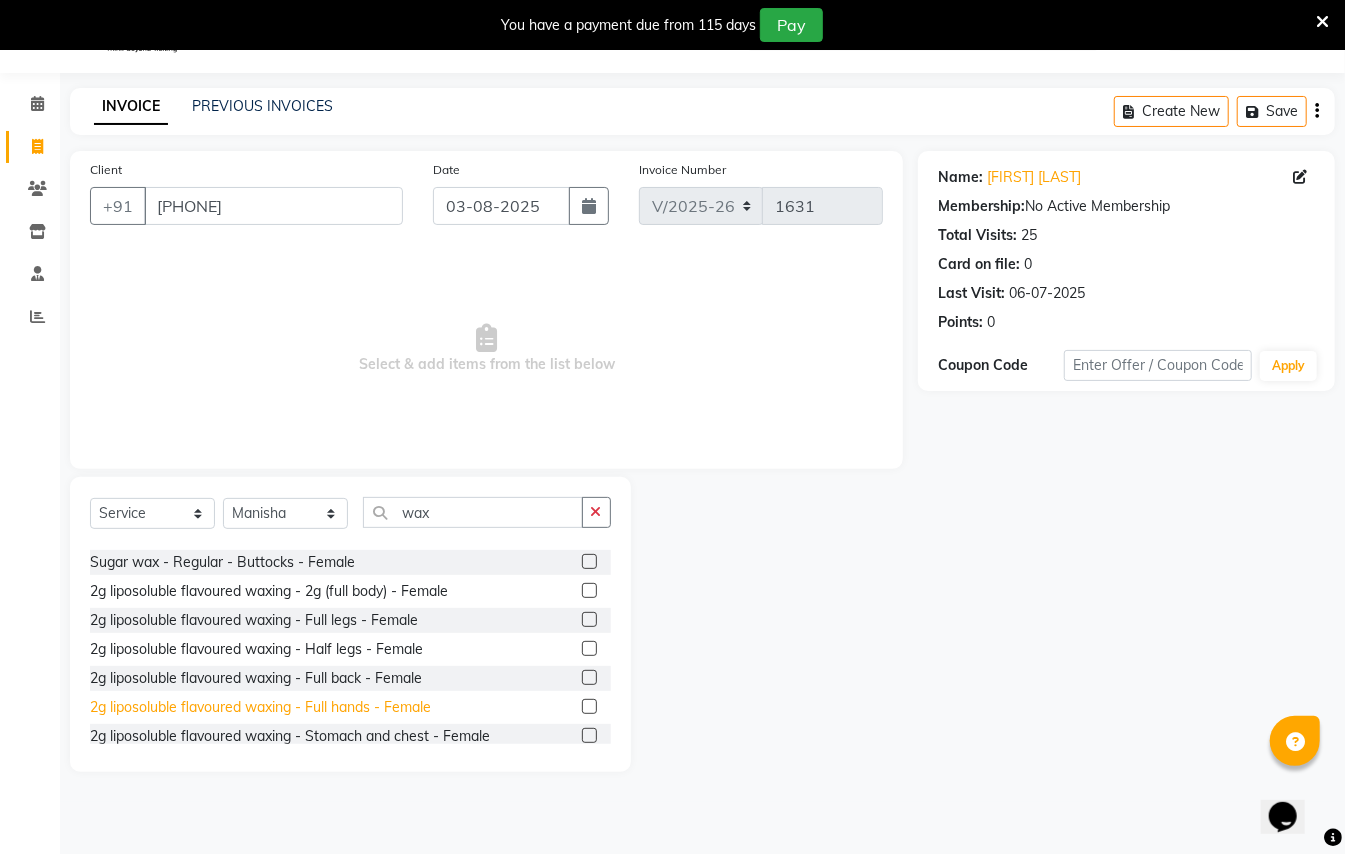 click on "2g liposoluble flavoured waxing - Full hands - Female" 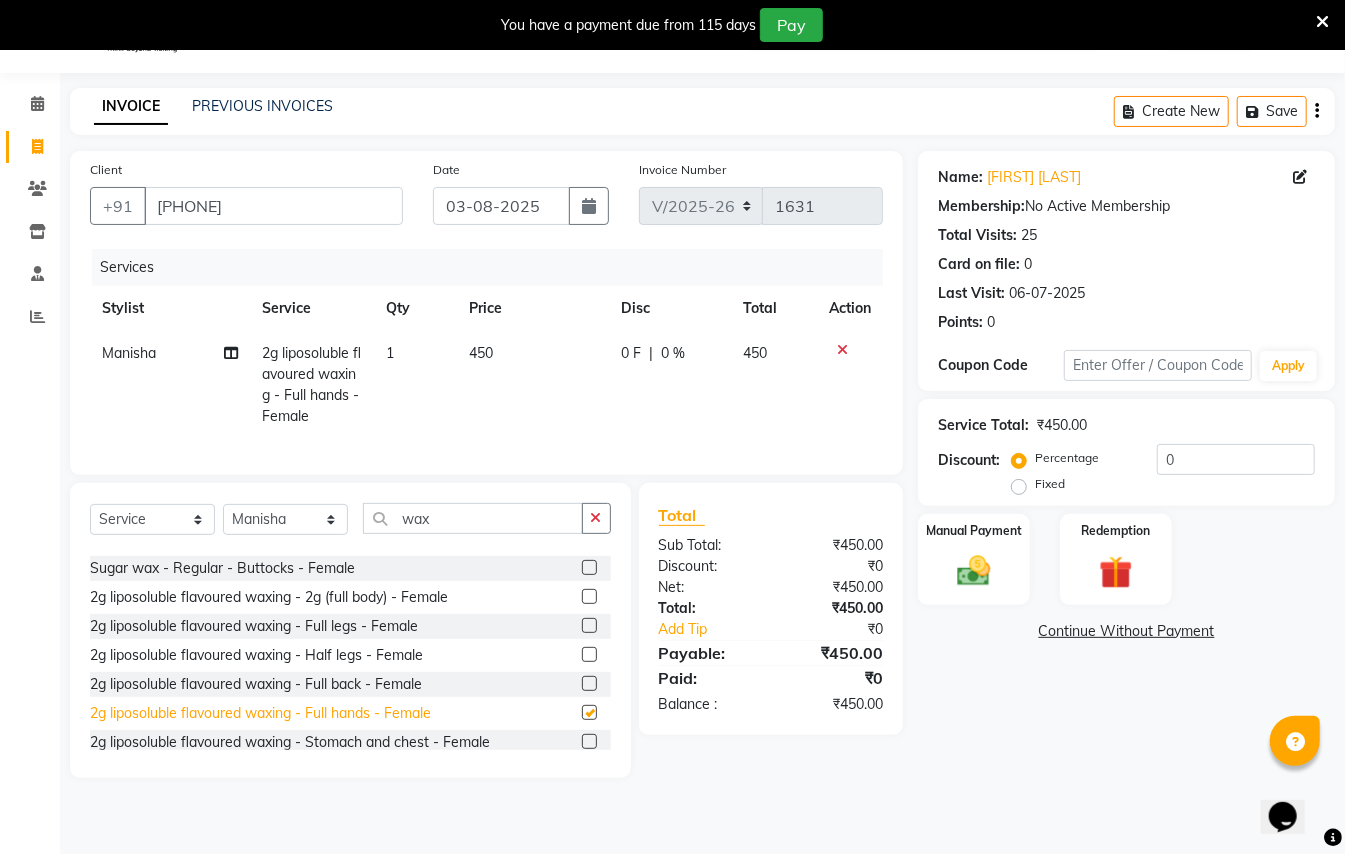 checkbox on "false" 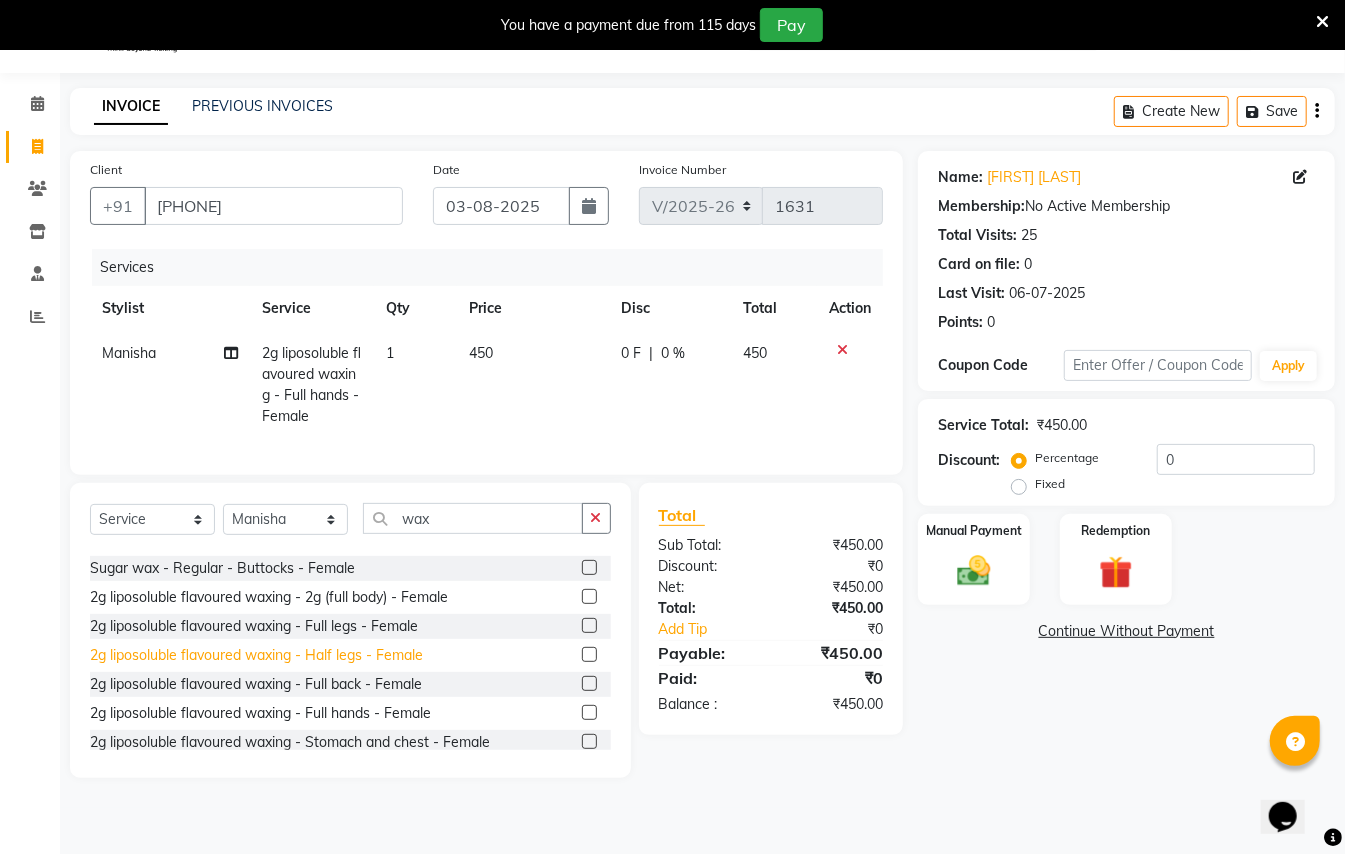click on "2g liposoluble flavoured waxing - Half legs - Female" 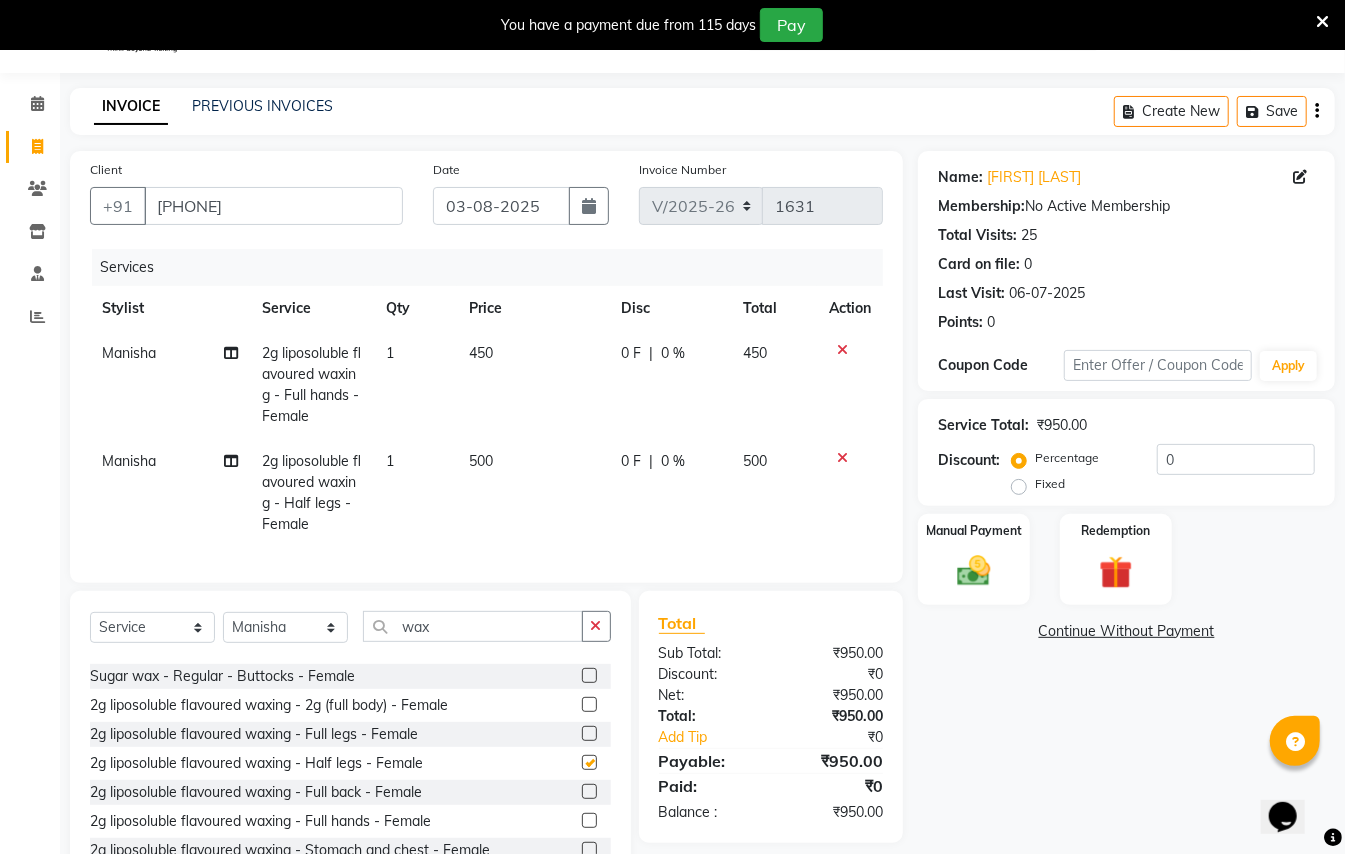 checkbox on "false" 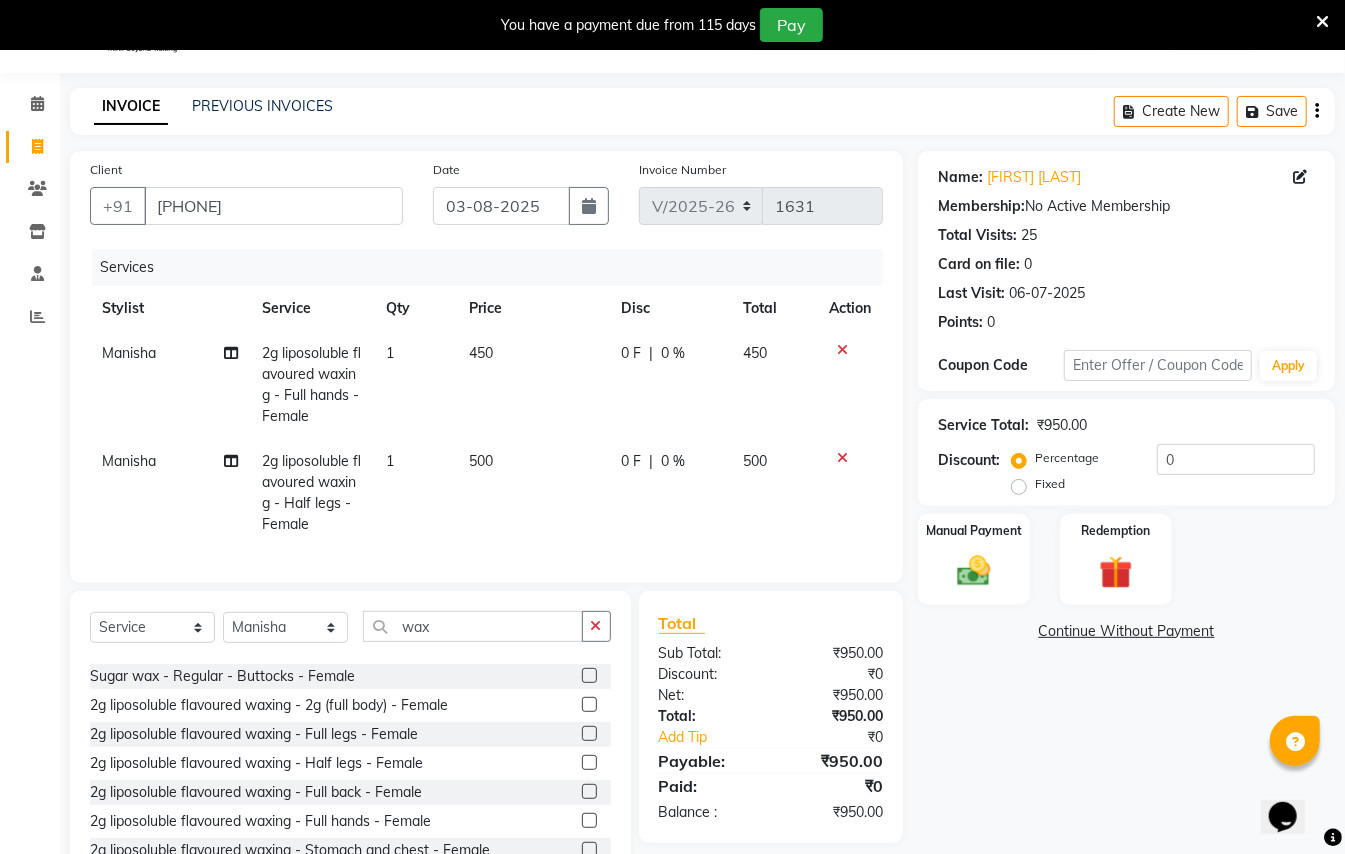 click 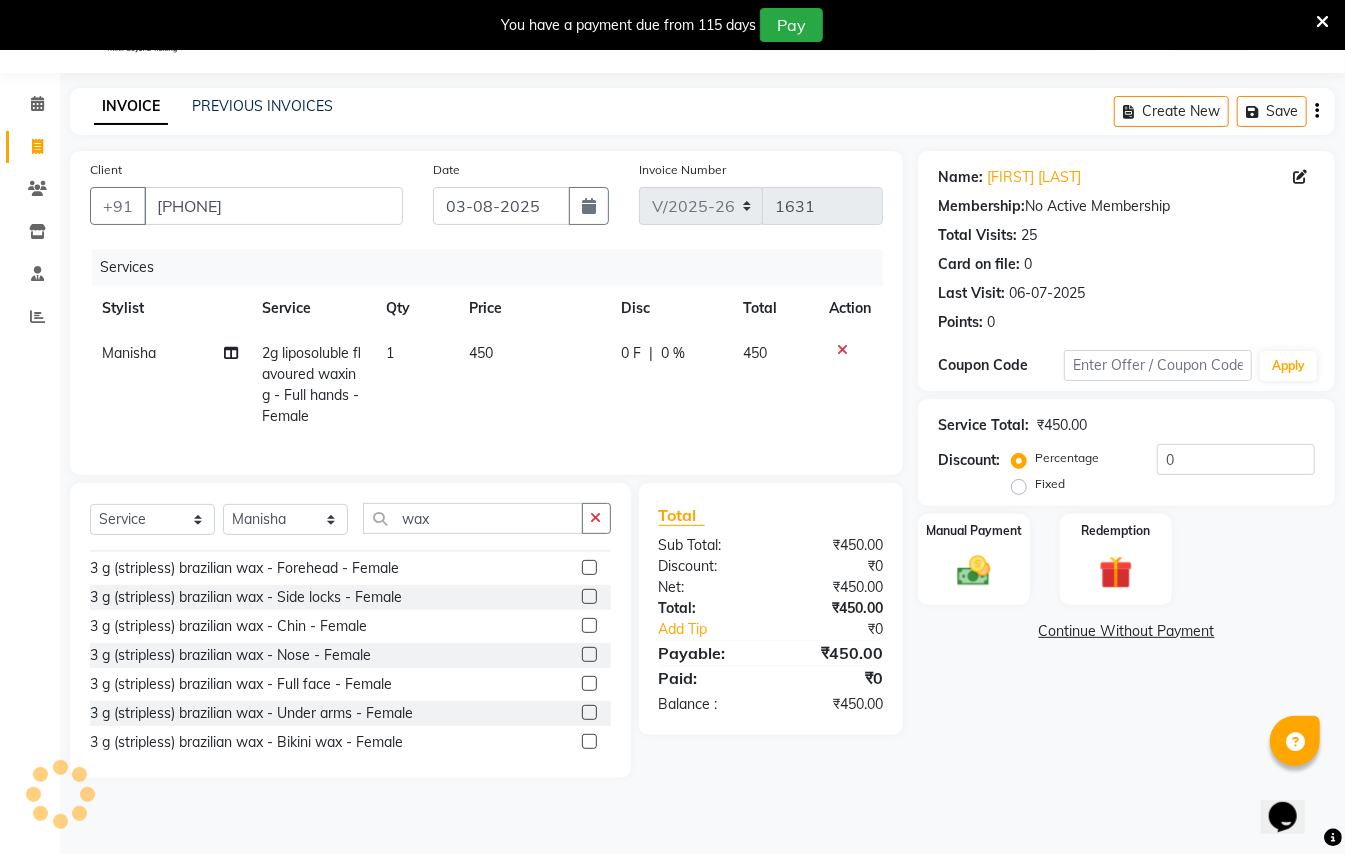 scroll, scrollTop: 666, scrollLeft: 0, axis: vertical 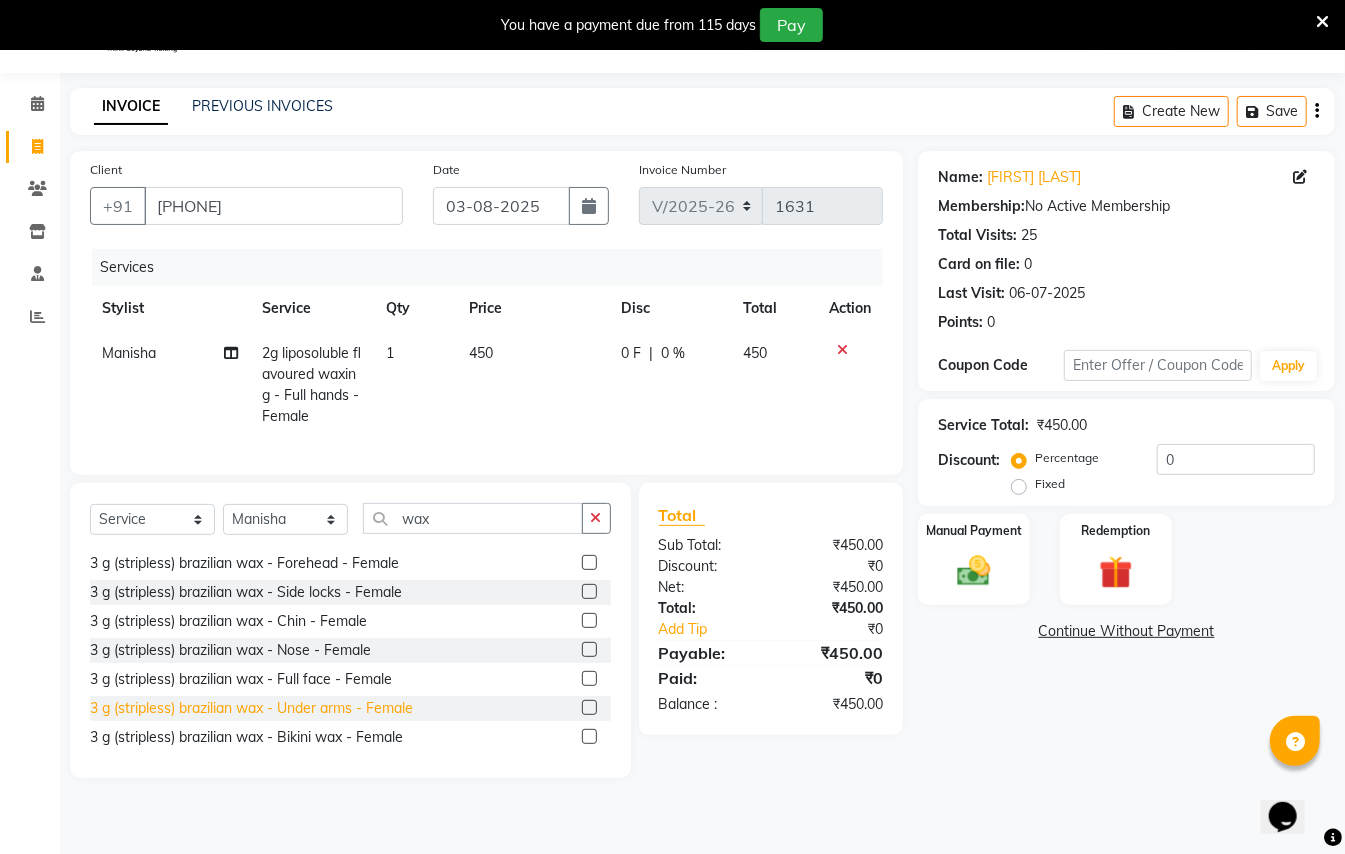 click on "3 g (stripless) brazilian wax - Under arms - Female" 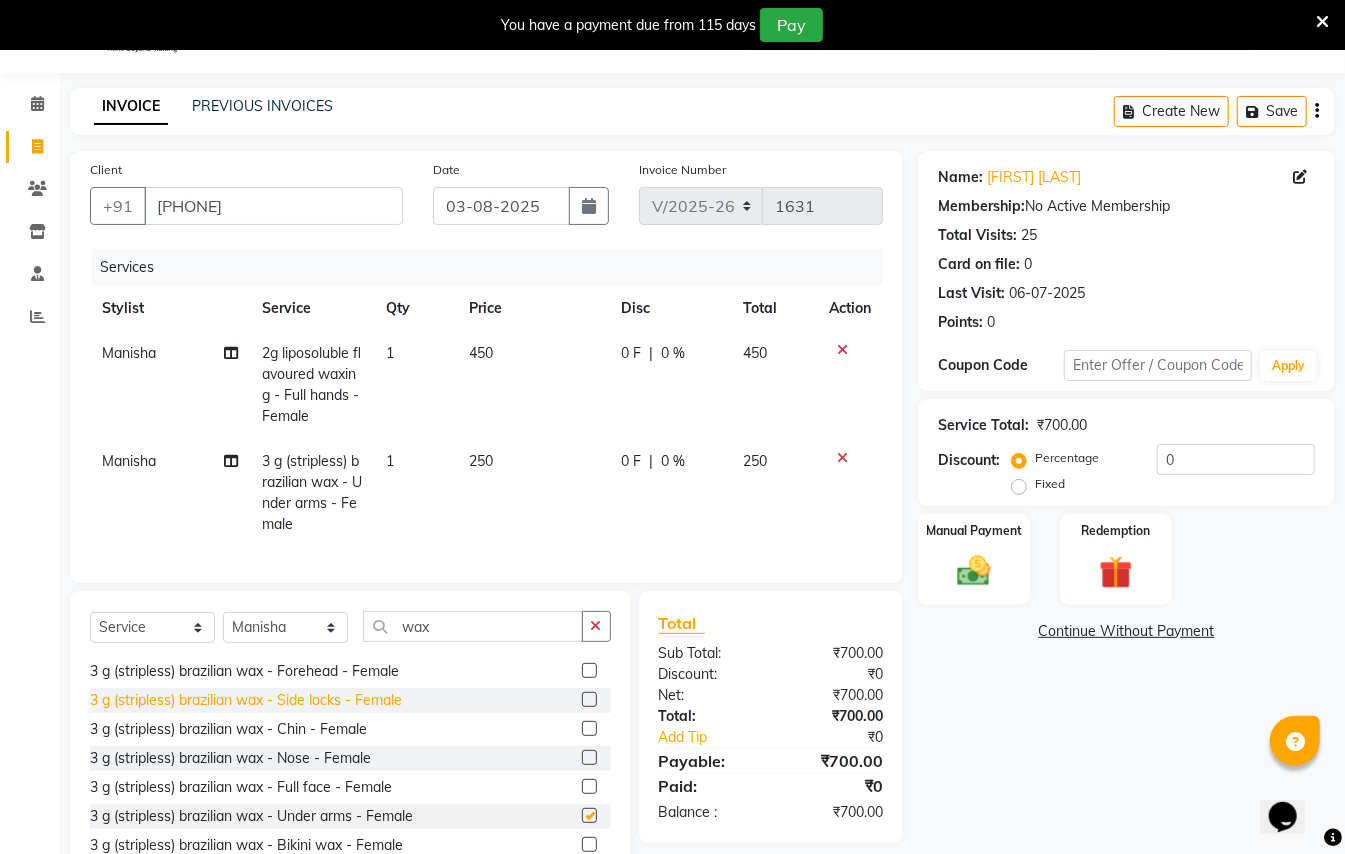 checkbox on "false" 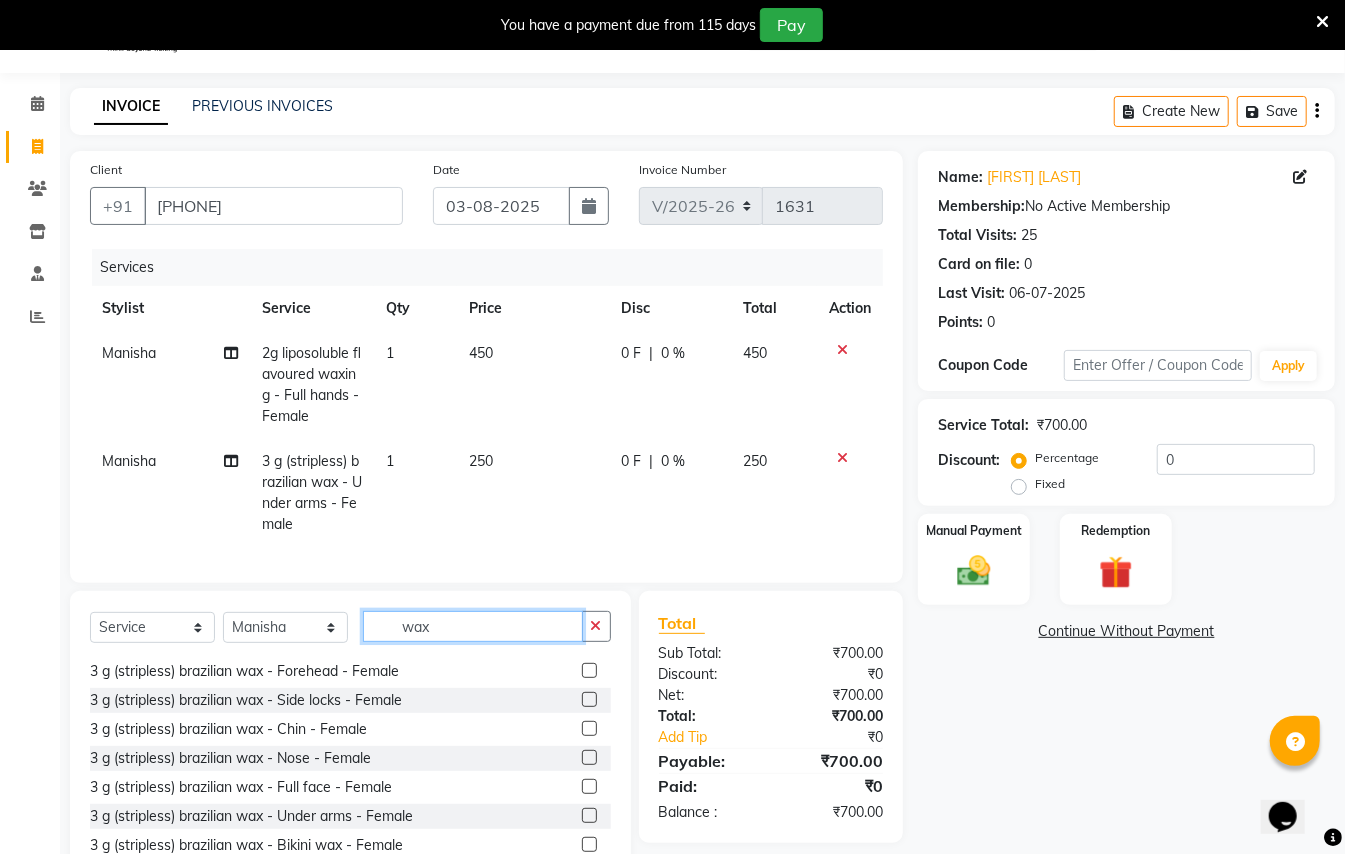 click on "wax" 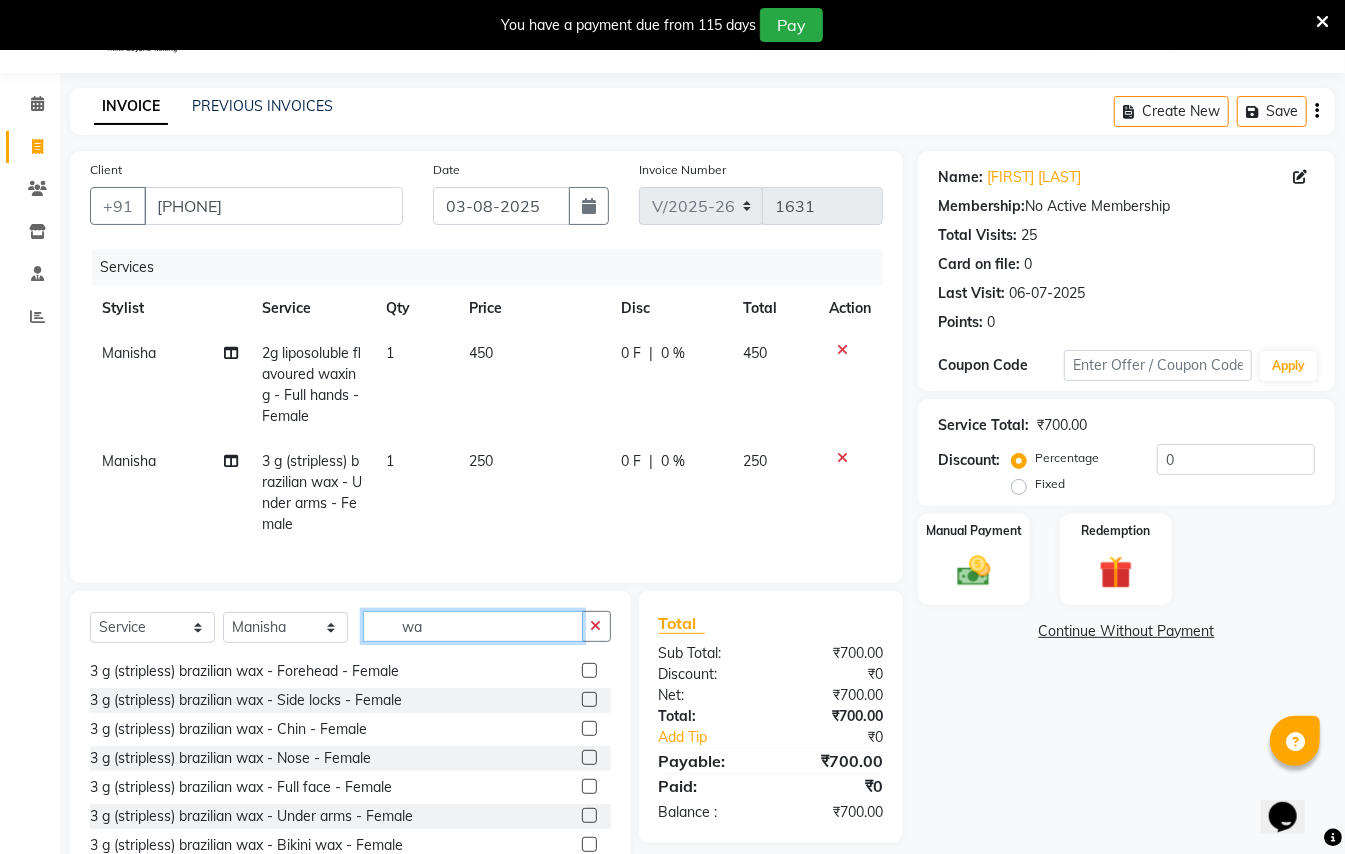 type on "w" 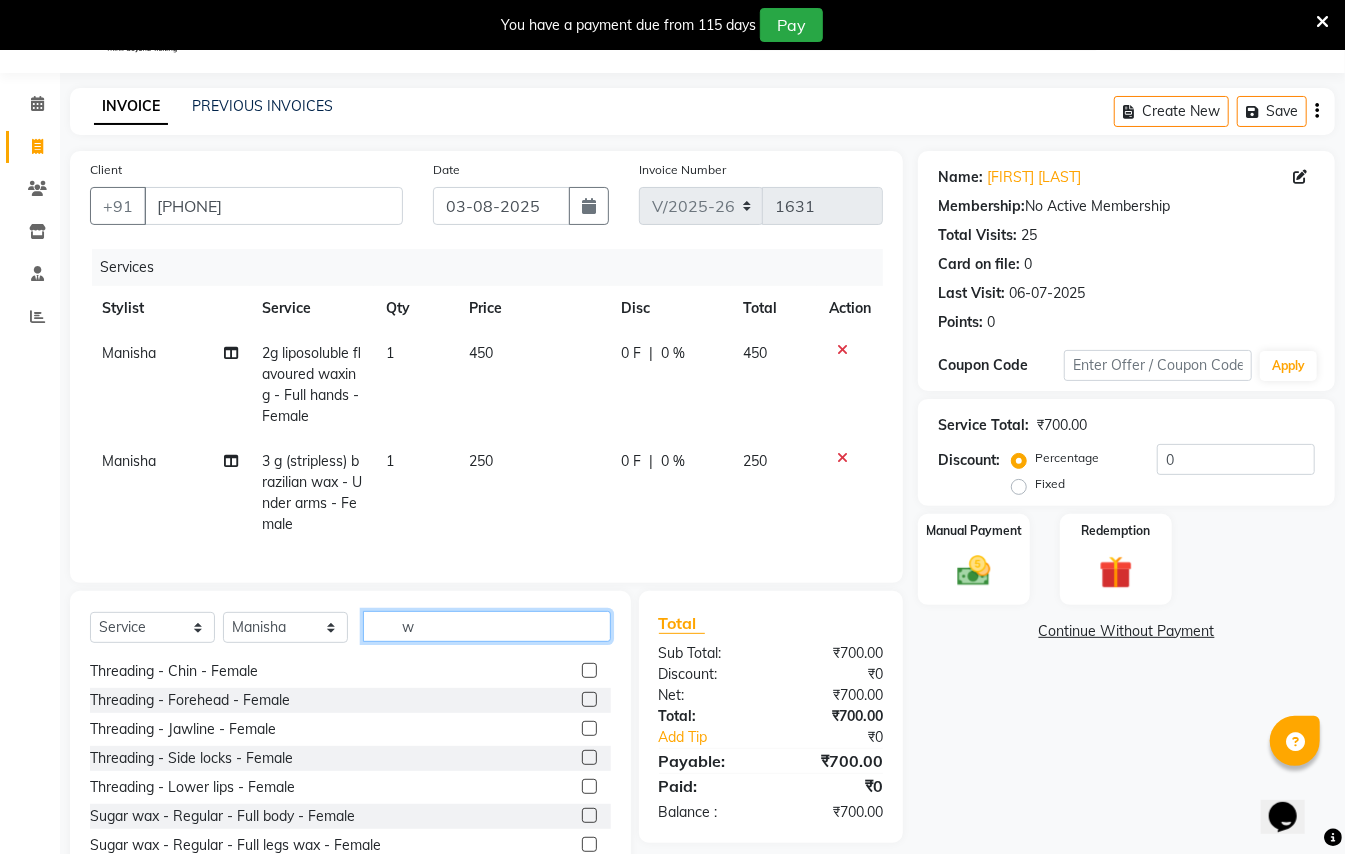 scroll, scrollTop: 0, scrollLeft: 0, axis: both 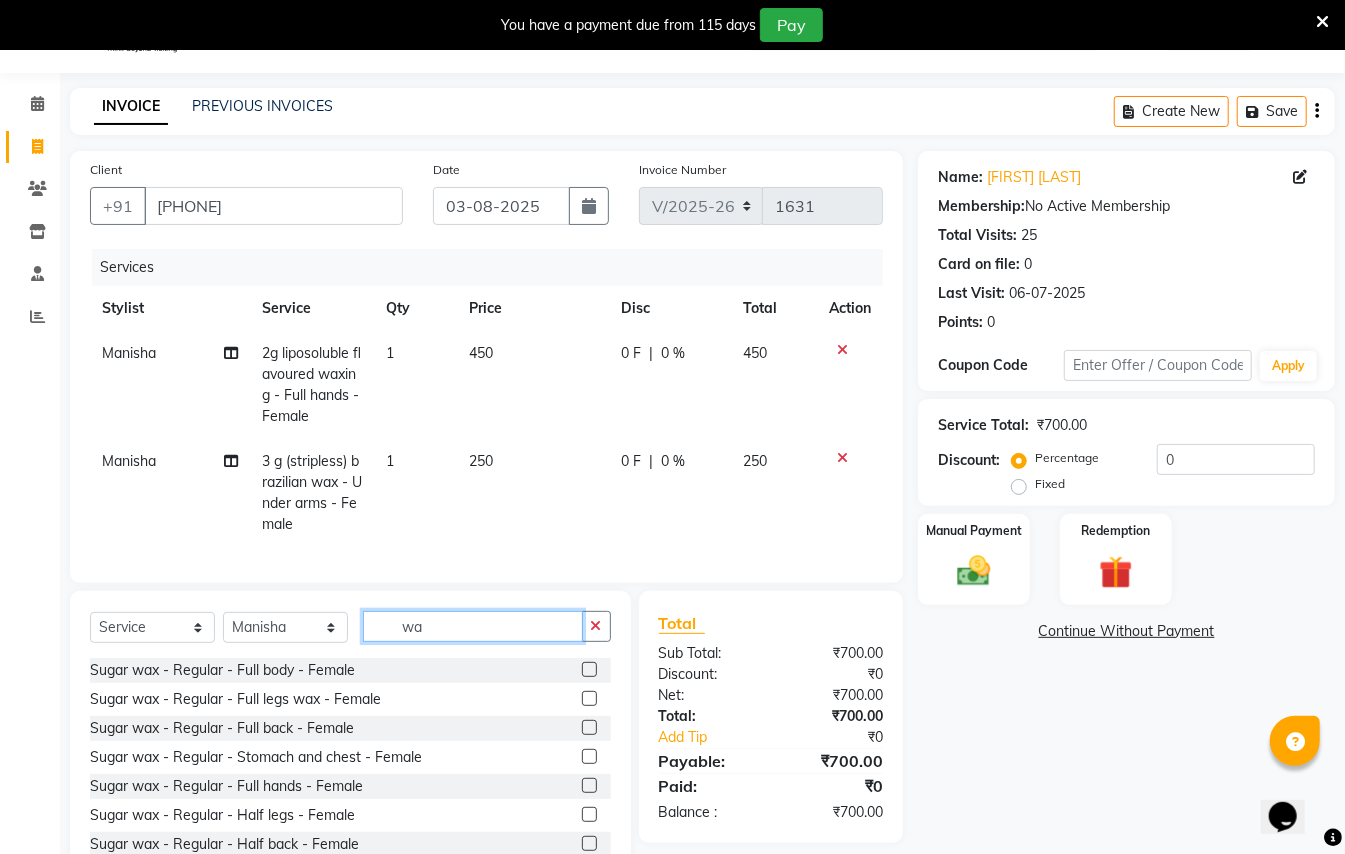 type on "wax" 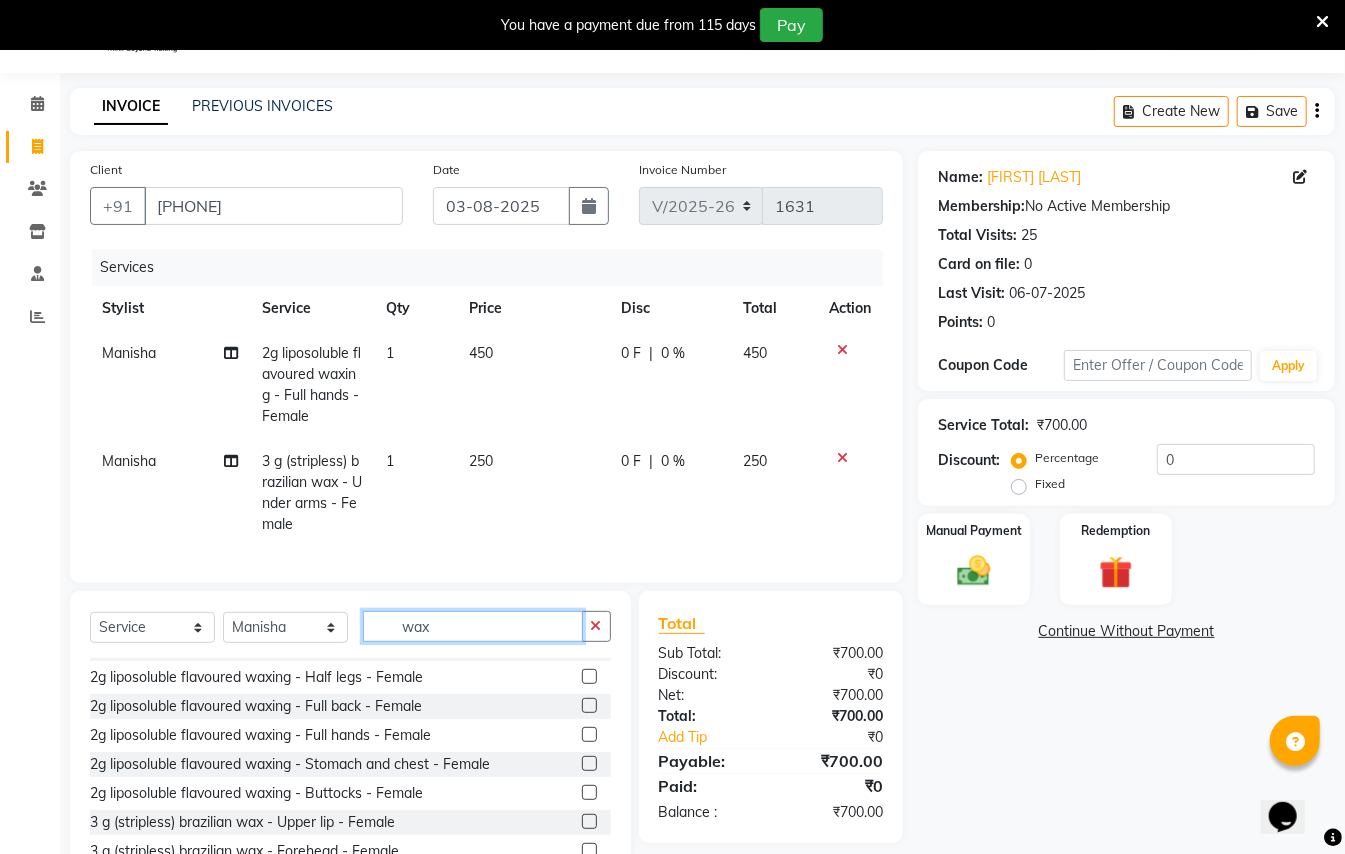 scroll, scrollTop: 533, scrollLeft: 0, axis: vertical 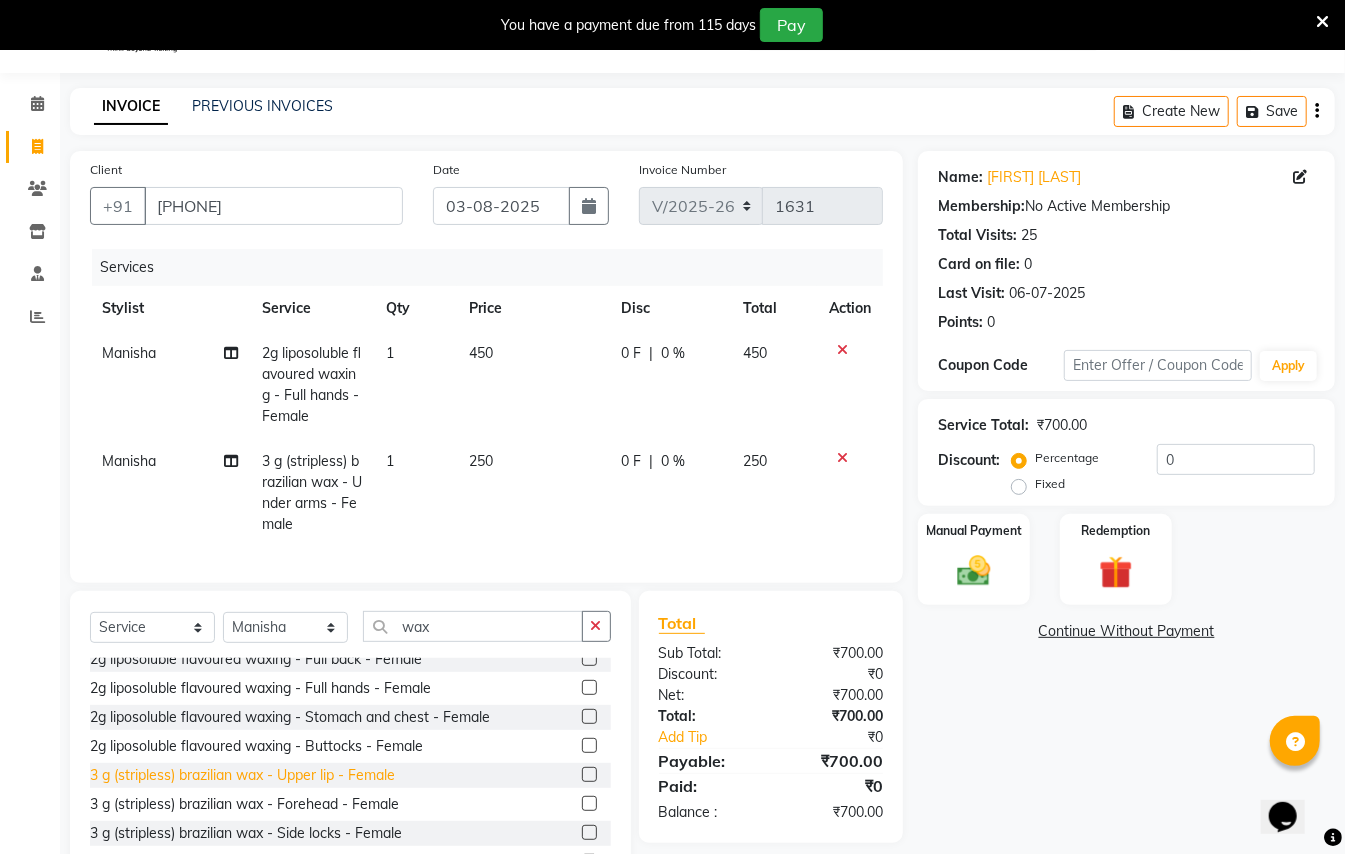 click on "3 g (stripless) brazilian wax - Upper lip - Female" 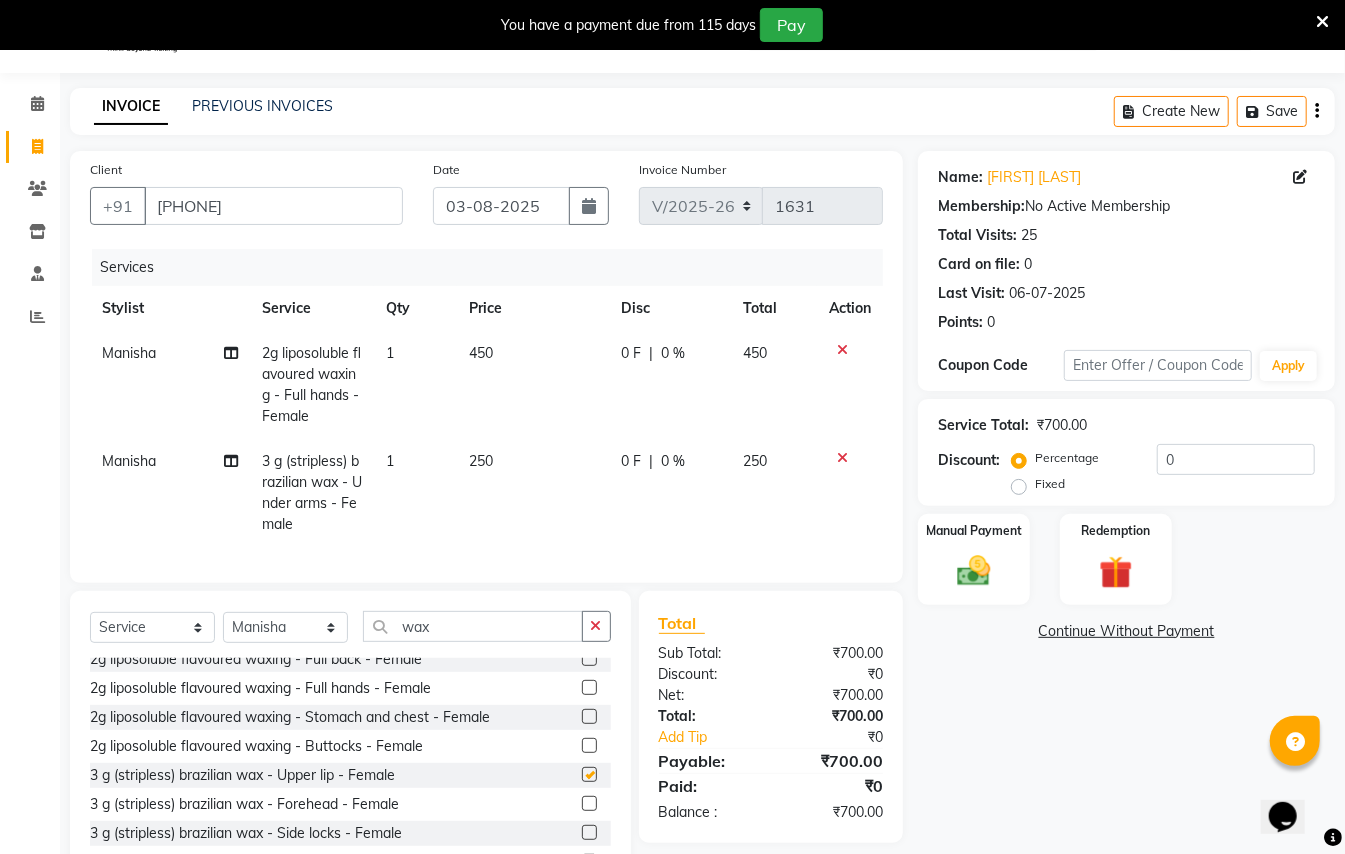 checkbox on "false" 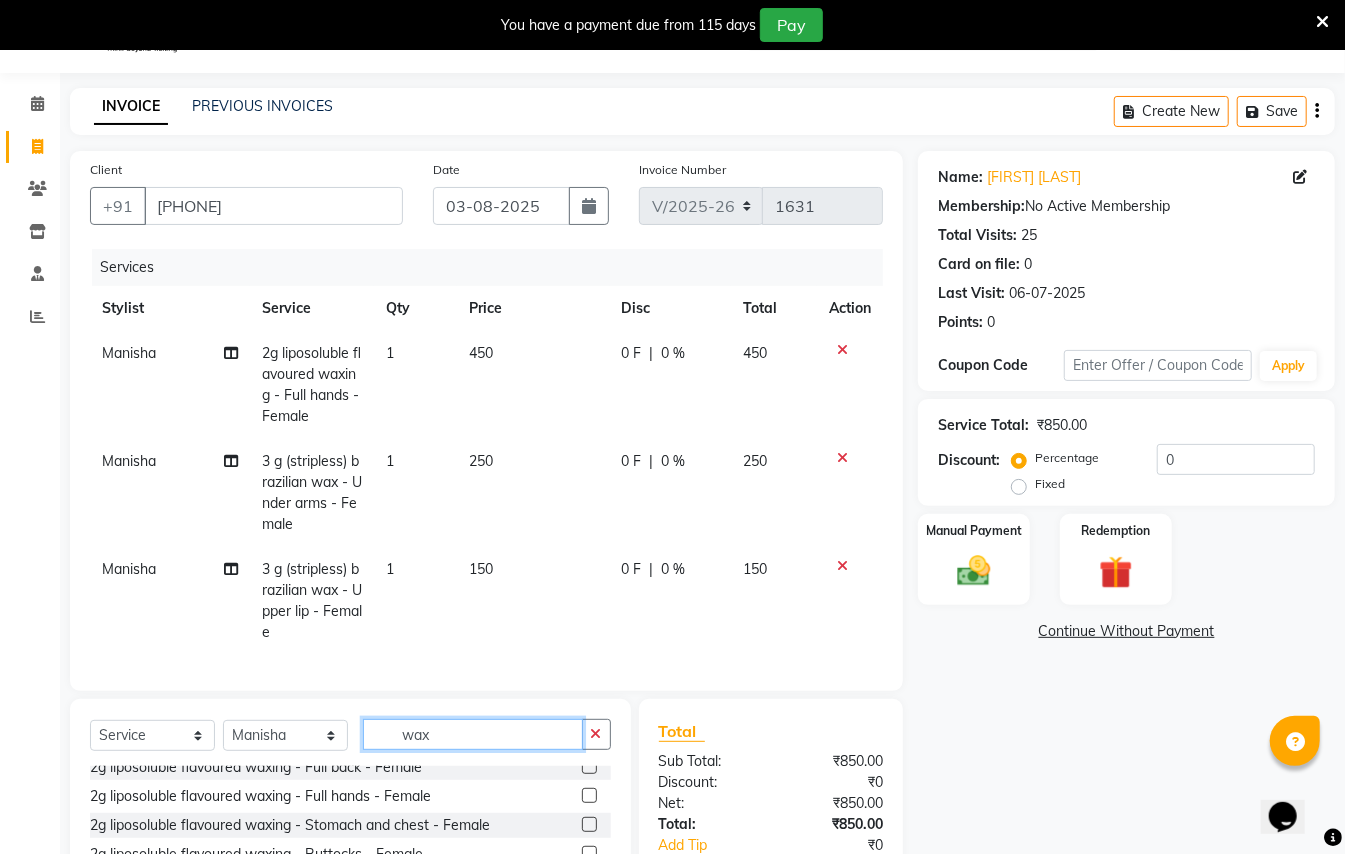click on "wax" 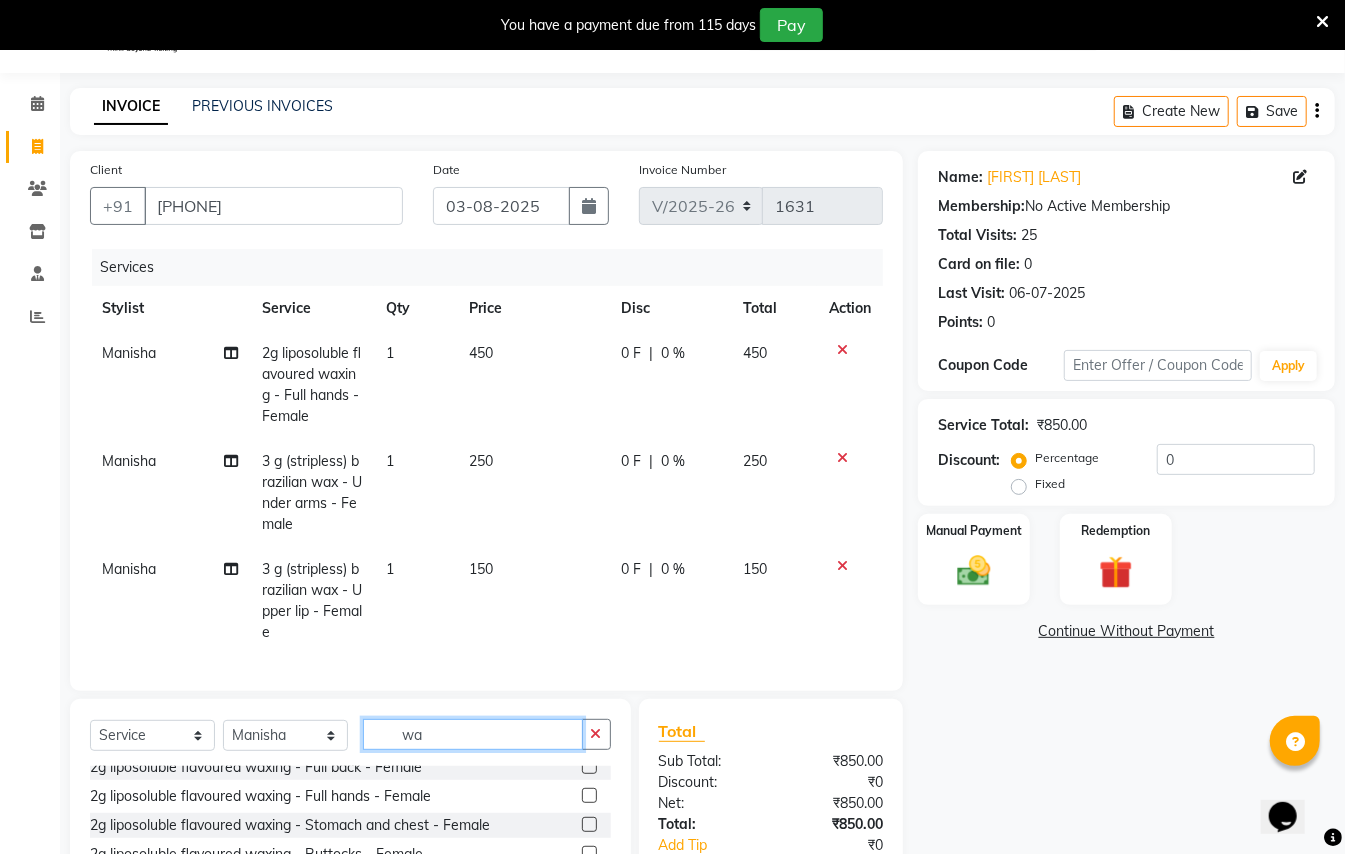 type on "w" 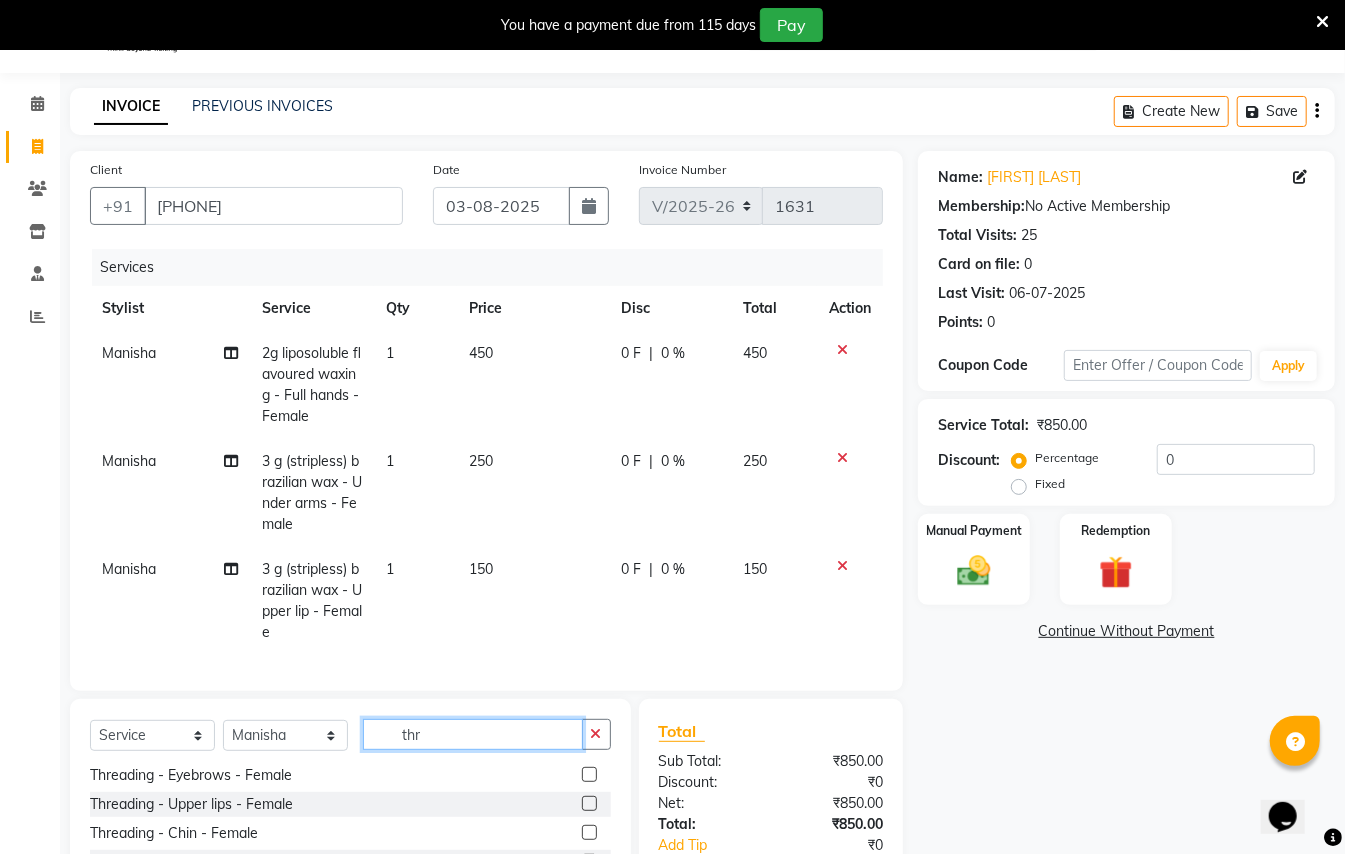 scroll, scrollTop: 0, scrollLeft: 0, axis: both 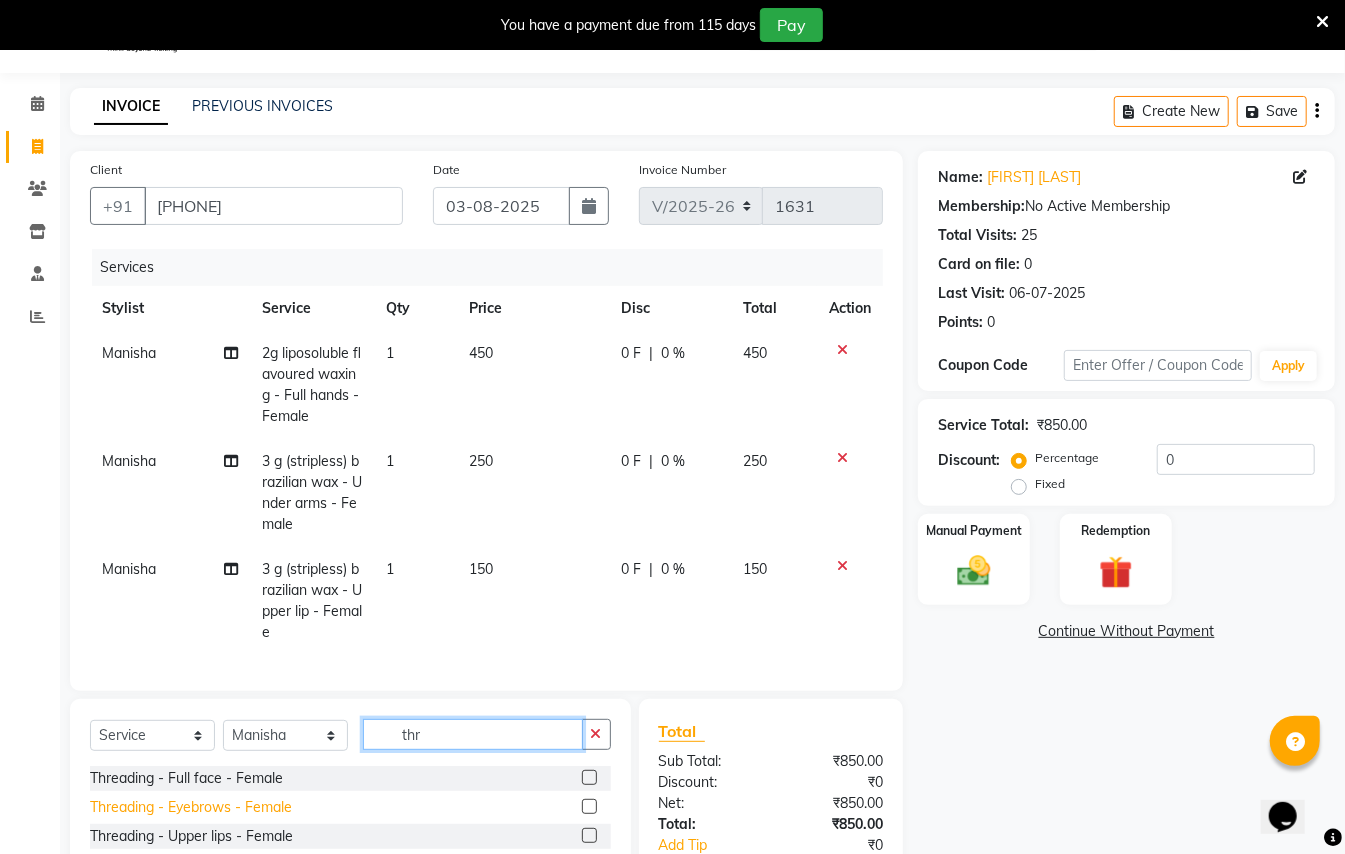 type on "thr" 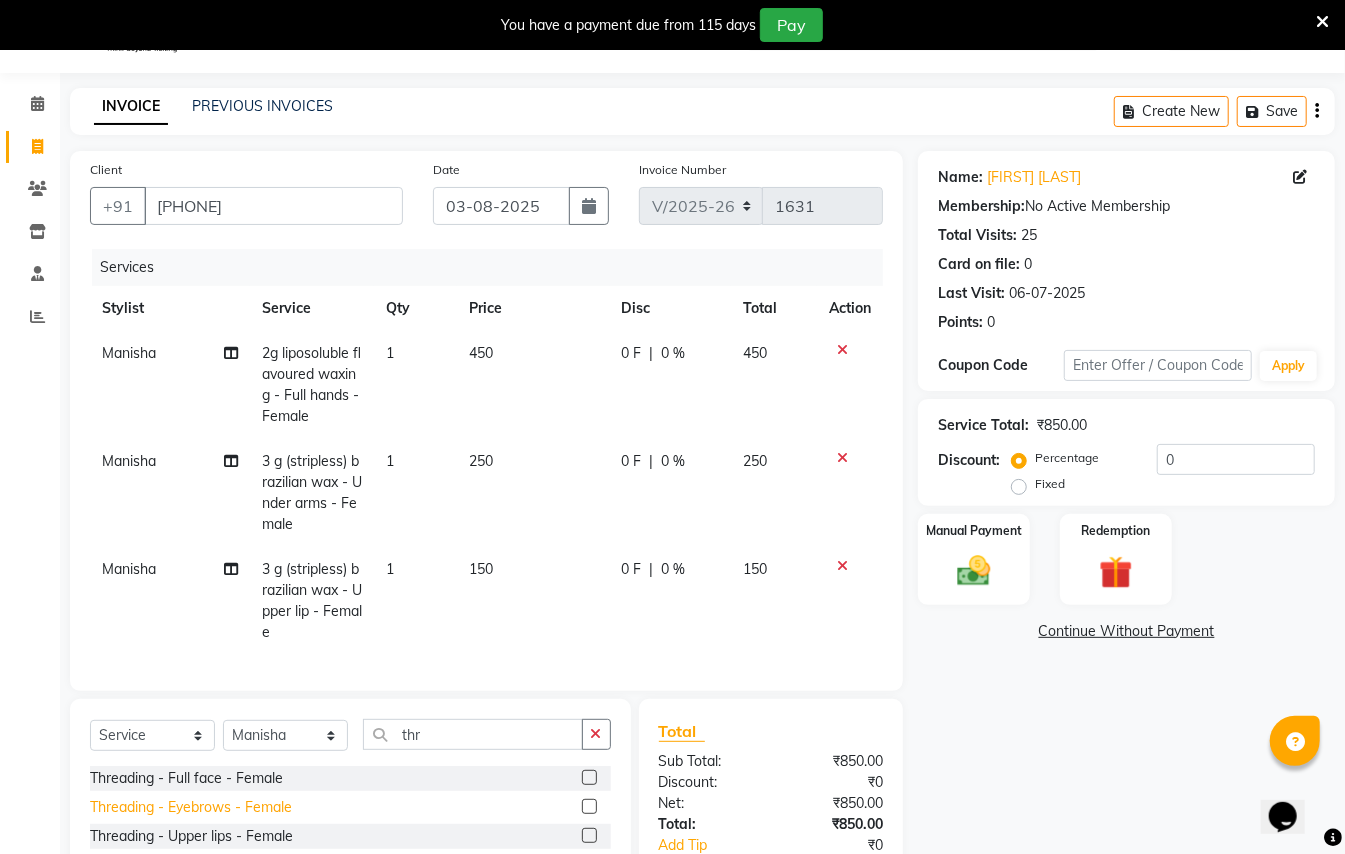 click on "Threading - Eyebrows - Female" 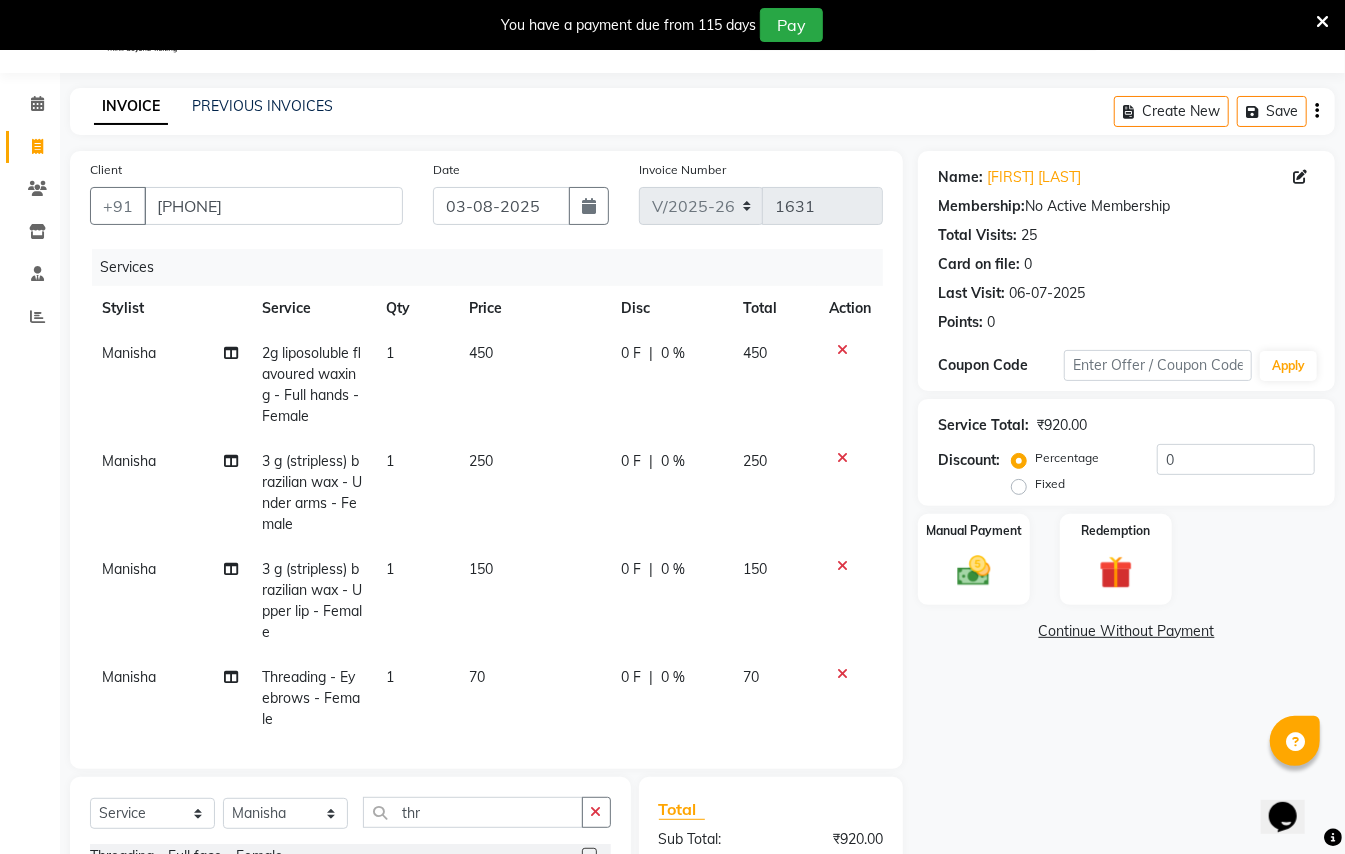 checkbox on "false" 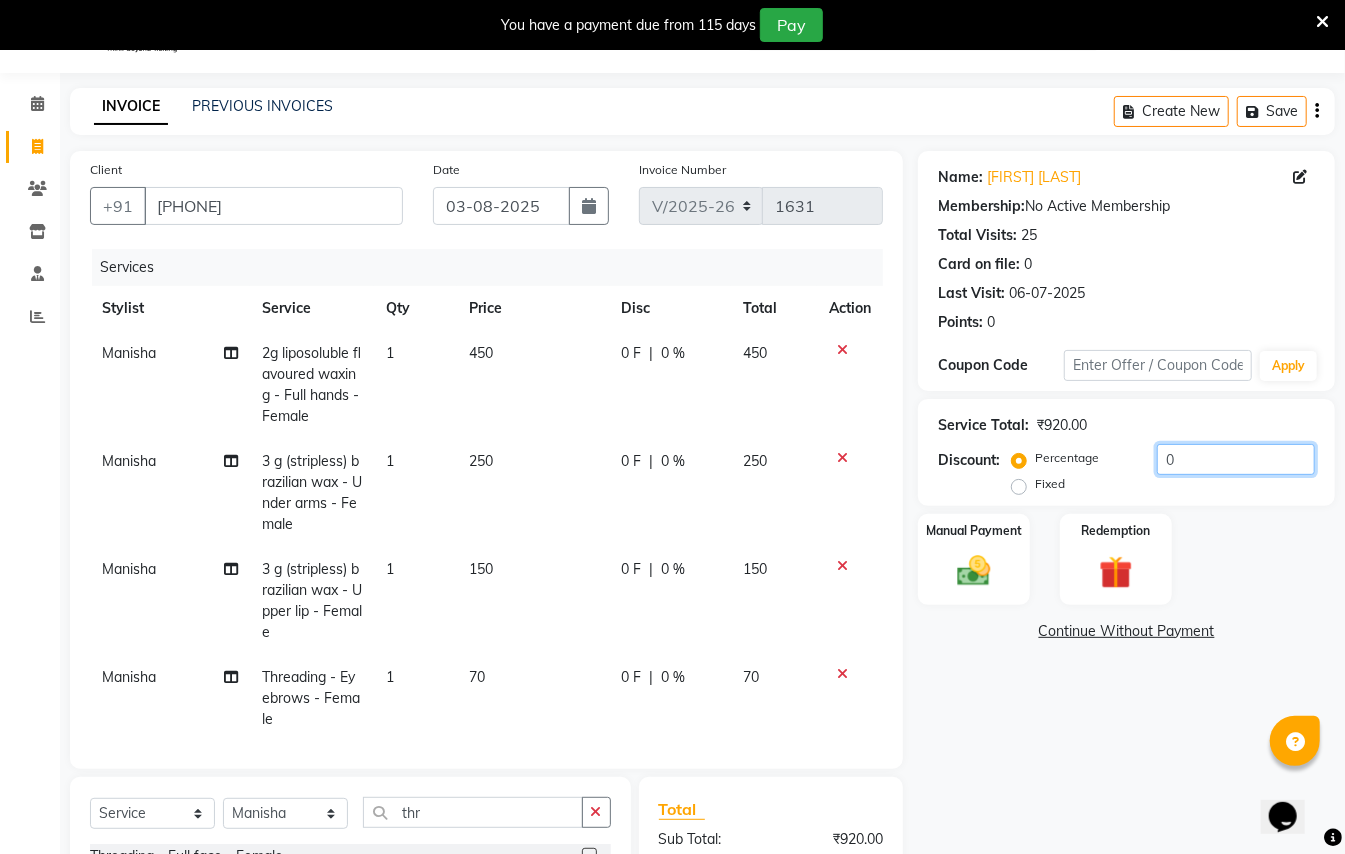 click on "0" 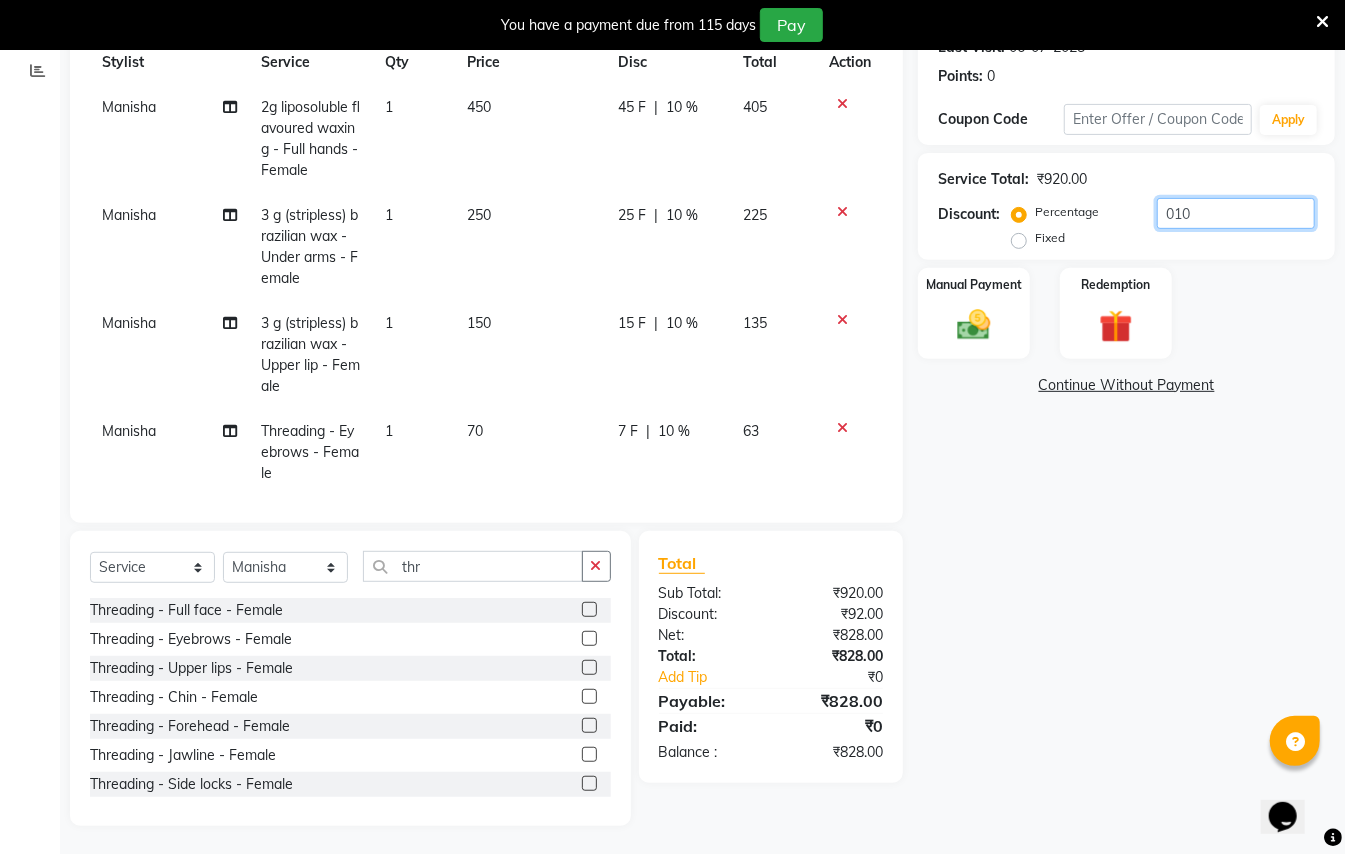 scroll, scrollTop: 298, scrollLeft: 0, axis: vertical 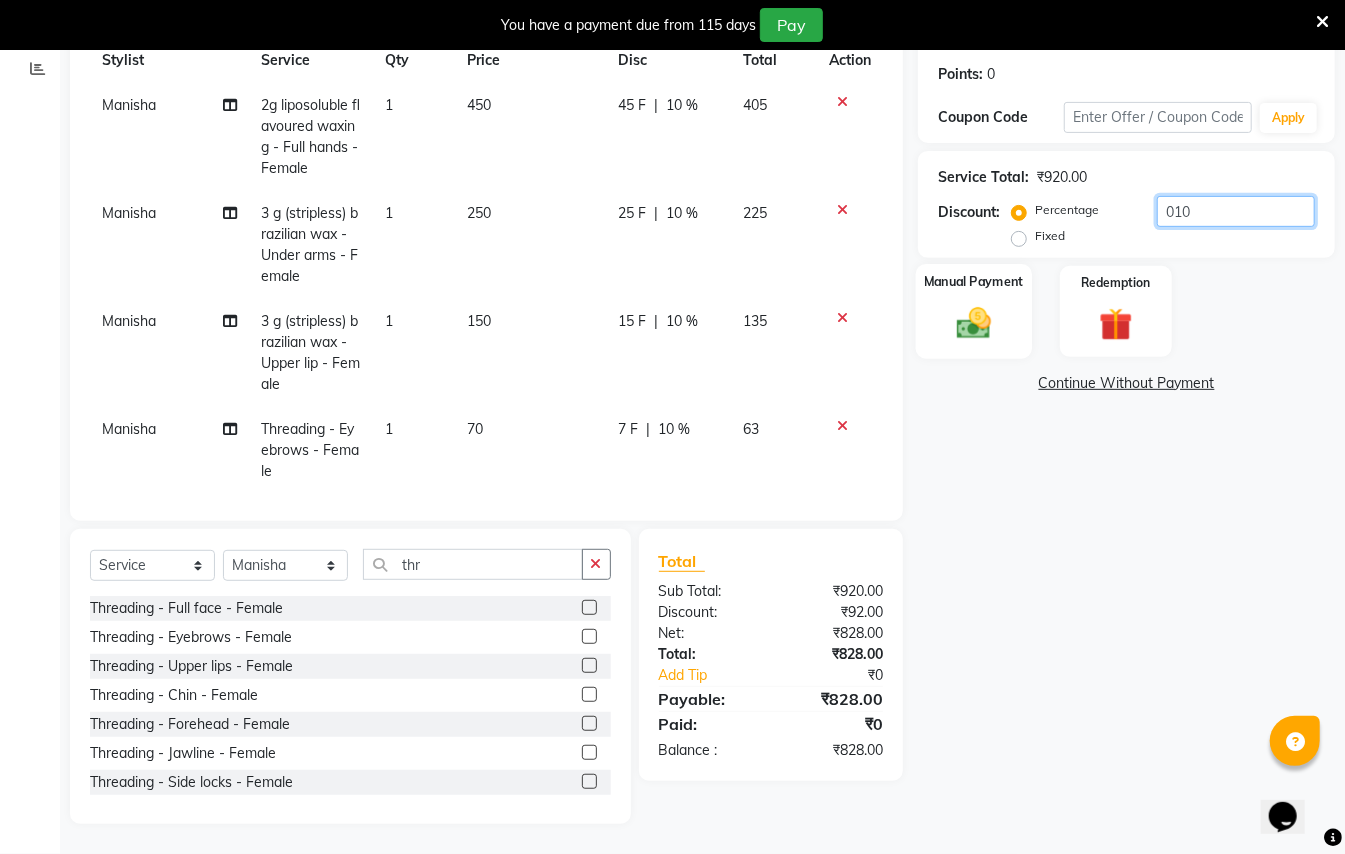 type on "010" 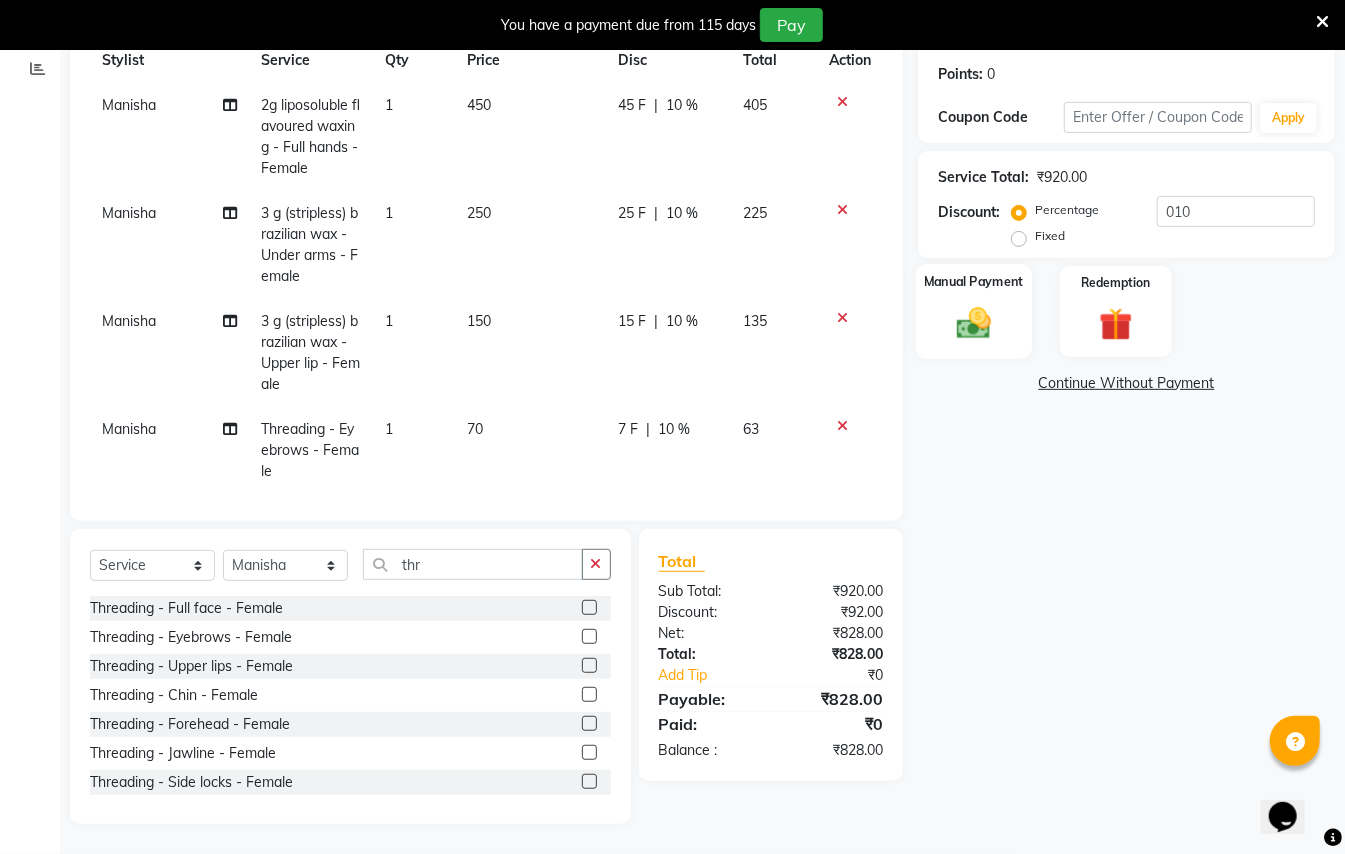 click 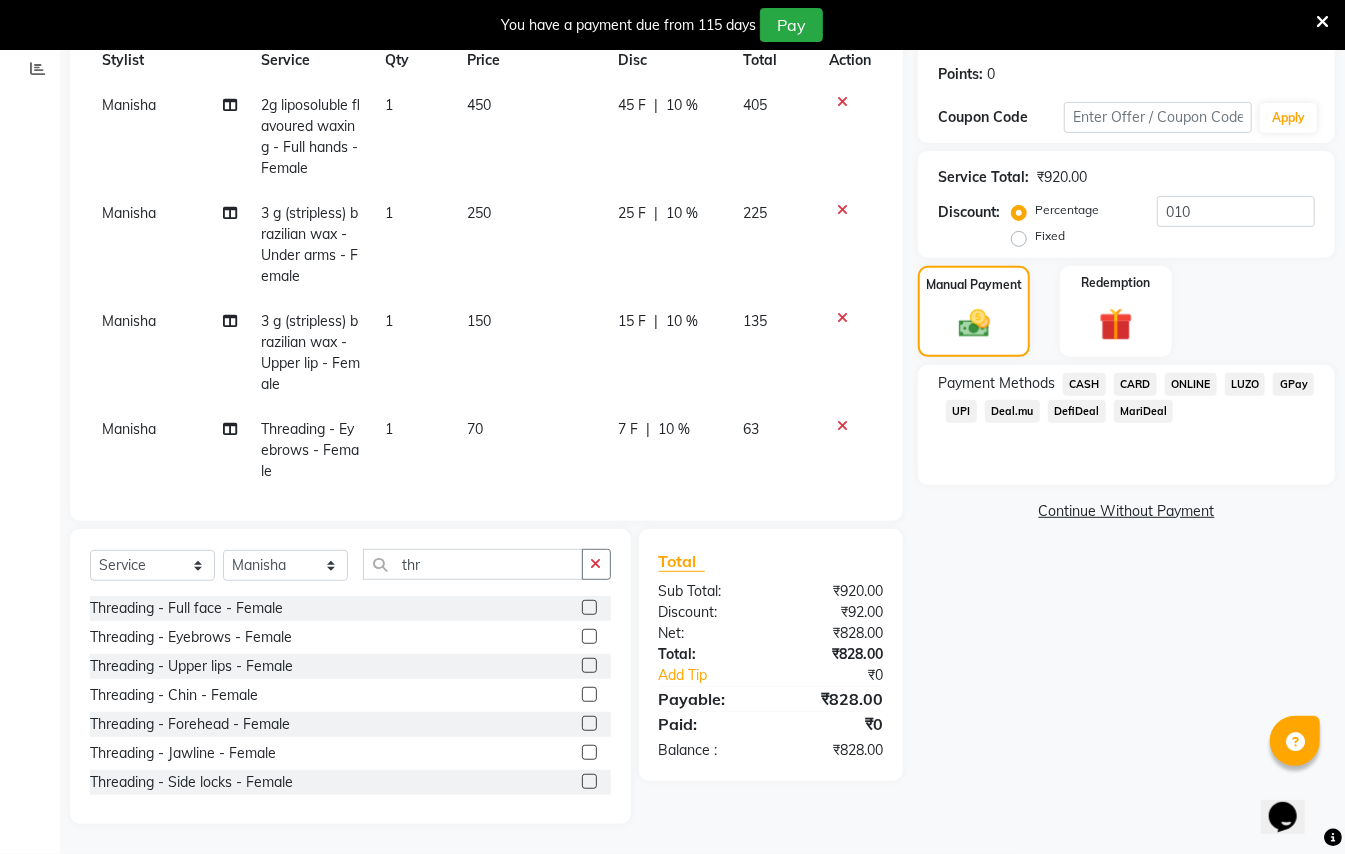 click on "GPay" 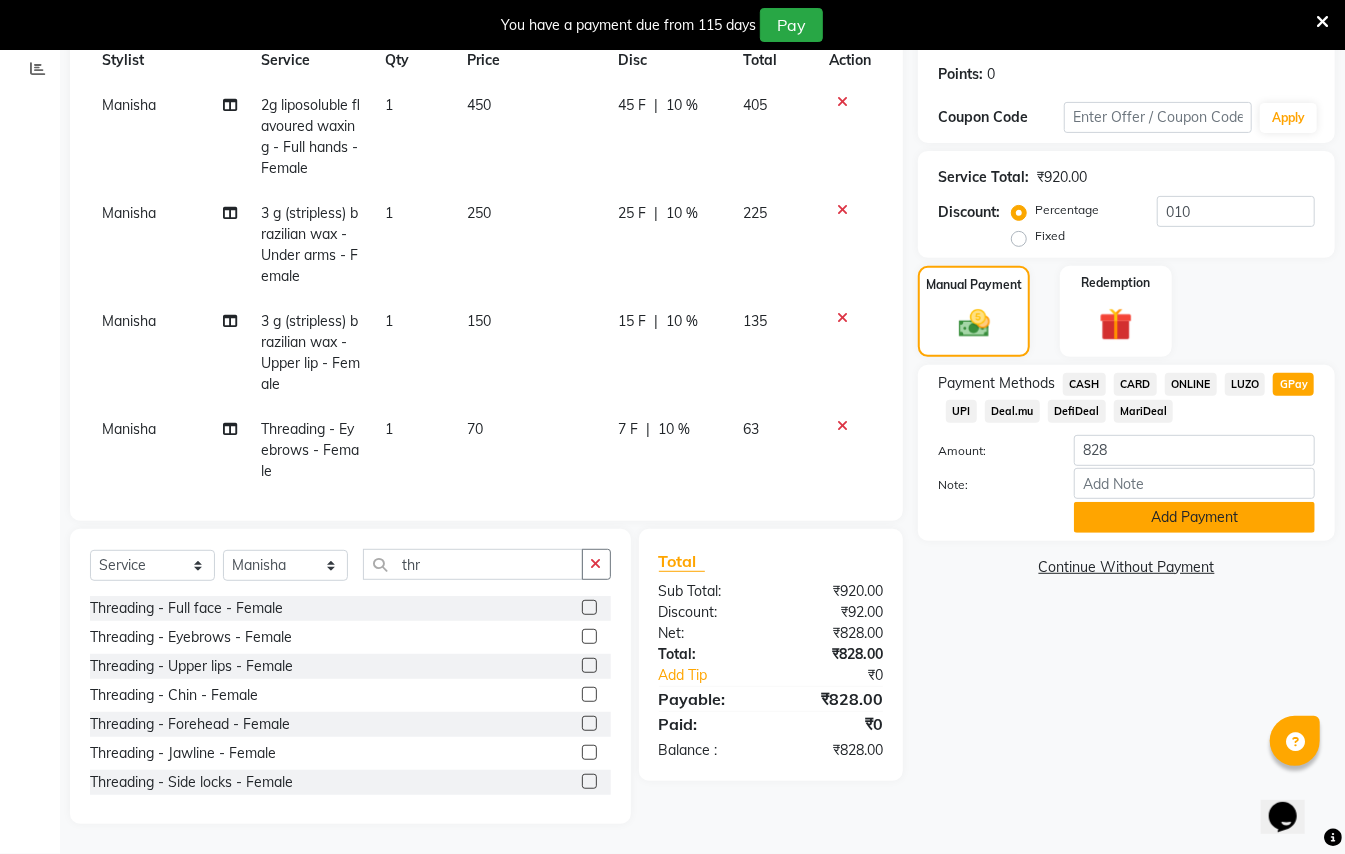 click on "Add Payment" 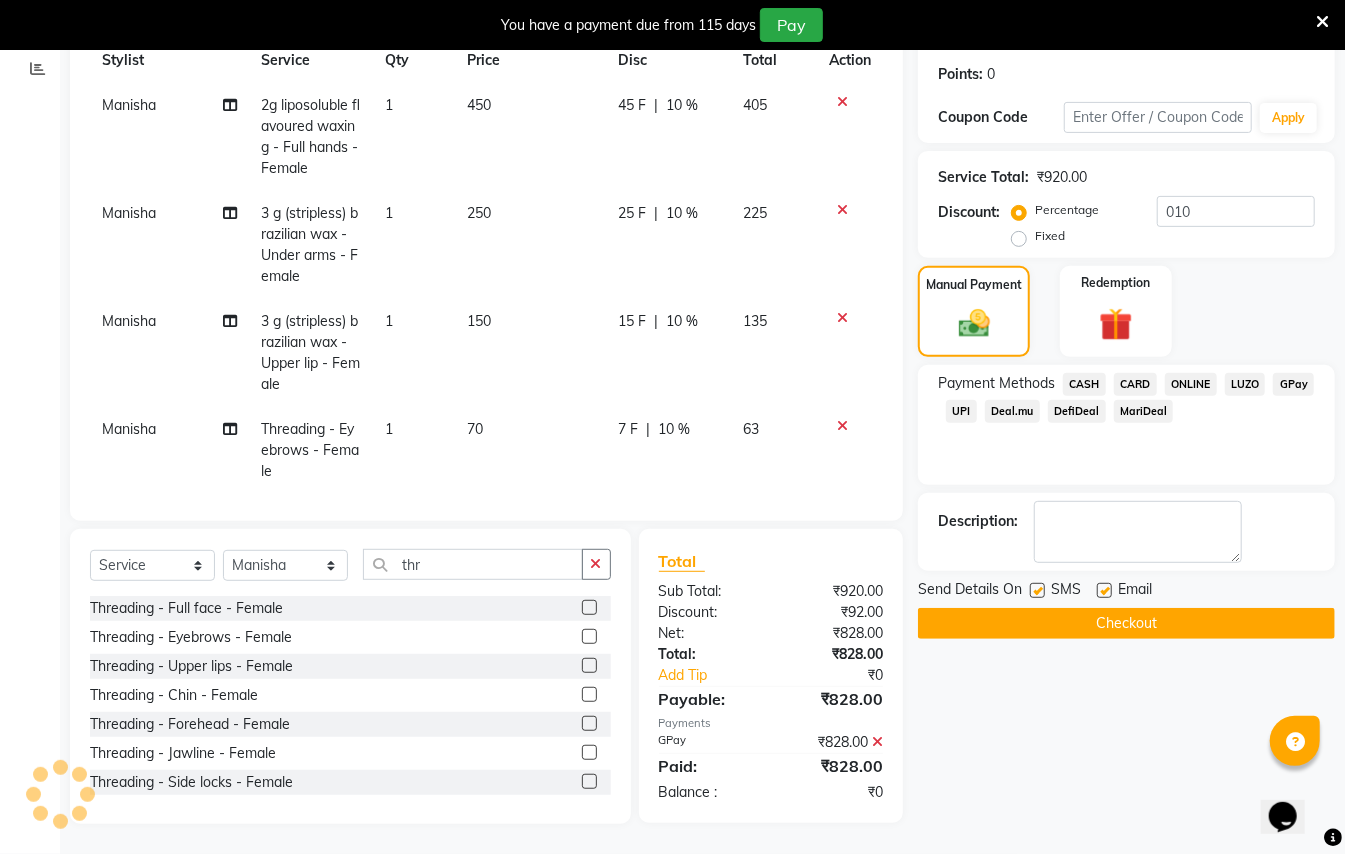 click on "Checkout" 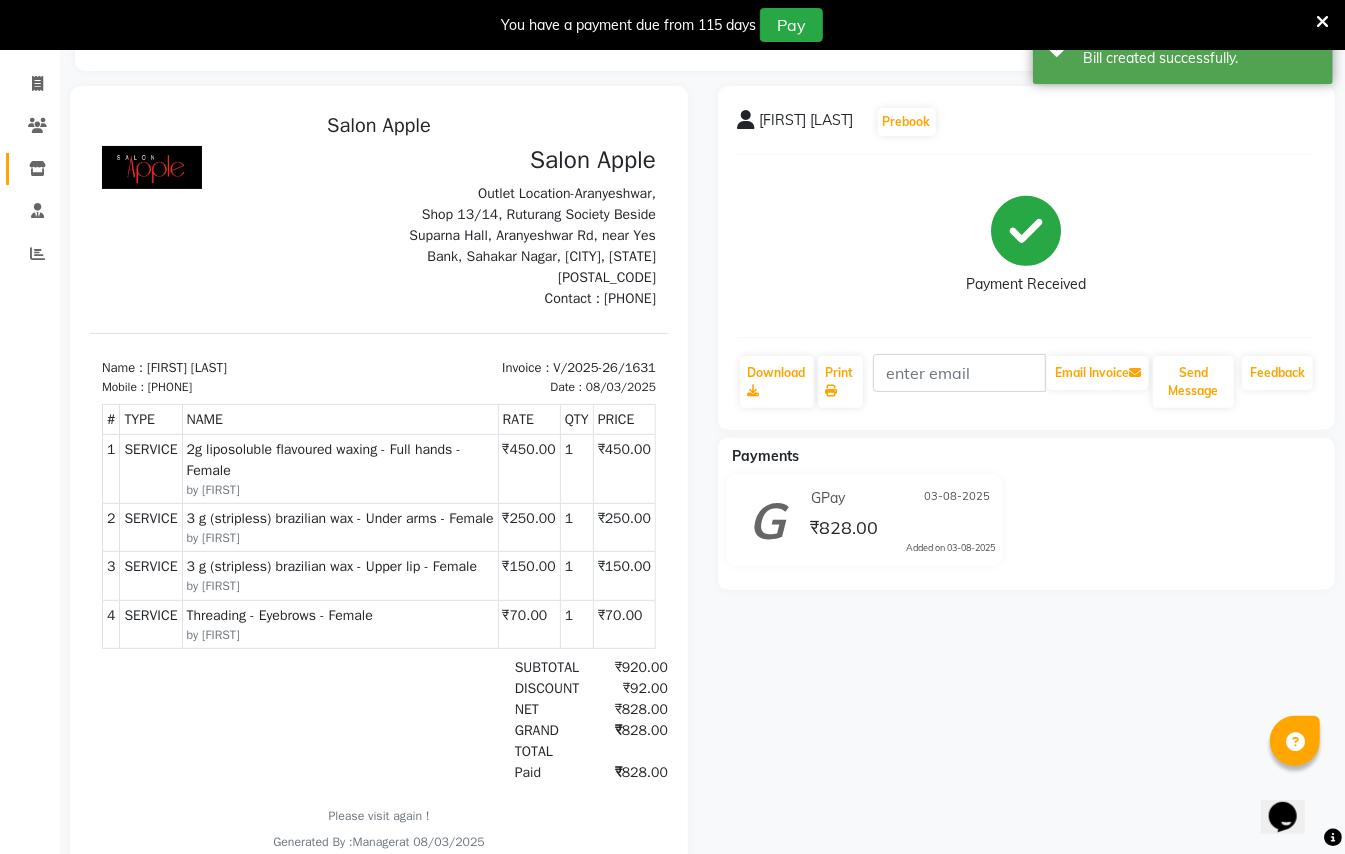 scroll, scrollTop: 0, scrollLeft: 0, axis: both 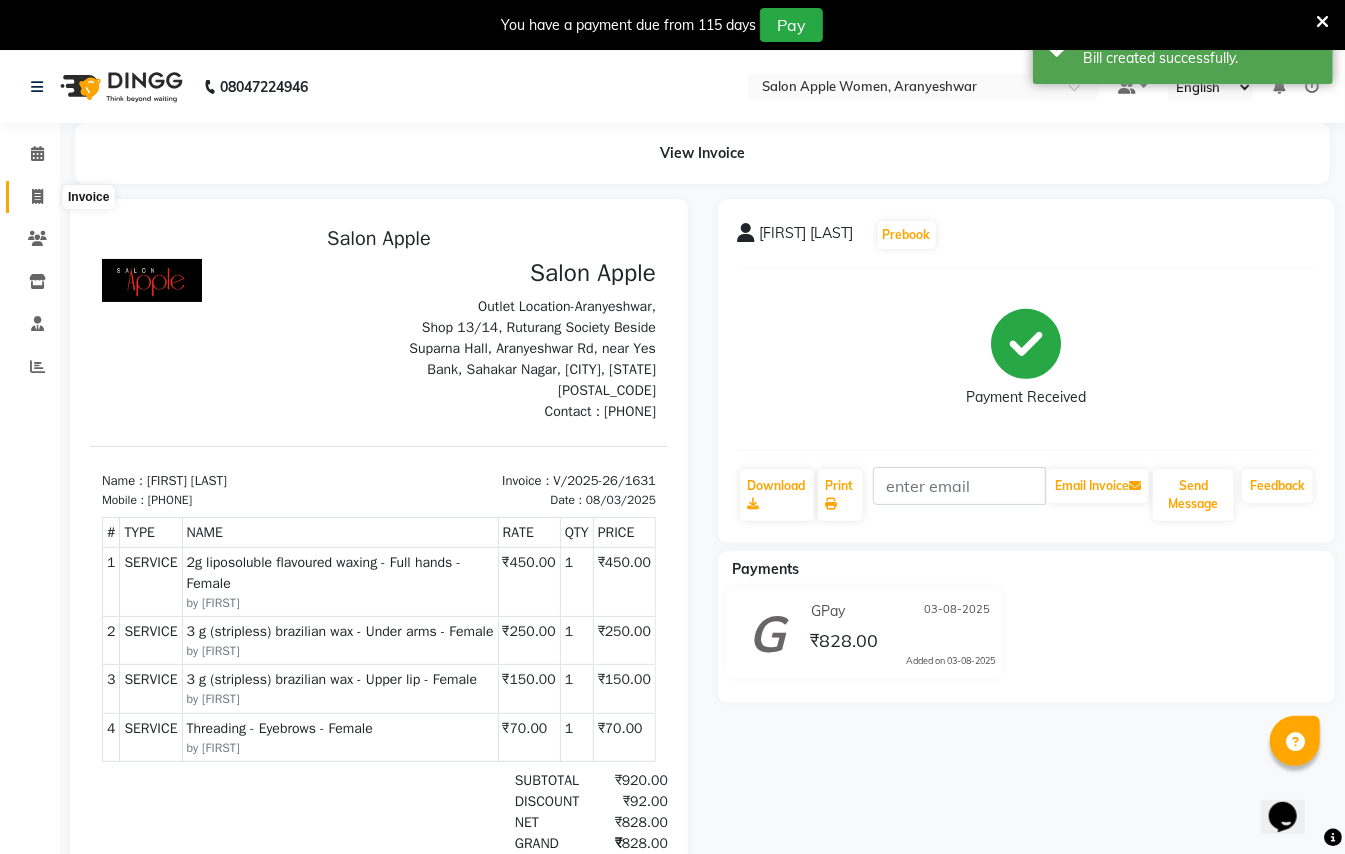 click 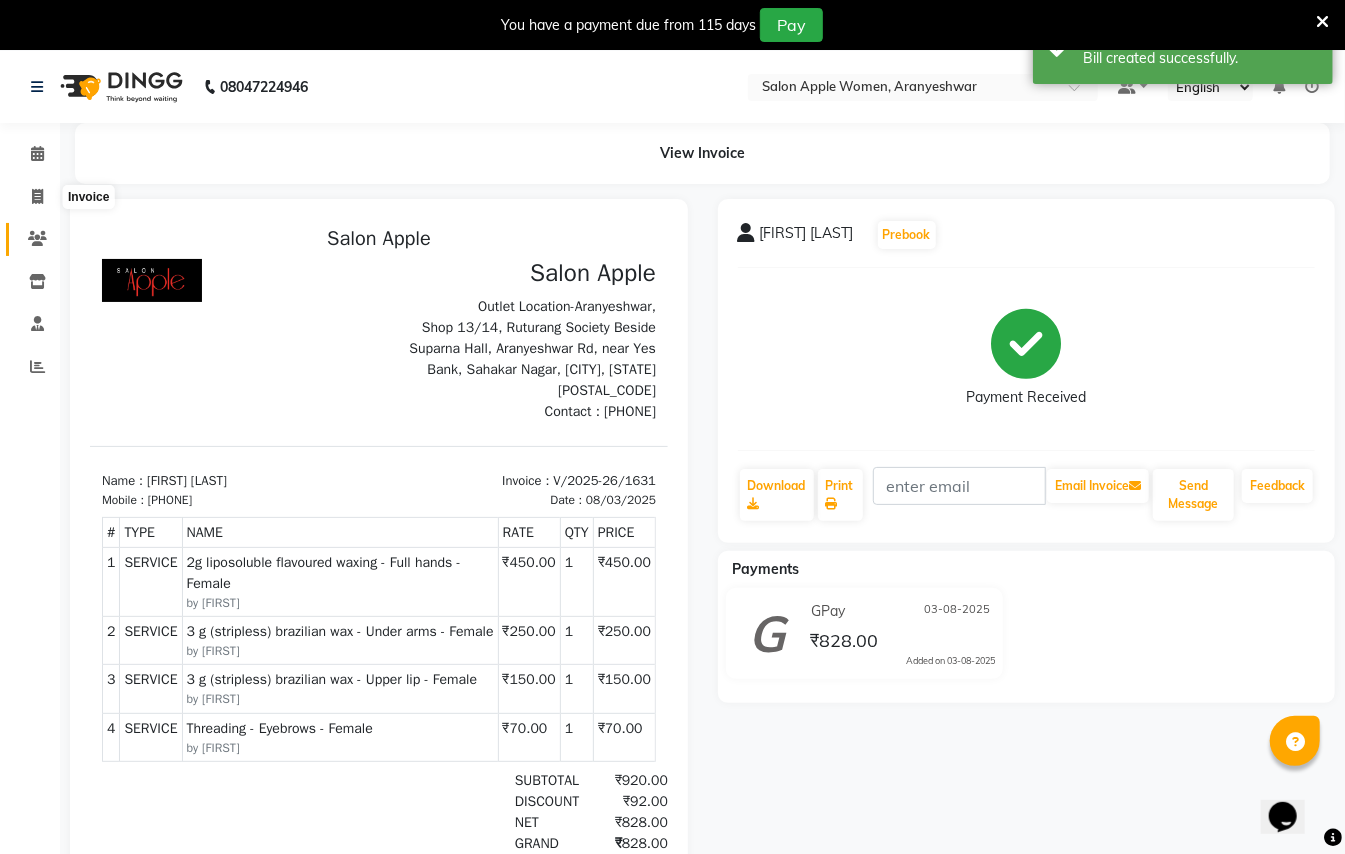 select on "123" 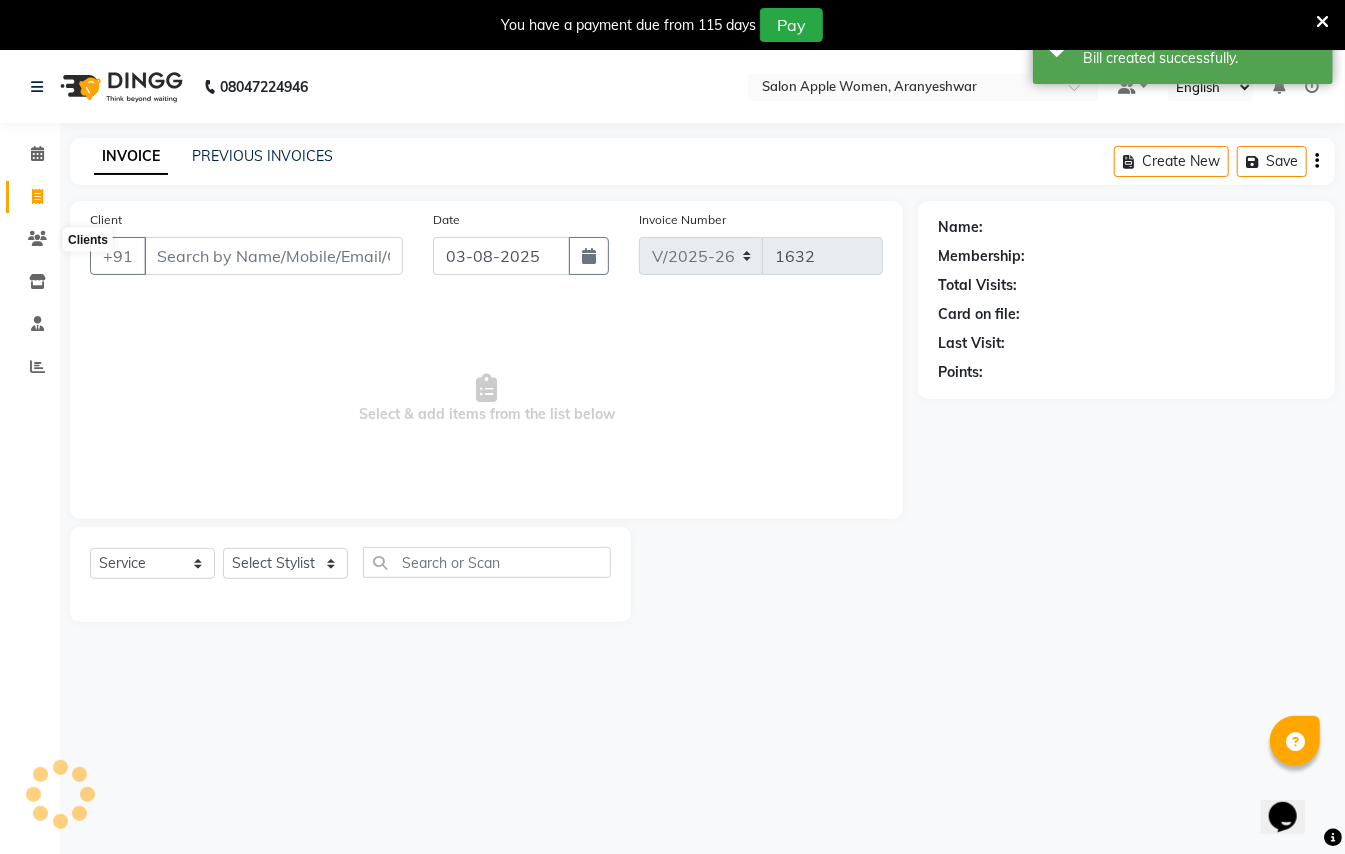 scroll, scrollTop: 50, scrollLeft: 0, axis: vertical 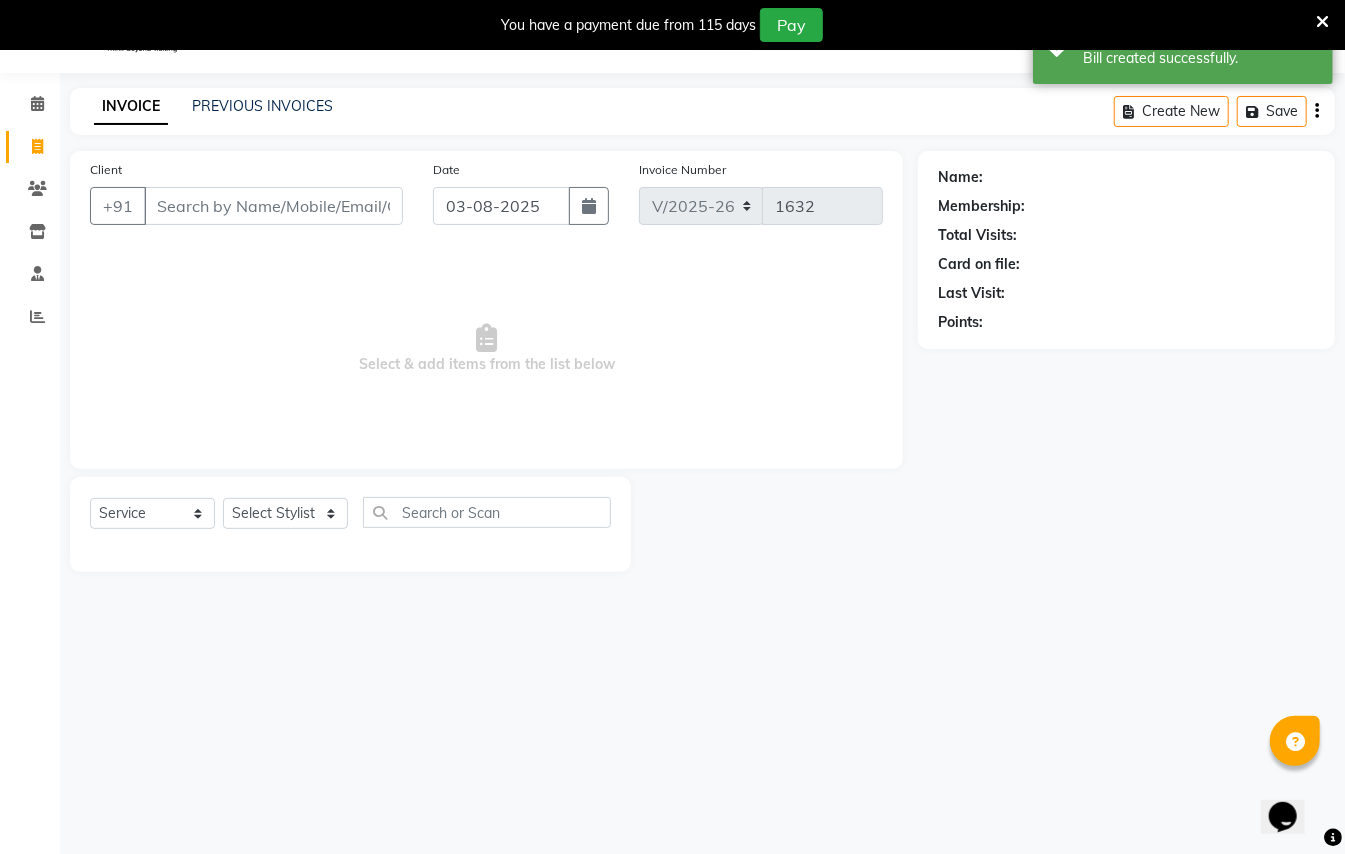 click on "Client" at bounding box center [273, 206] 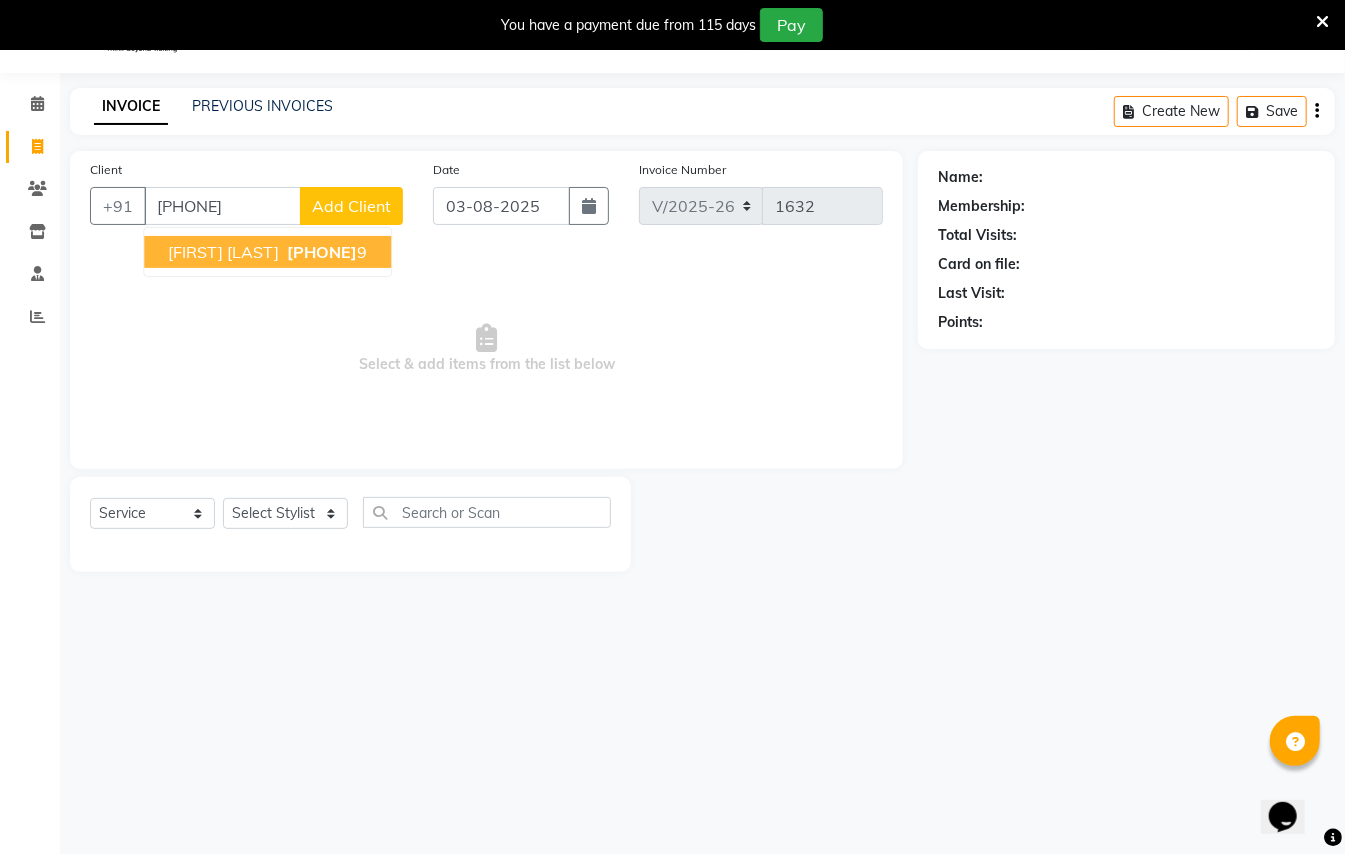 type on "[PHONE]" 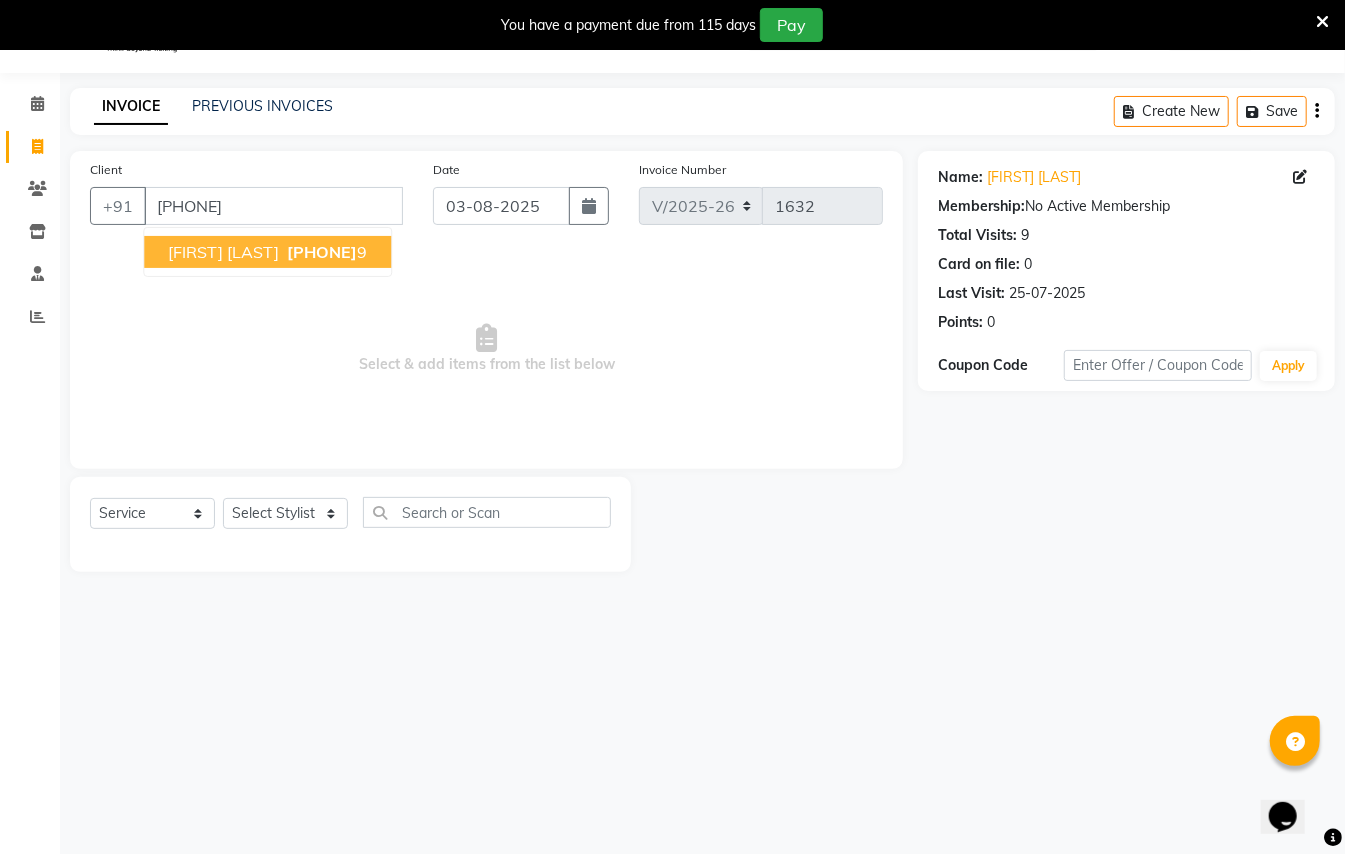 click on "[FIRST] [LAST]   [PHONE]" at bounding box center (267, 252) 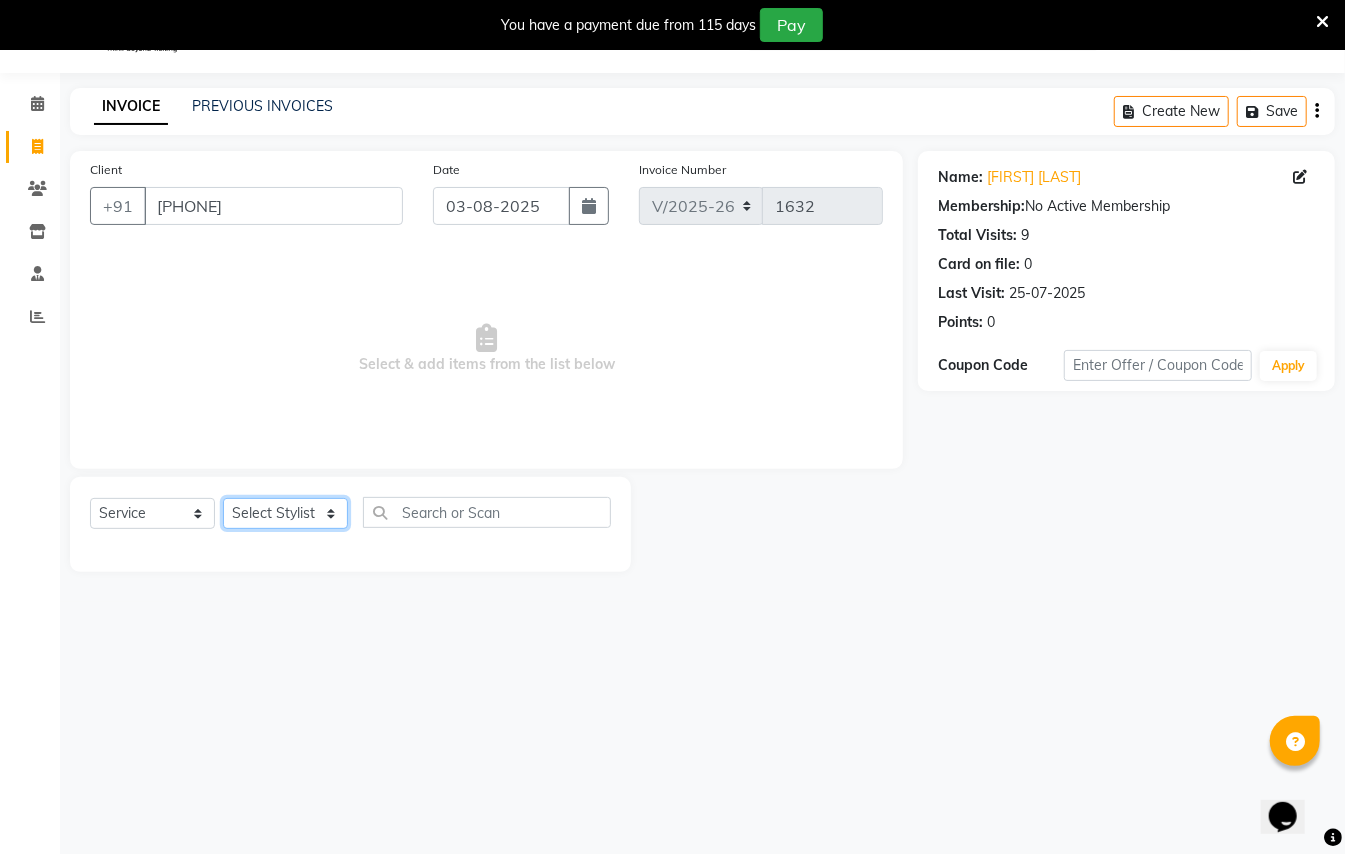 click on "Select Stylist [FIRST] [LAST] [FIRST] [LAST]  [FIRST] [LAST] [FIRST] [FIRST] [LAST] Manager [FIRST]  [FIRST] [LAST] Owner [FIRST] [FIRST]" 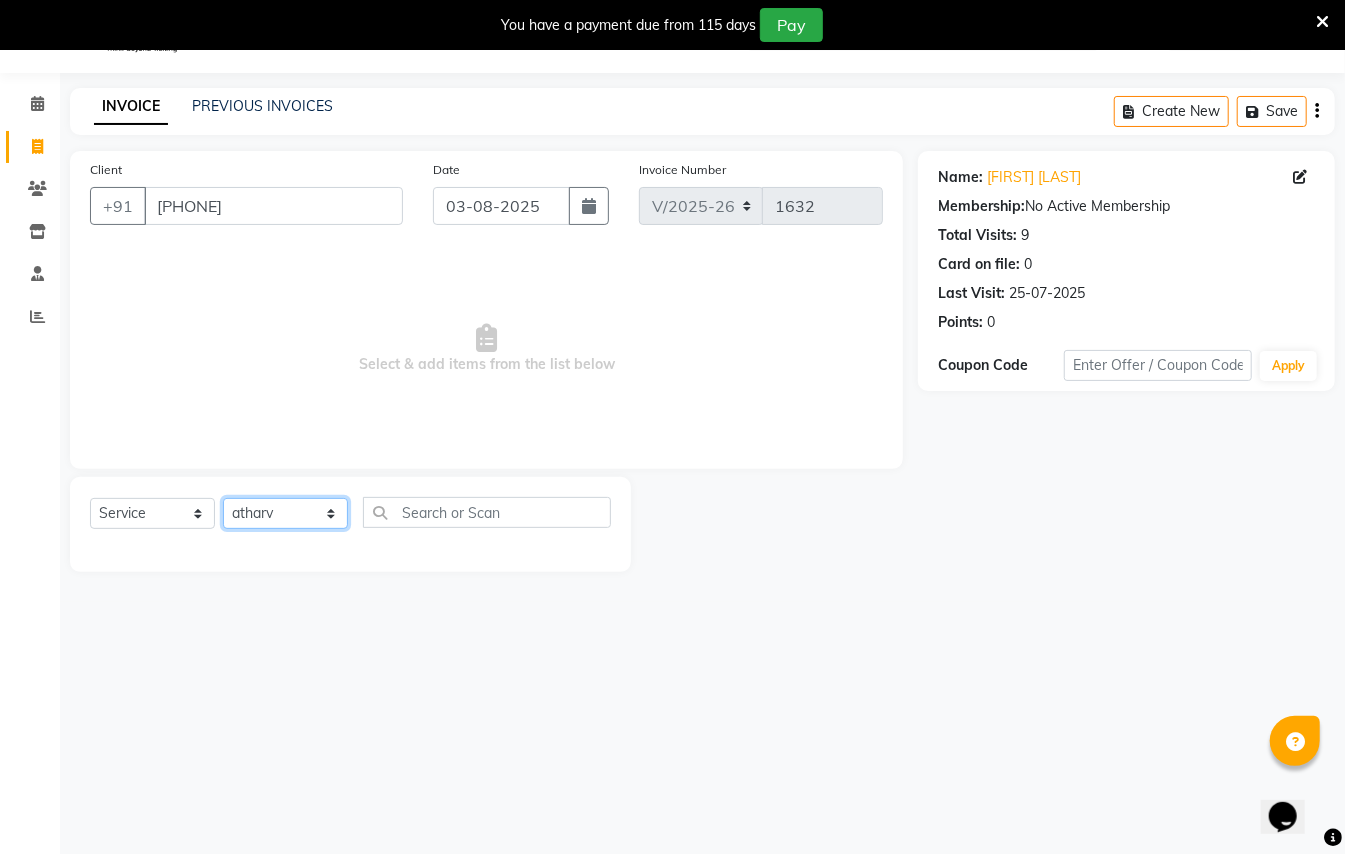 click on "Select Stylist [FIRST] [LAST] [FIRST] [LAST]  [FIRST] [LAST] [FIRST] [FIRST] [LAST] Manager [FIRST]  [FIRST] [LAST] Owner [FIRST] [FIRST]" 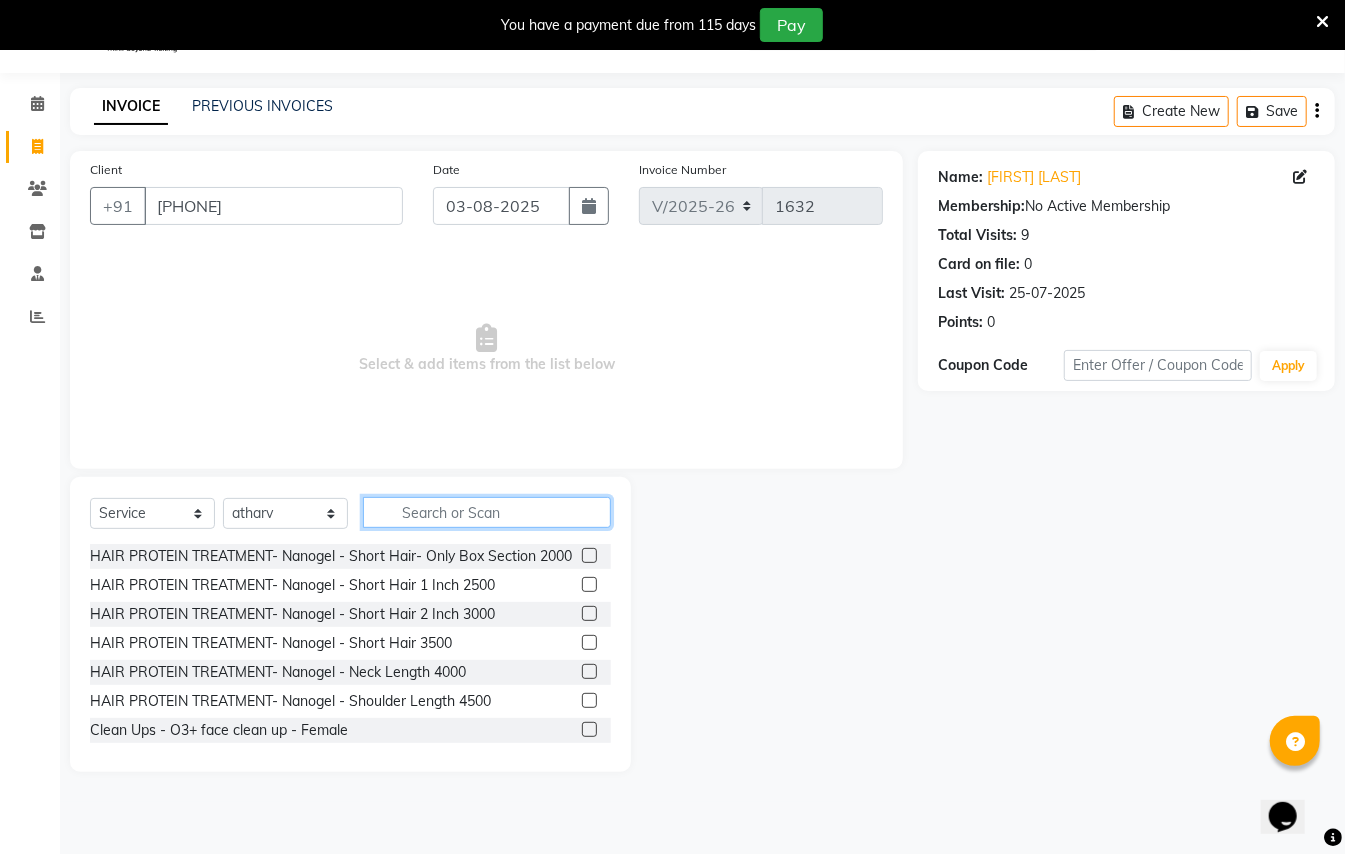 click 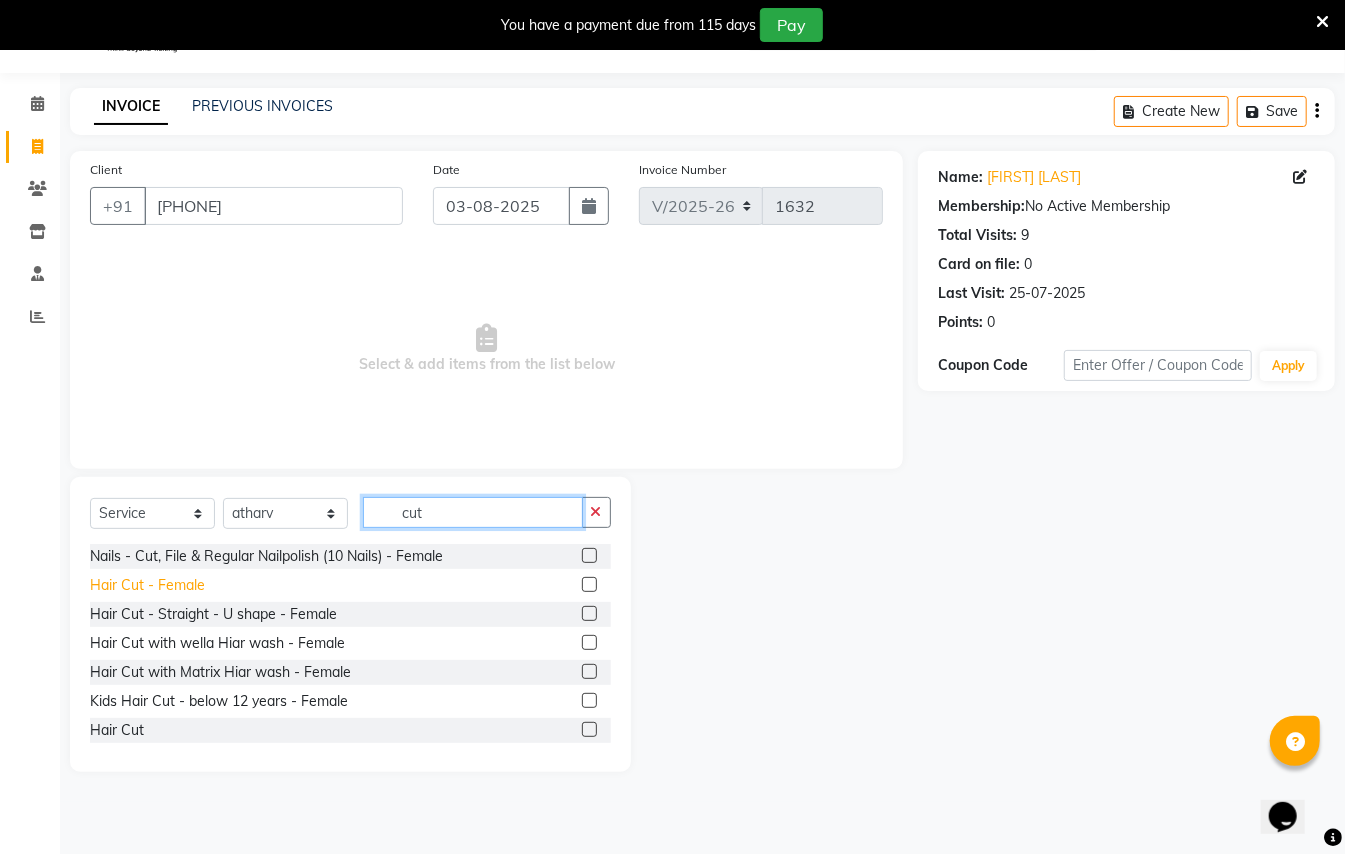 type on "cut" 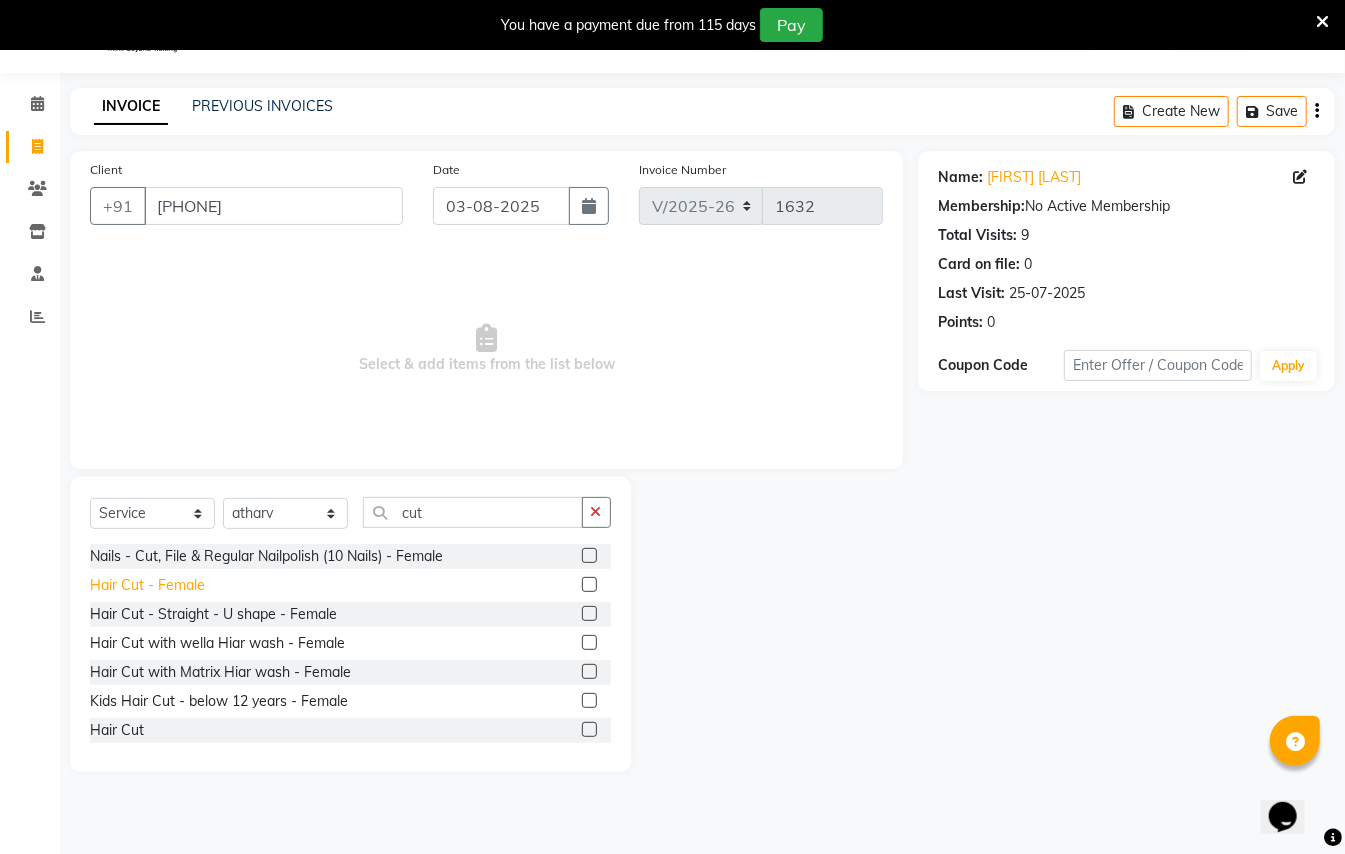 click on "Hair Cut - Female" 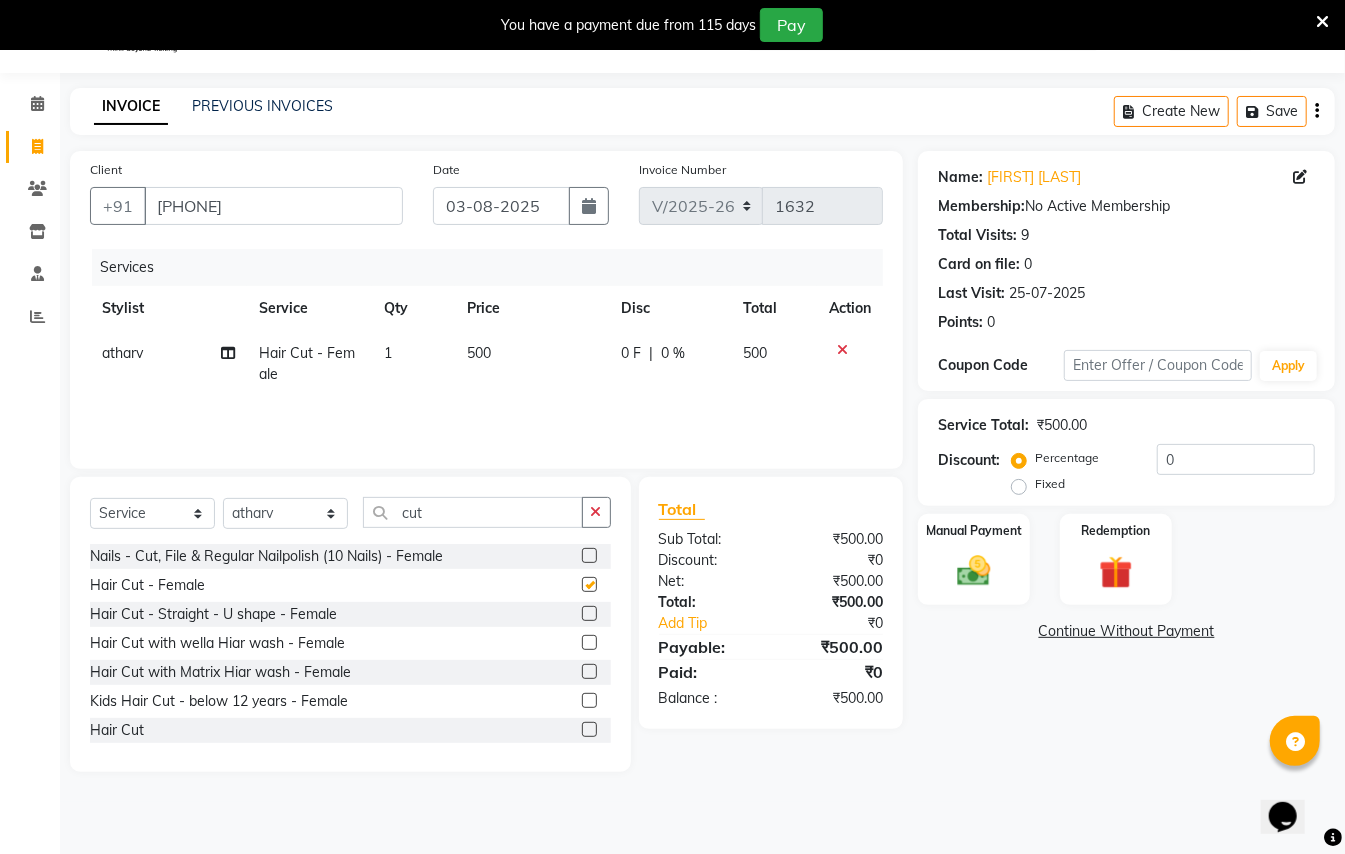 checkbox on "false" 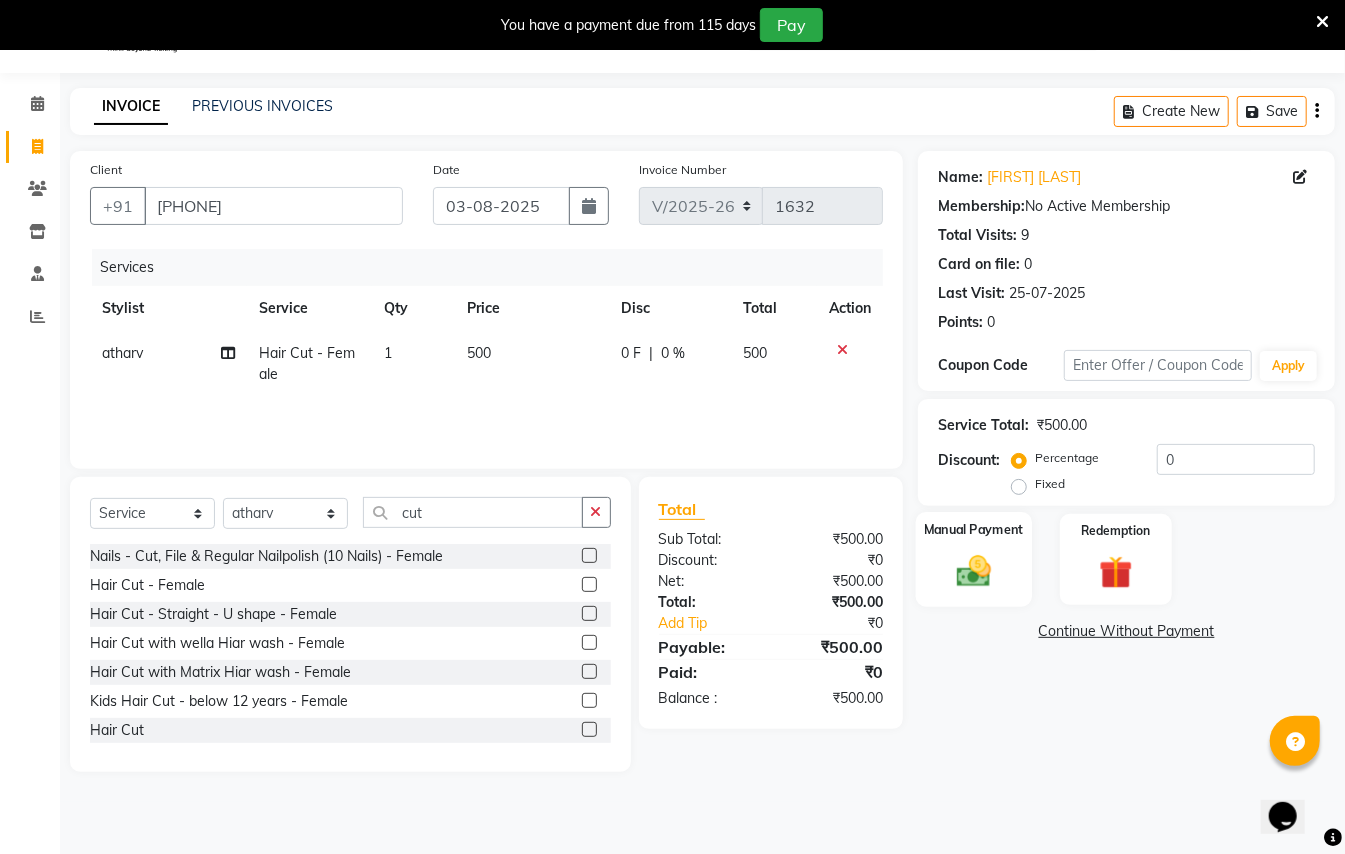 click 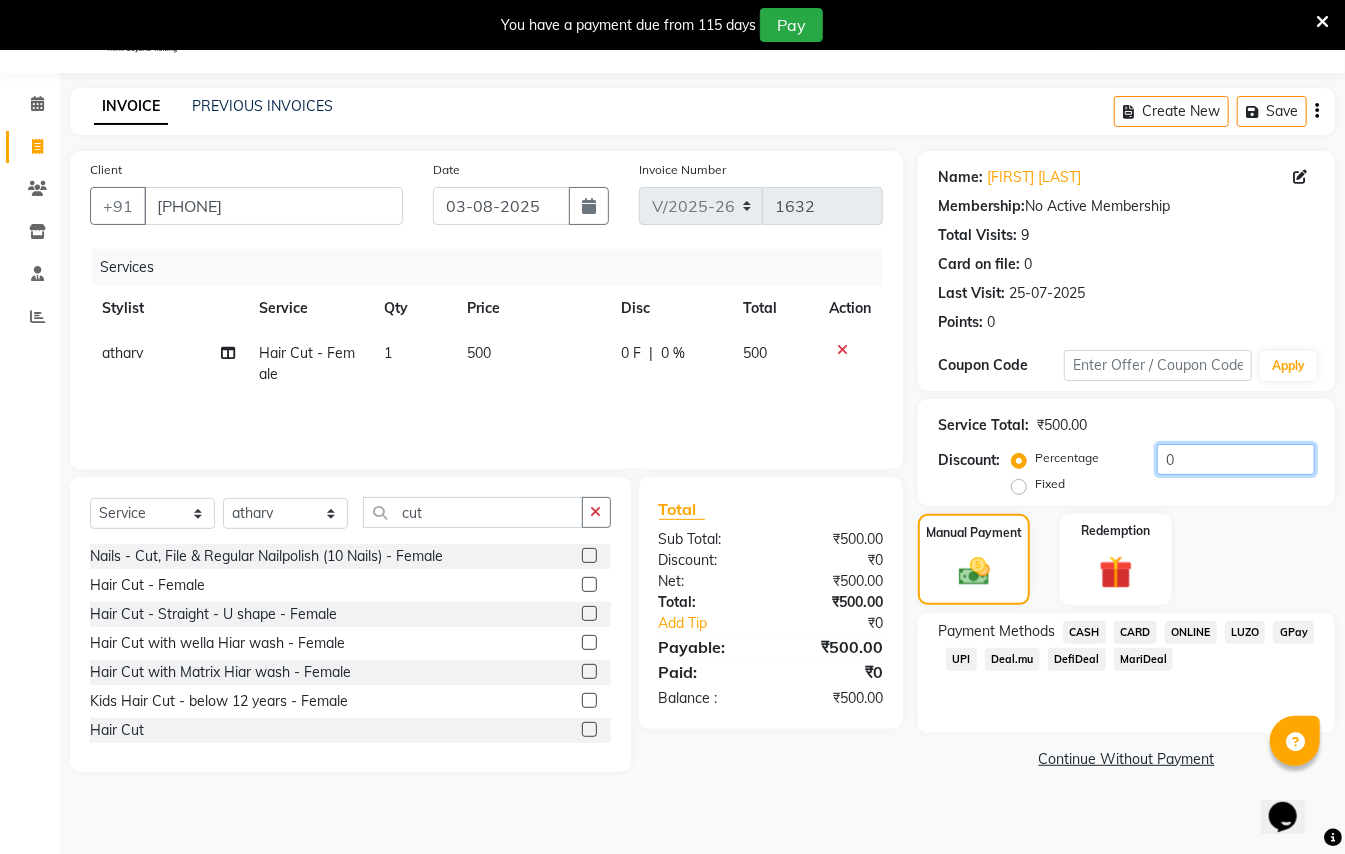 click on "0" 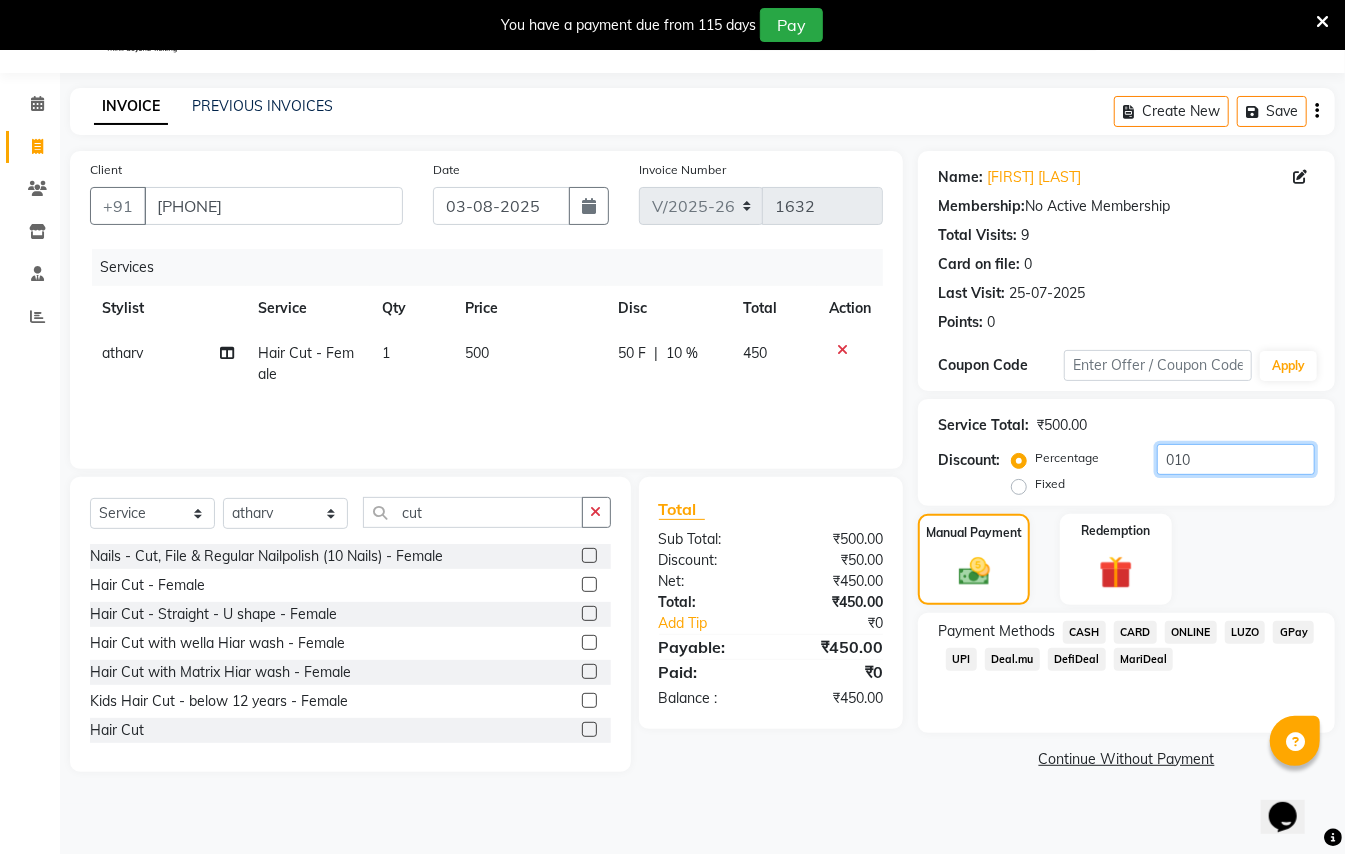 type on "010" 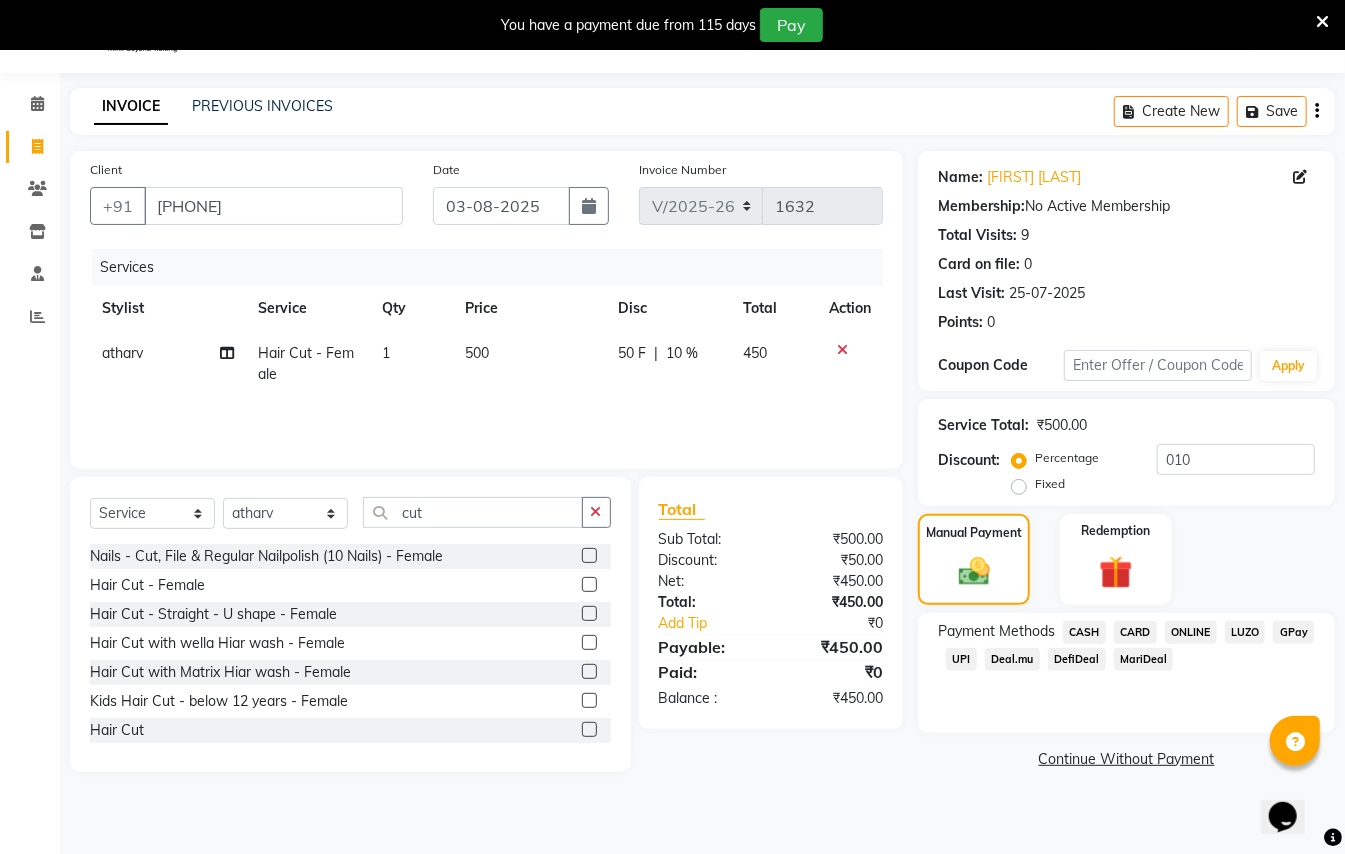 click on "GPay" 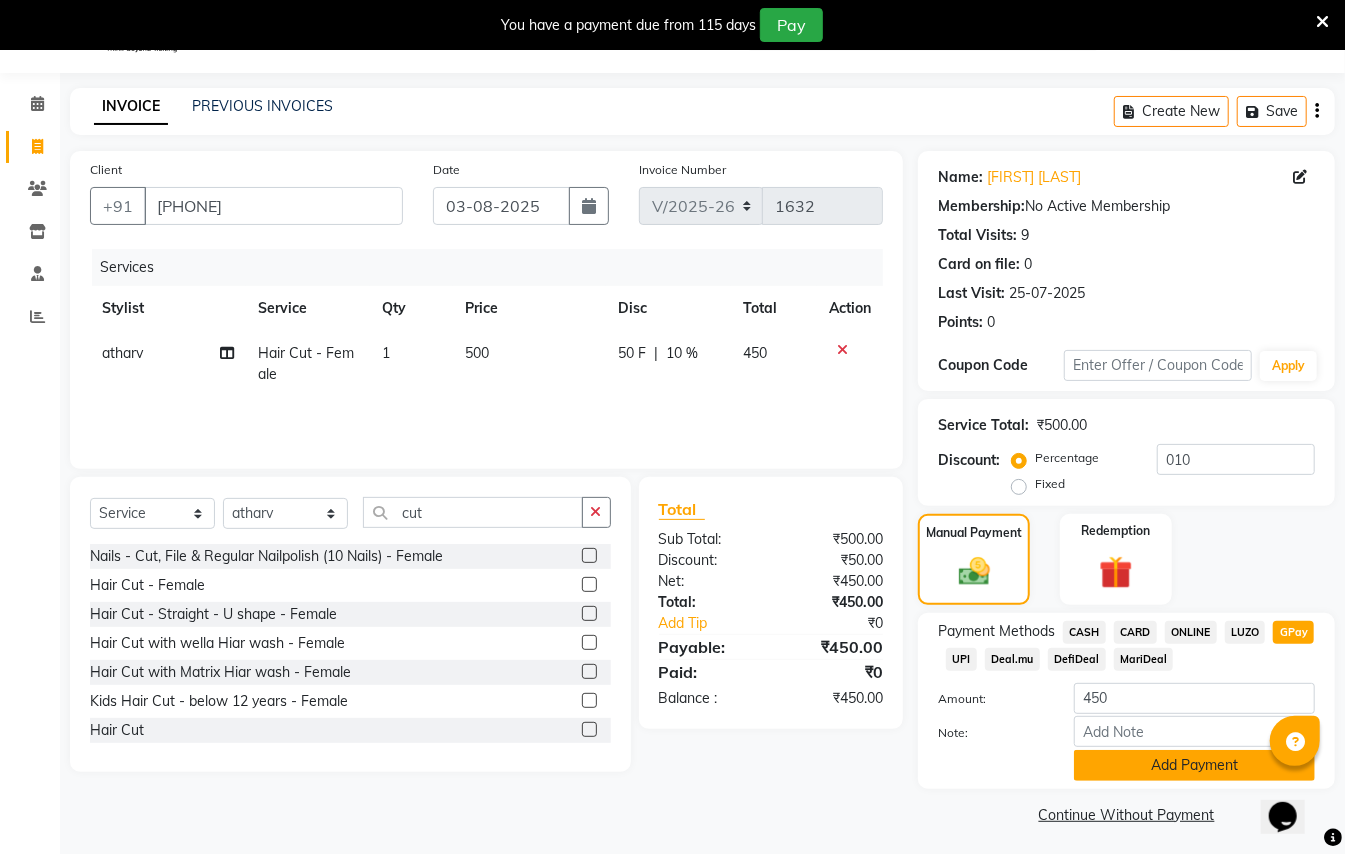 click on "Add Payment" 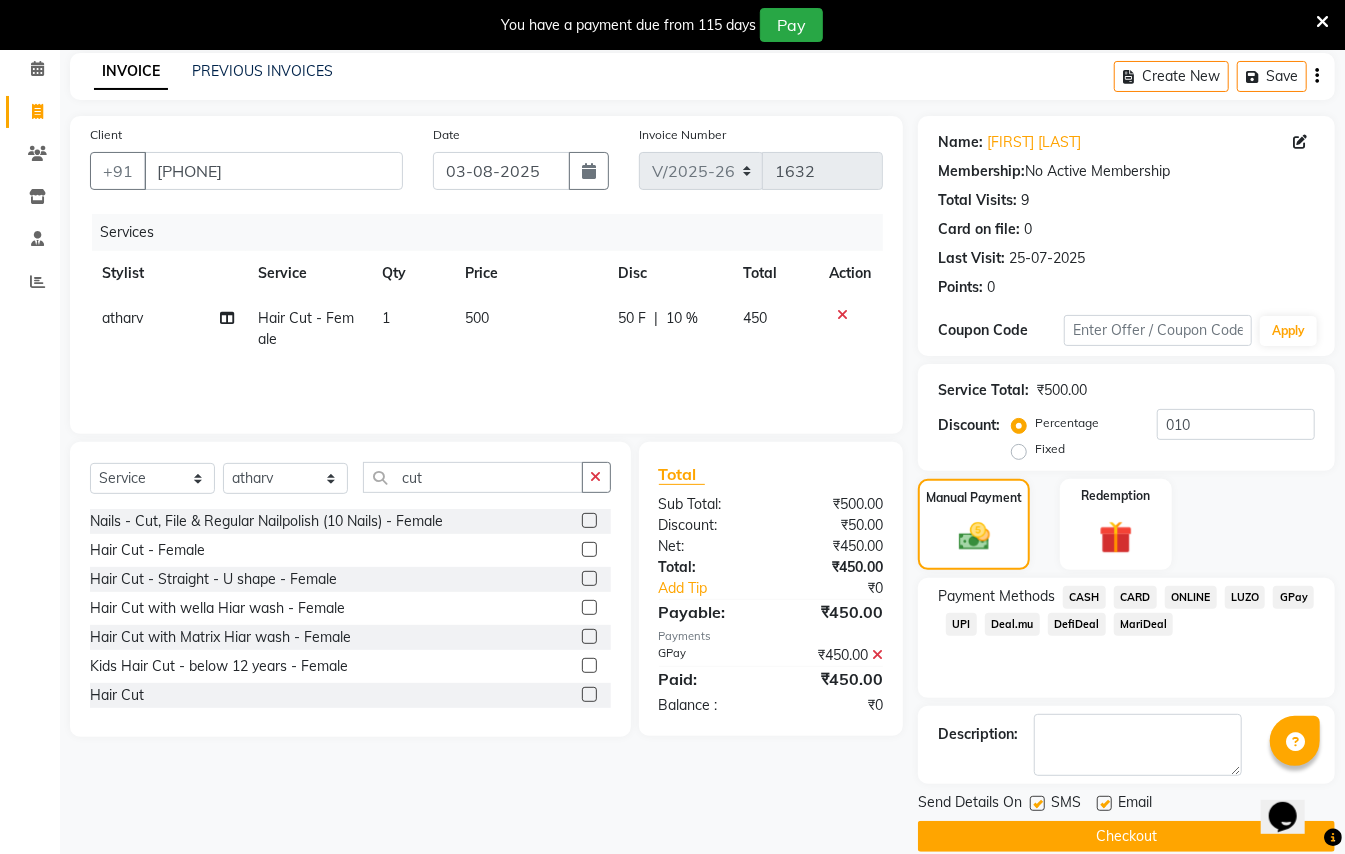 scroll, scrollTop: 114, scrollLeft: 0, axis: vertical 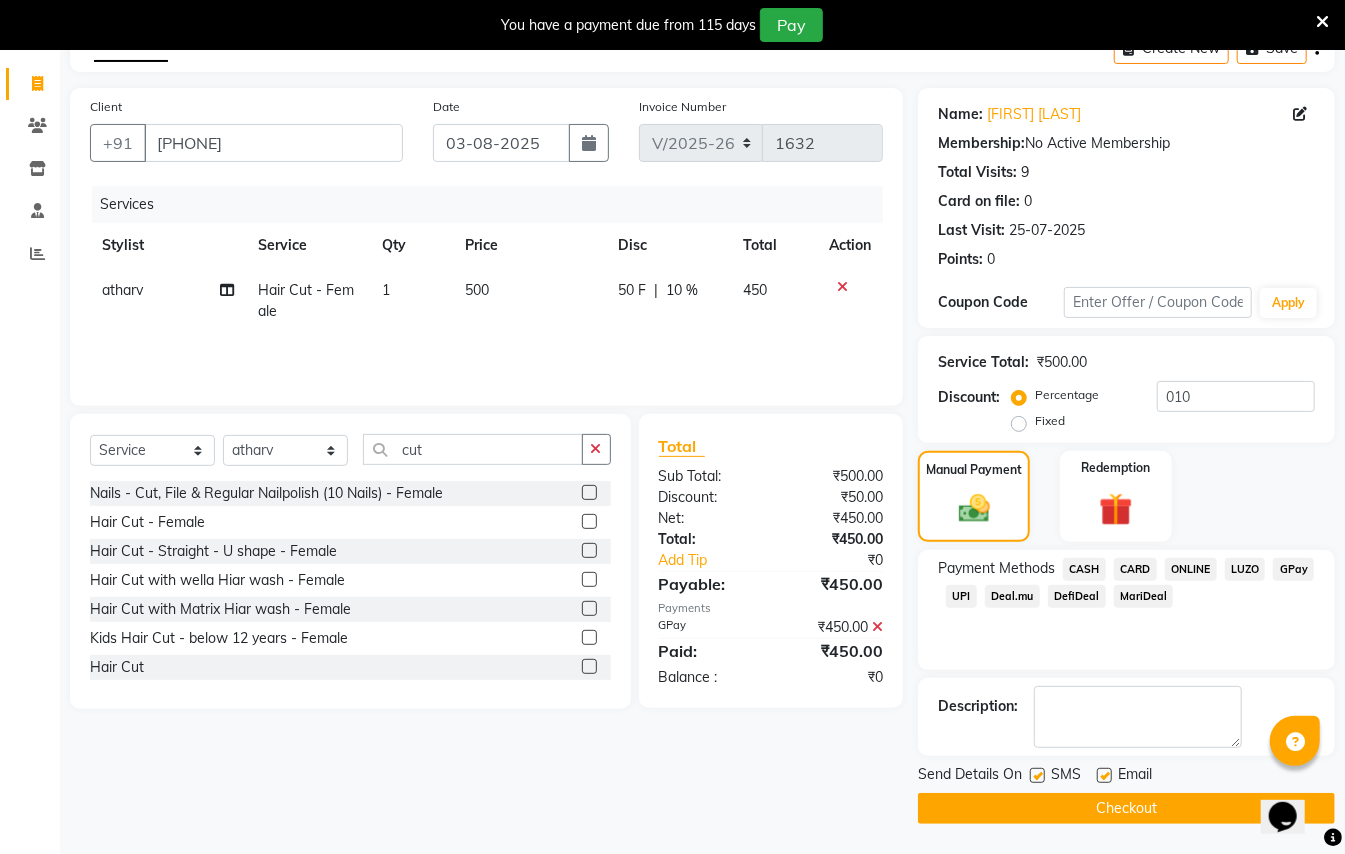 click on "Checkout" 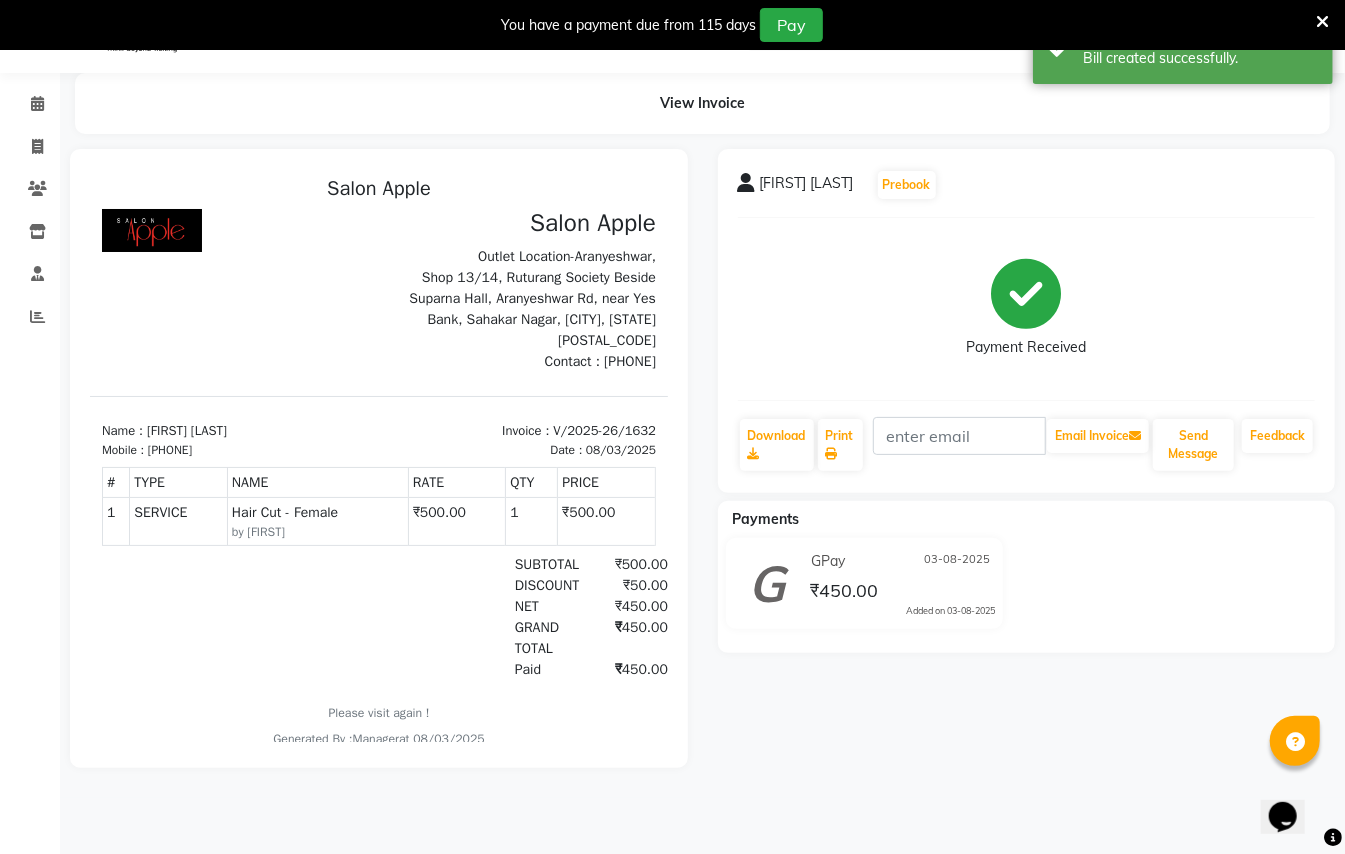 scroll, scrollTop: 0, scrollLeft: 0, axis: both 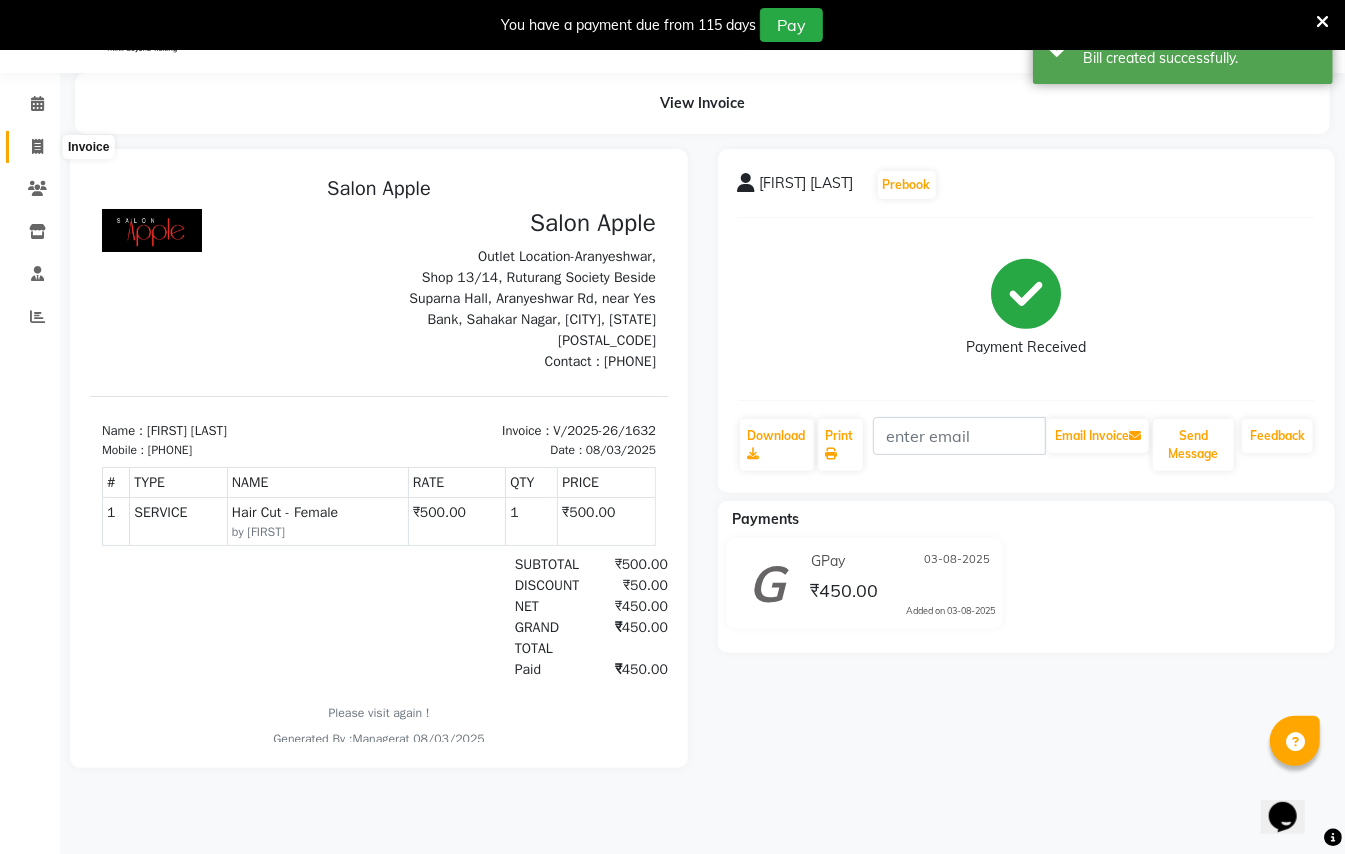 click 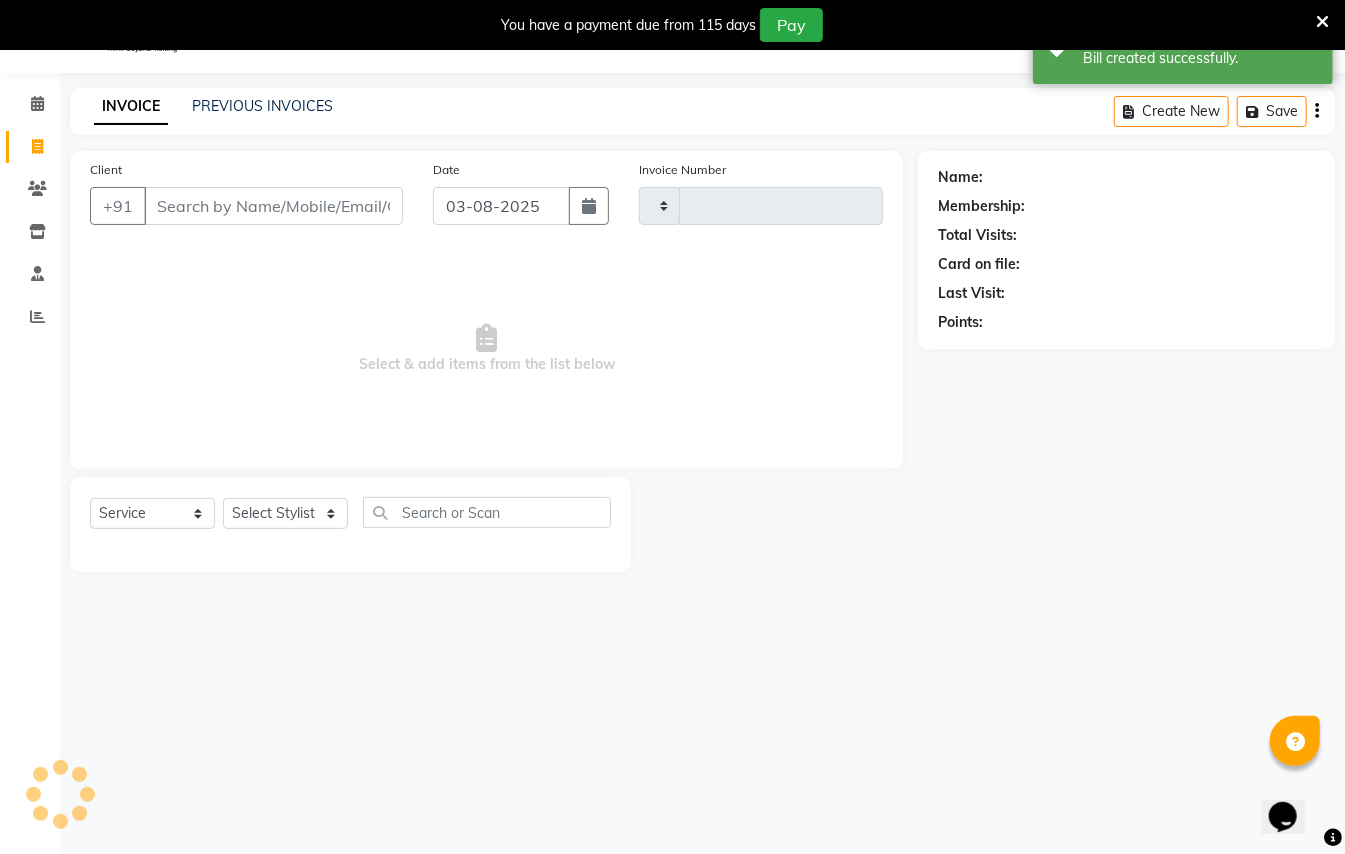 type on "1633" 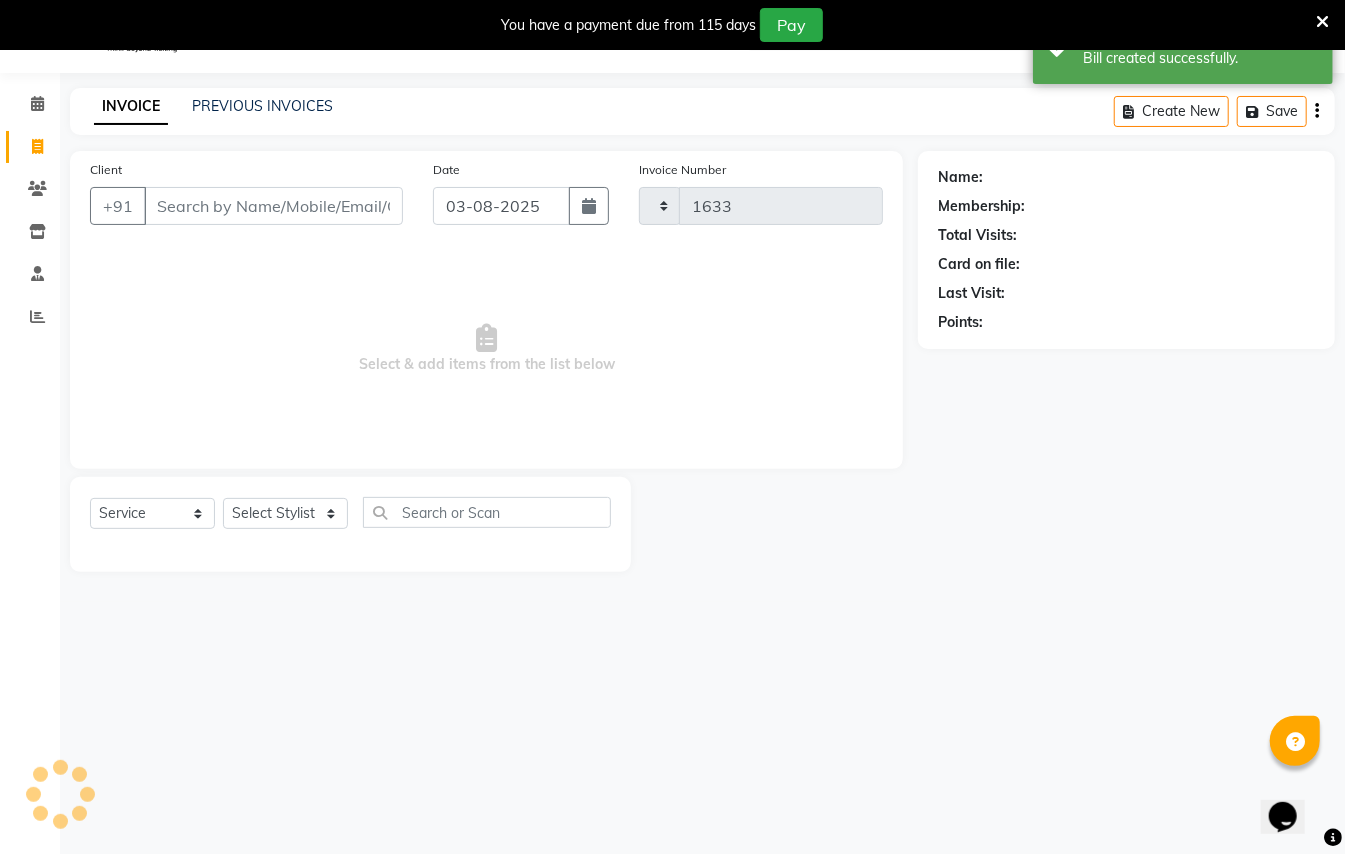 select on "123" 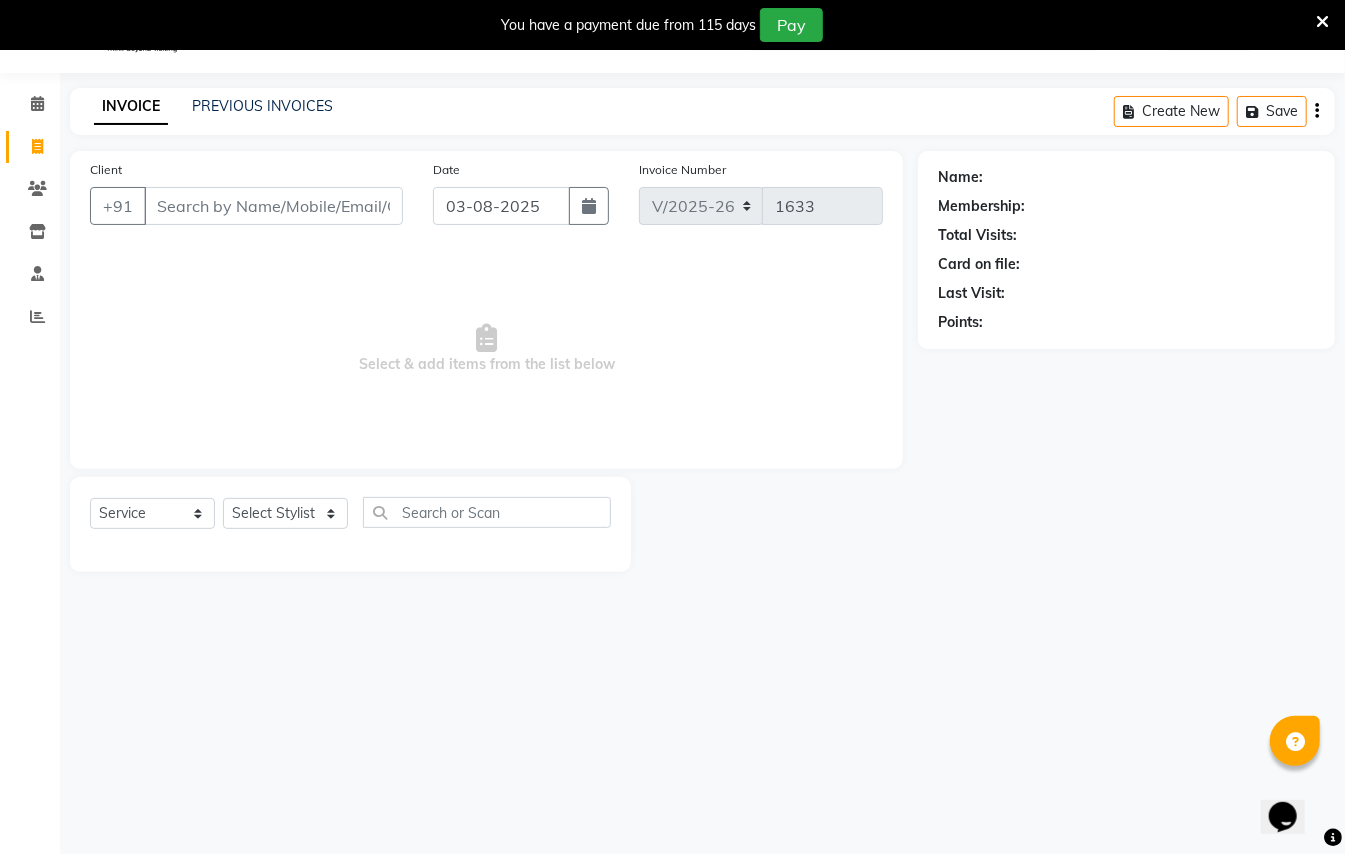 click on "Client" at bounding box center [273, 206] 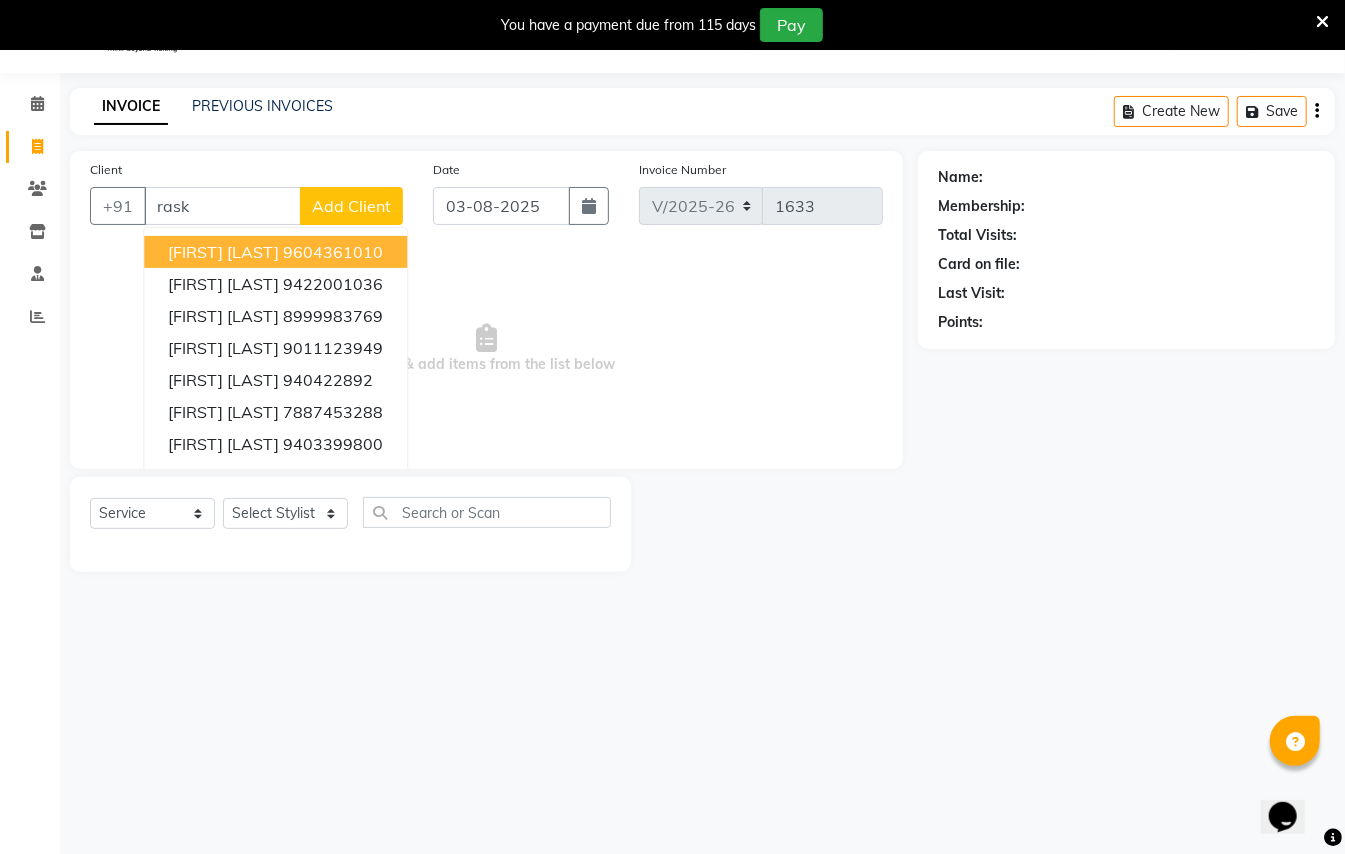 click on "[FIRST] [LAST]" at bounding box center (223, 252) 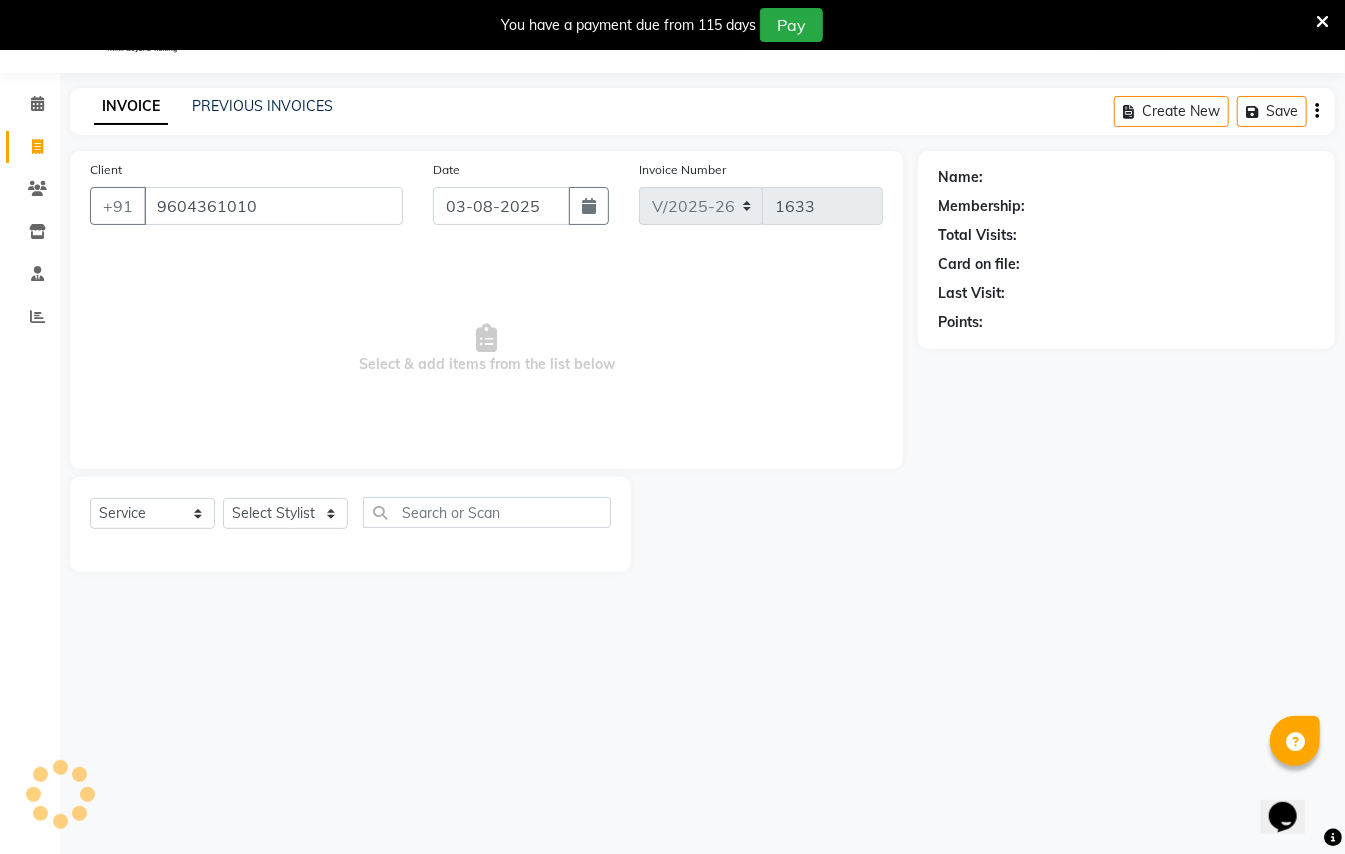 type on "9604361010" 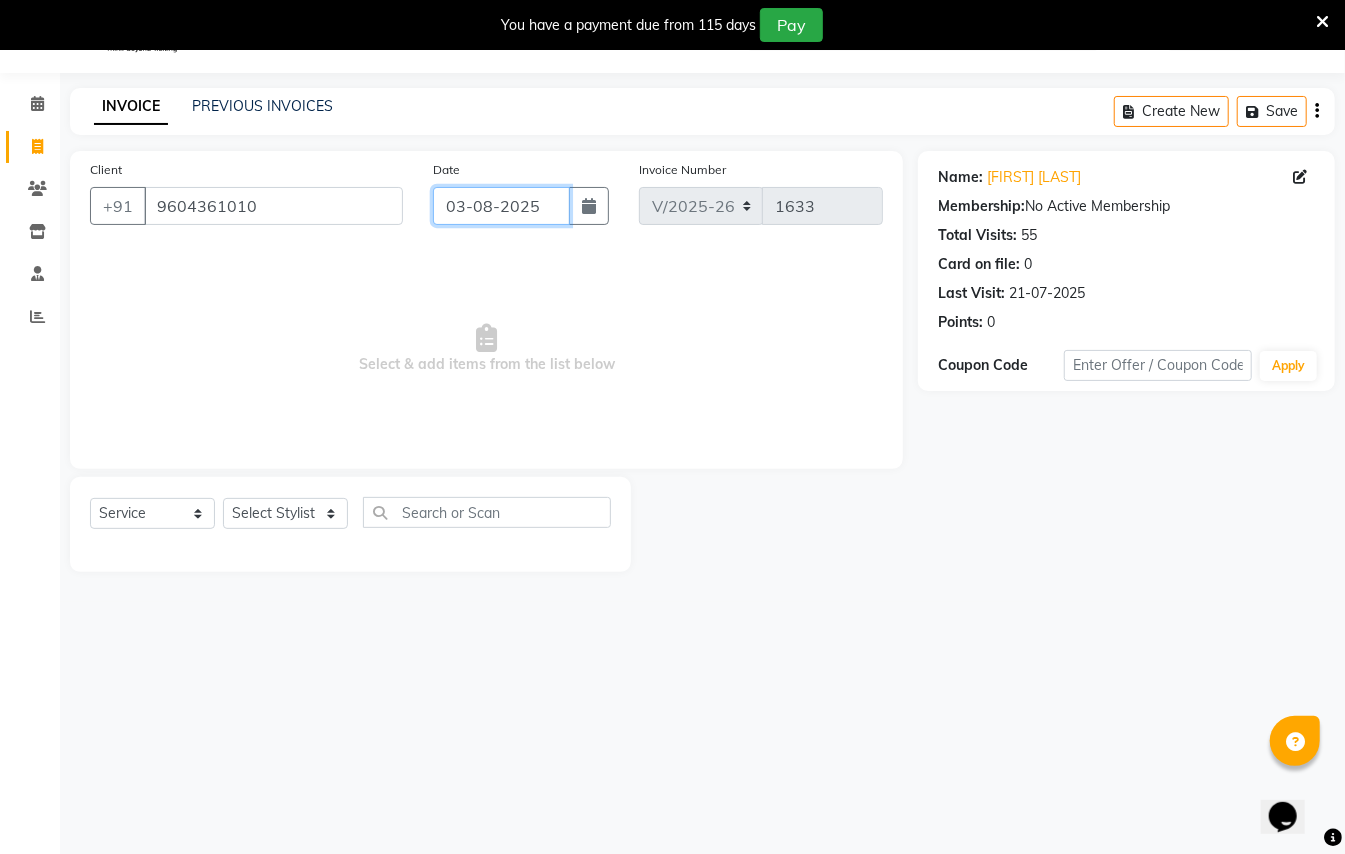 click on "03-08-2025" 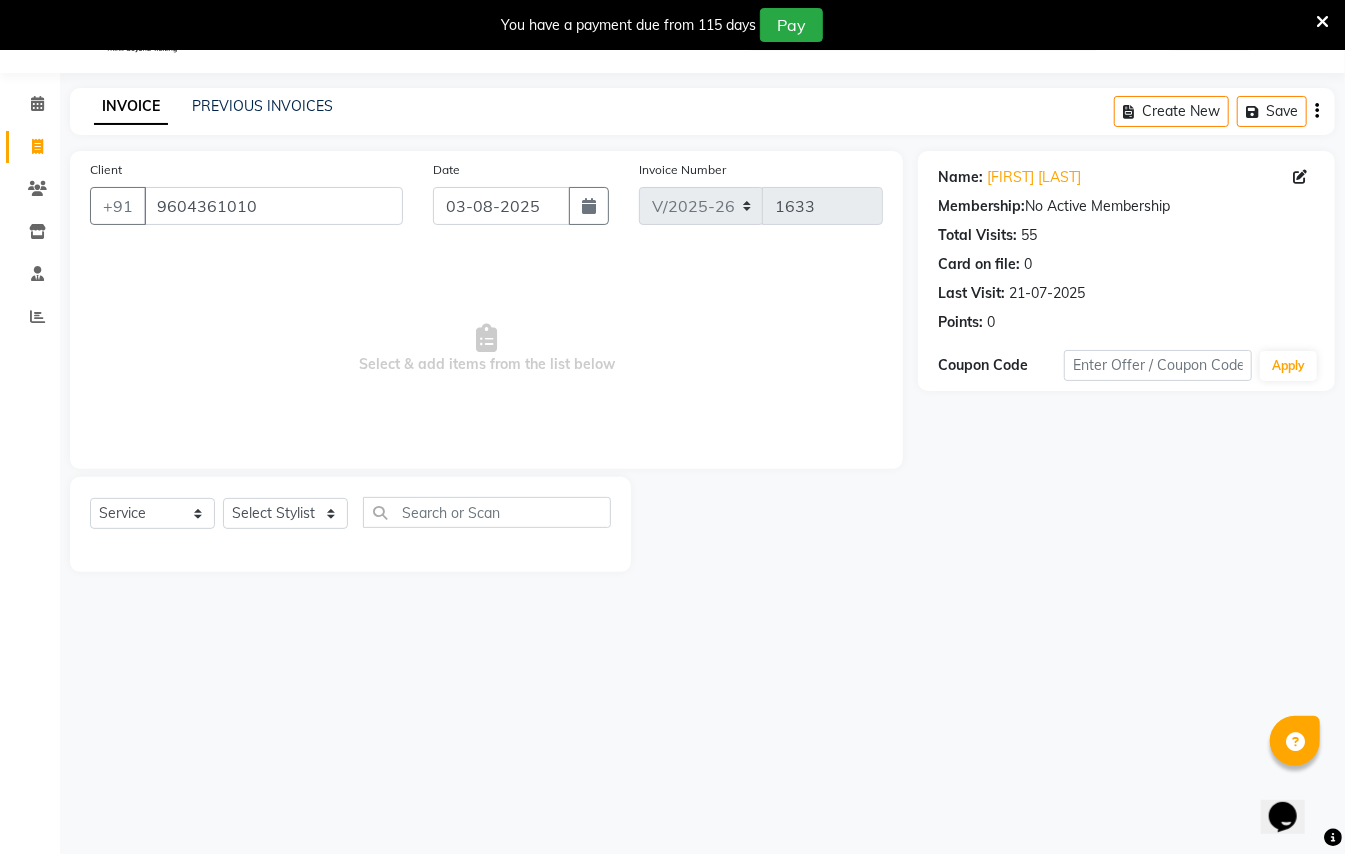 select on "8" 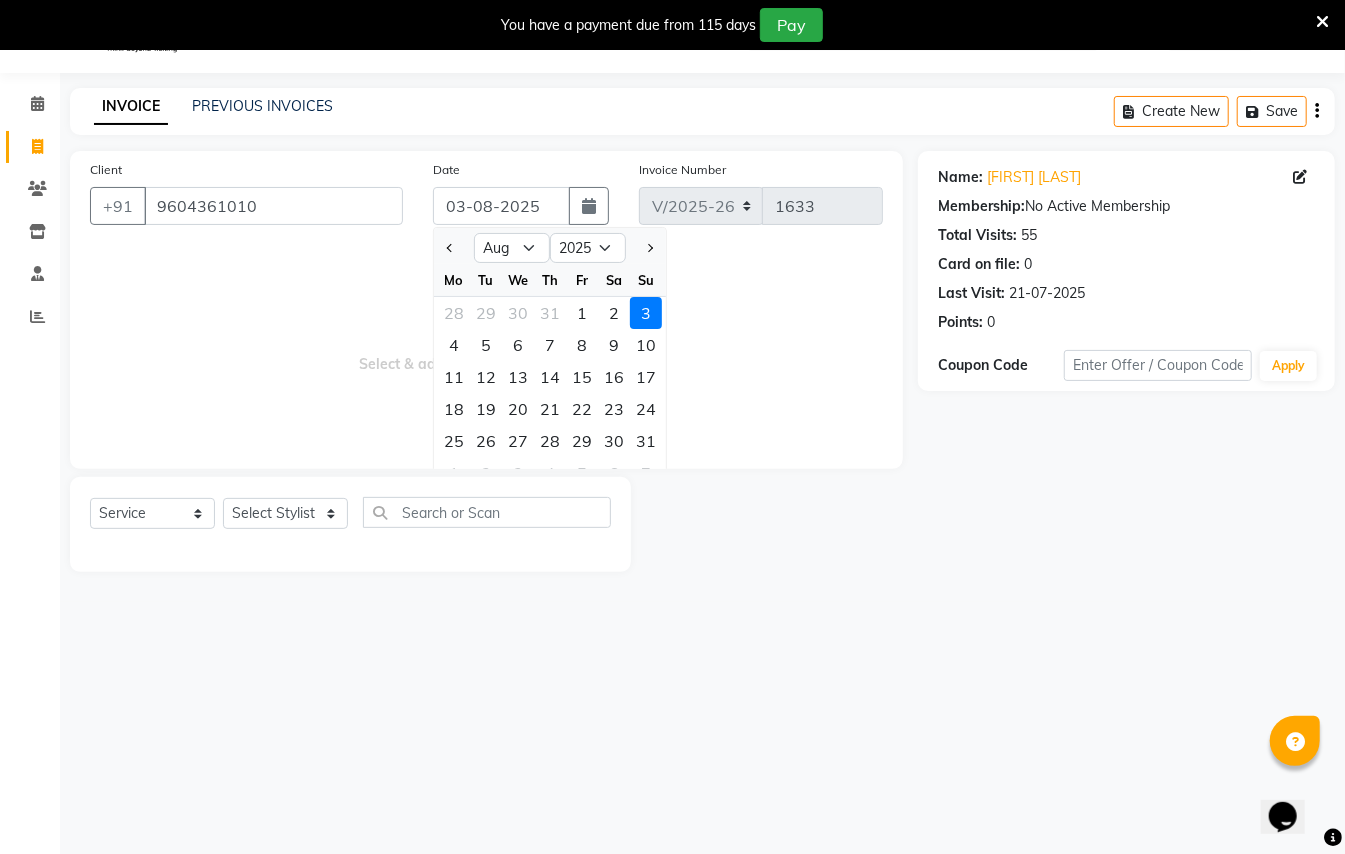 click on "Select & add items from the list below" at bounding box center [486, 349] 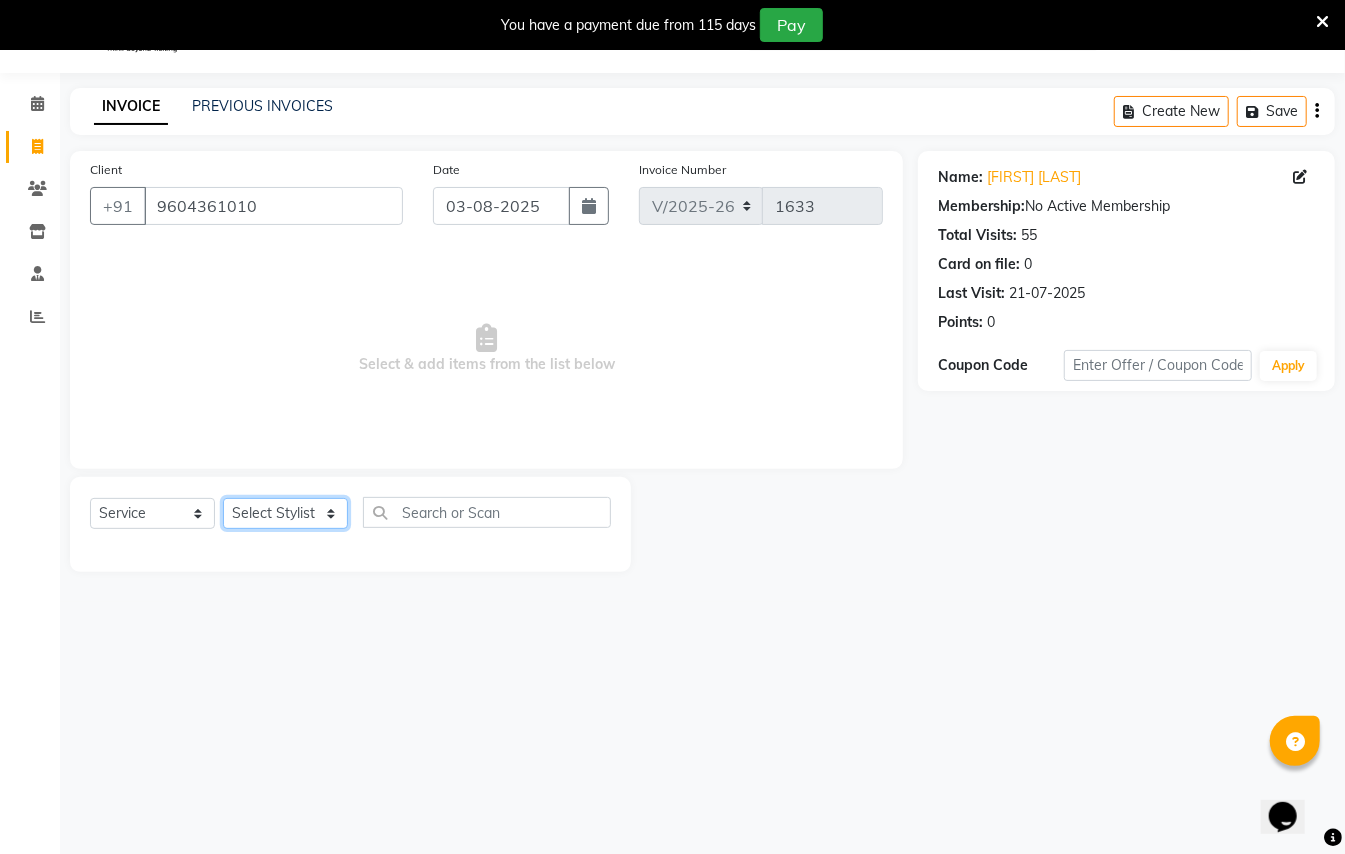 click on "Select Stylist [FIRST] [LAST] [FIRST] [LAST]  [FIRST] [LAST] [FIRST] [FIRST] [LAST] Manager [FIRST]  [FIRST] [LAST] Owner [FIRST] [FIRST]" 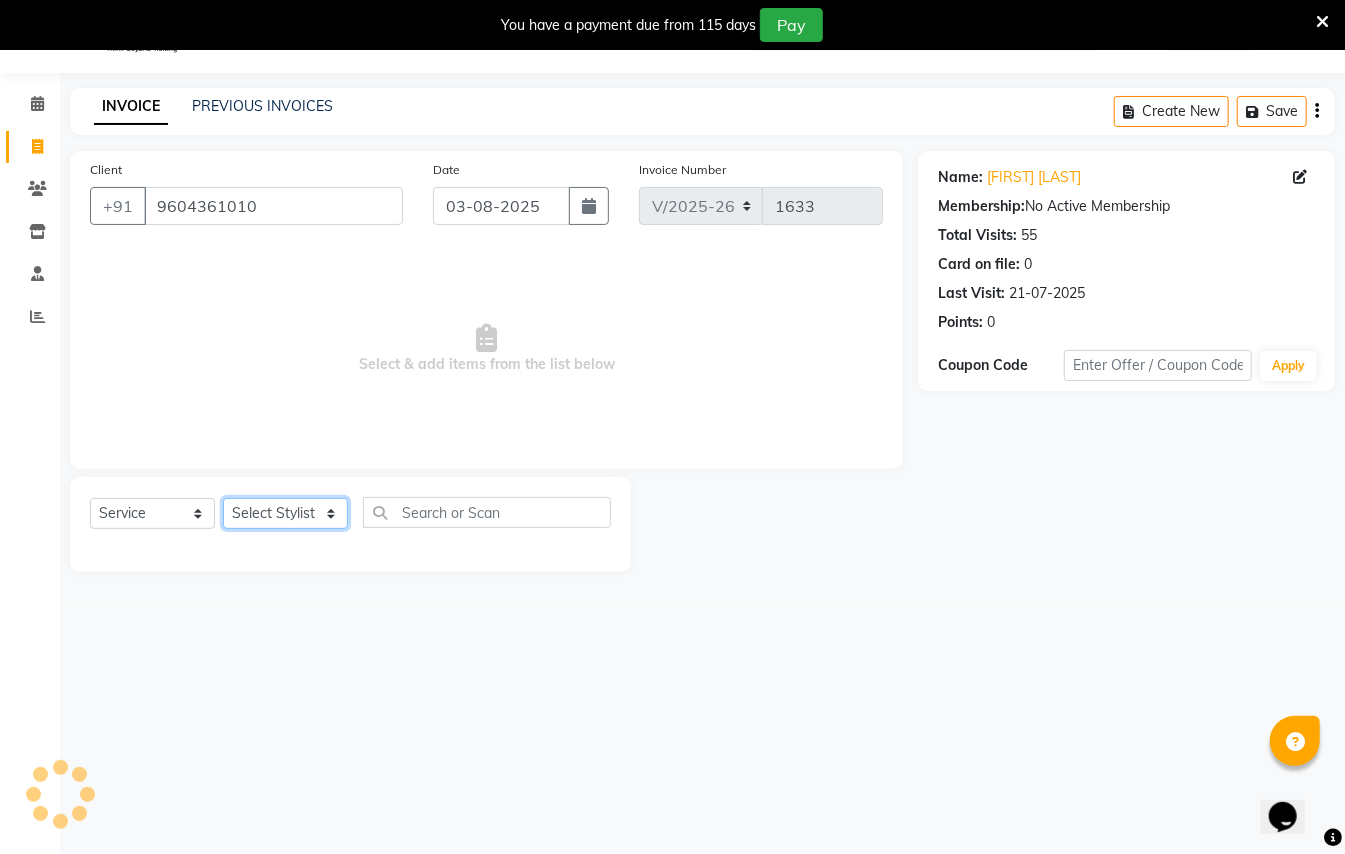 select on "31729" 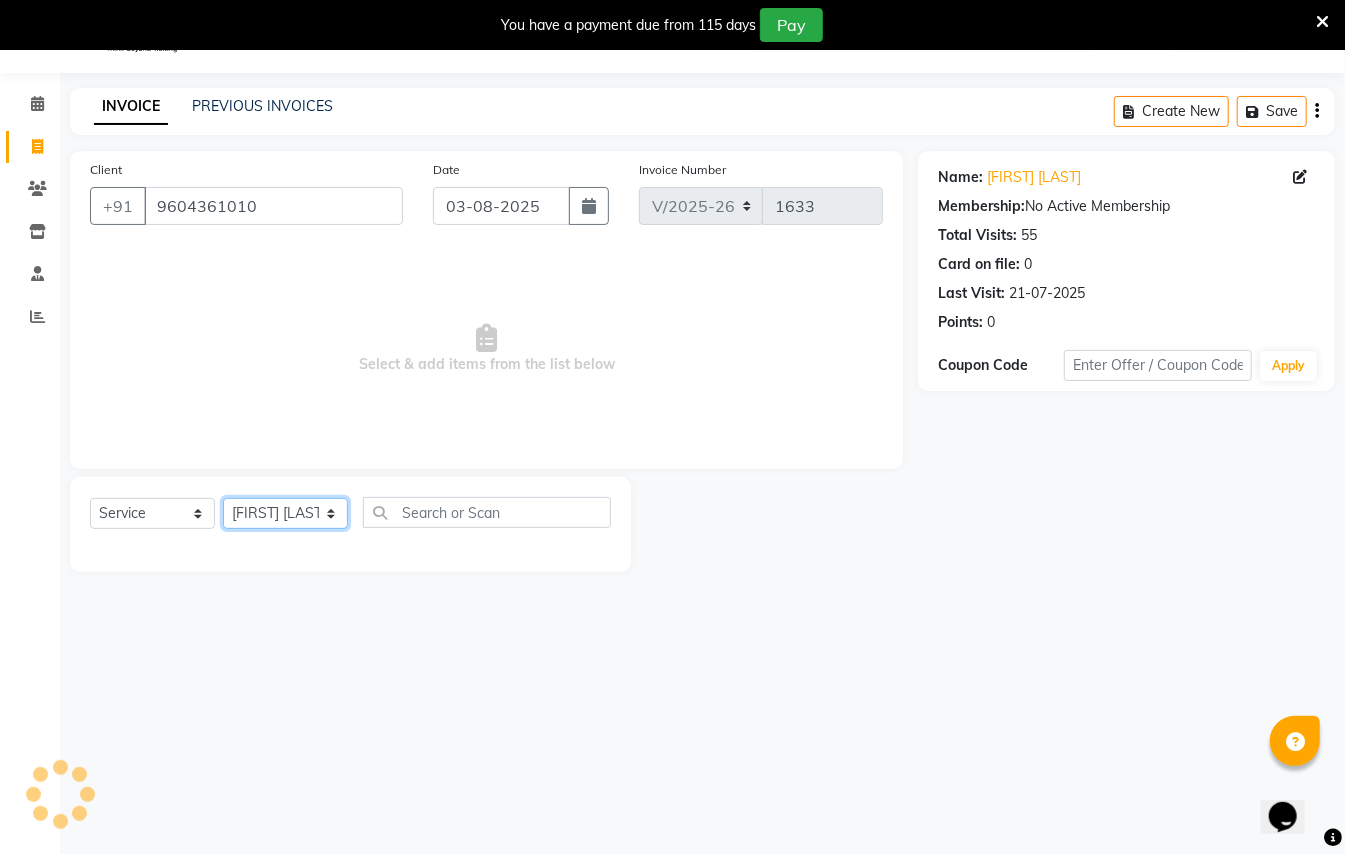 click on "Select Stylist [FIRST] [LAST] [FIRST] [LAST]  [FIRST] [LAST] [FIRST] [FIRST] [LAST] Manager [FIRST]  [FIRST] [LAST] Owner [FIRST] [FIRST]" 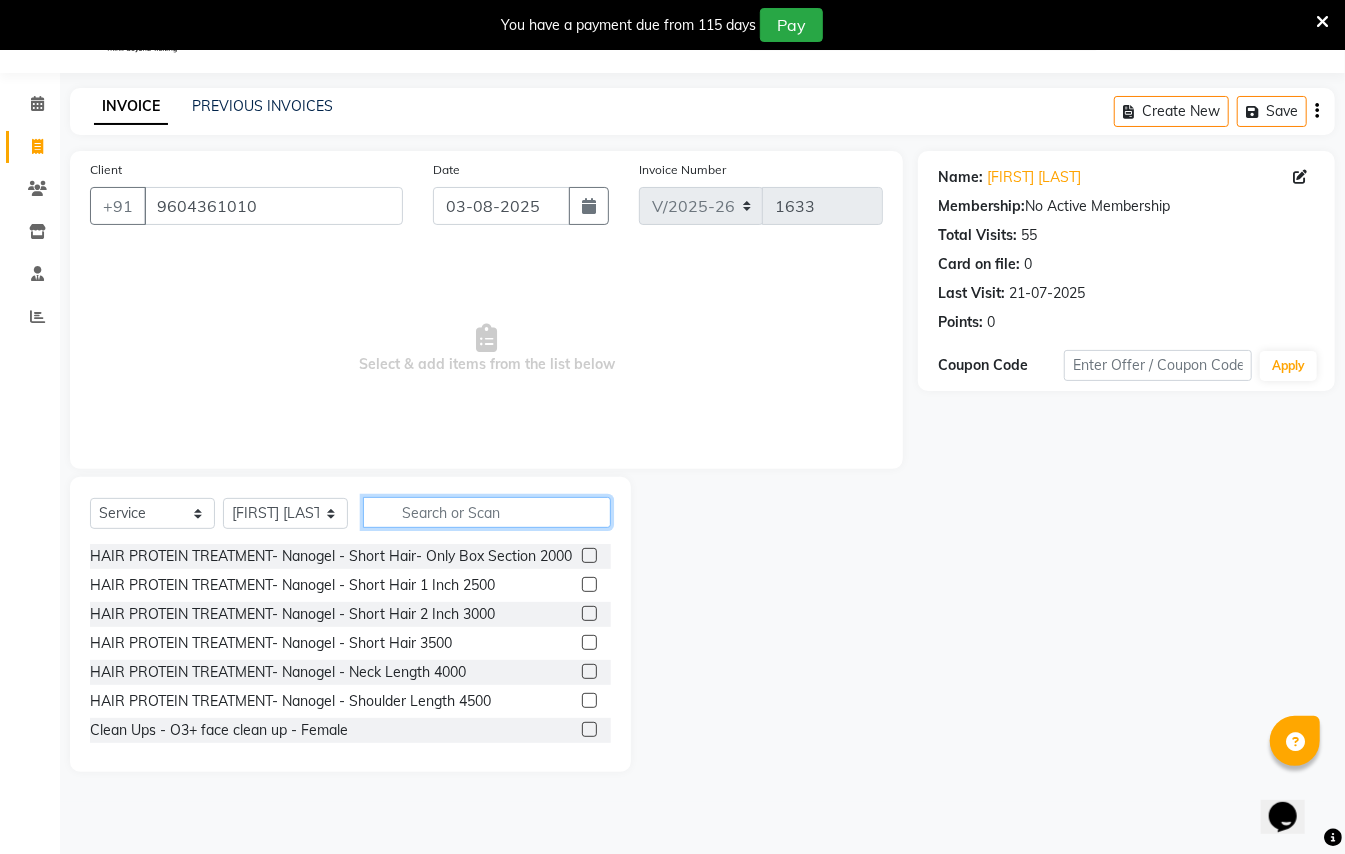click 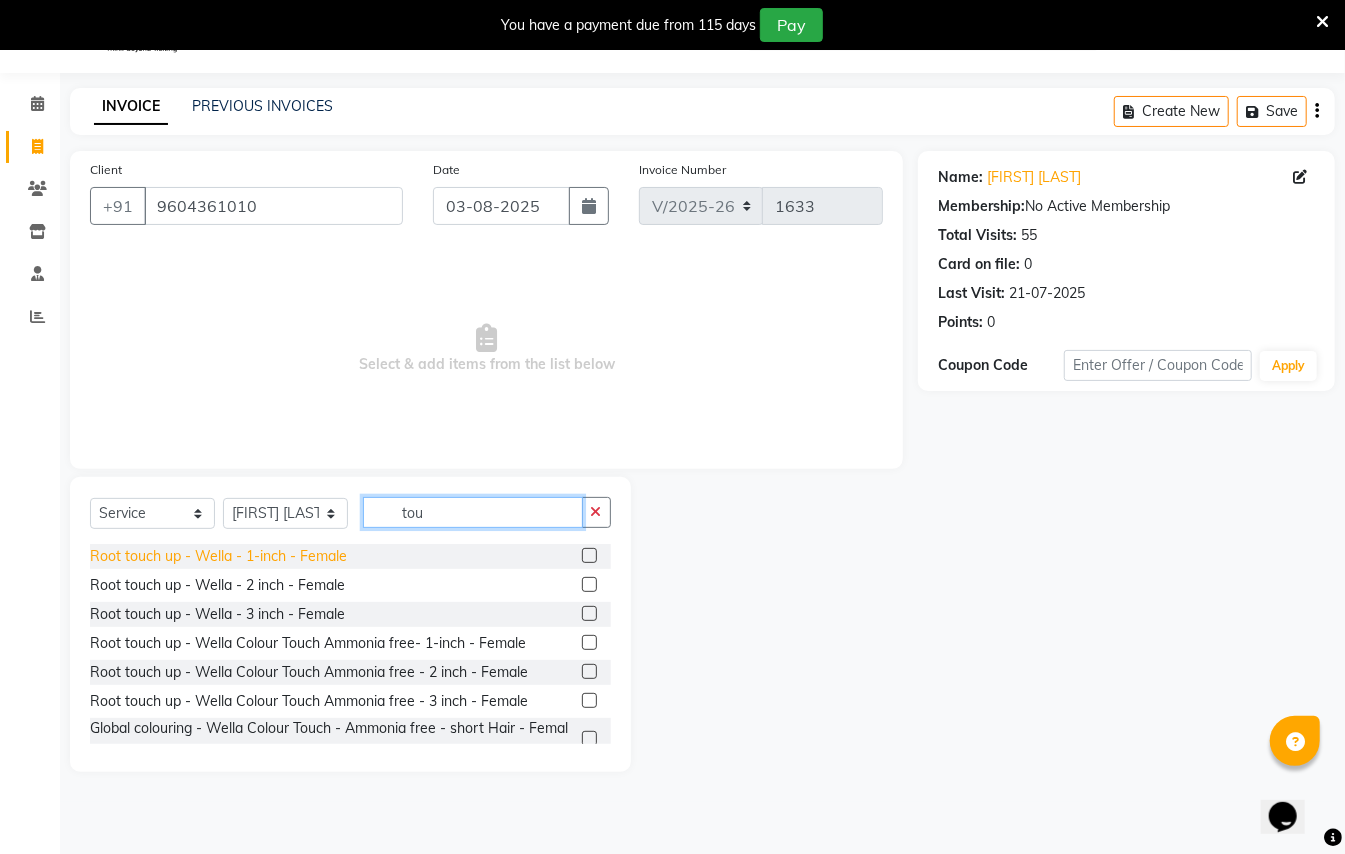 type on "tou" 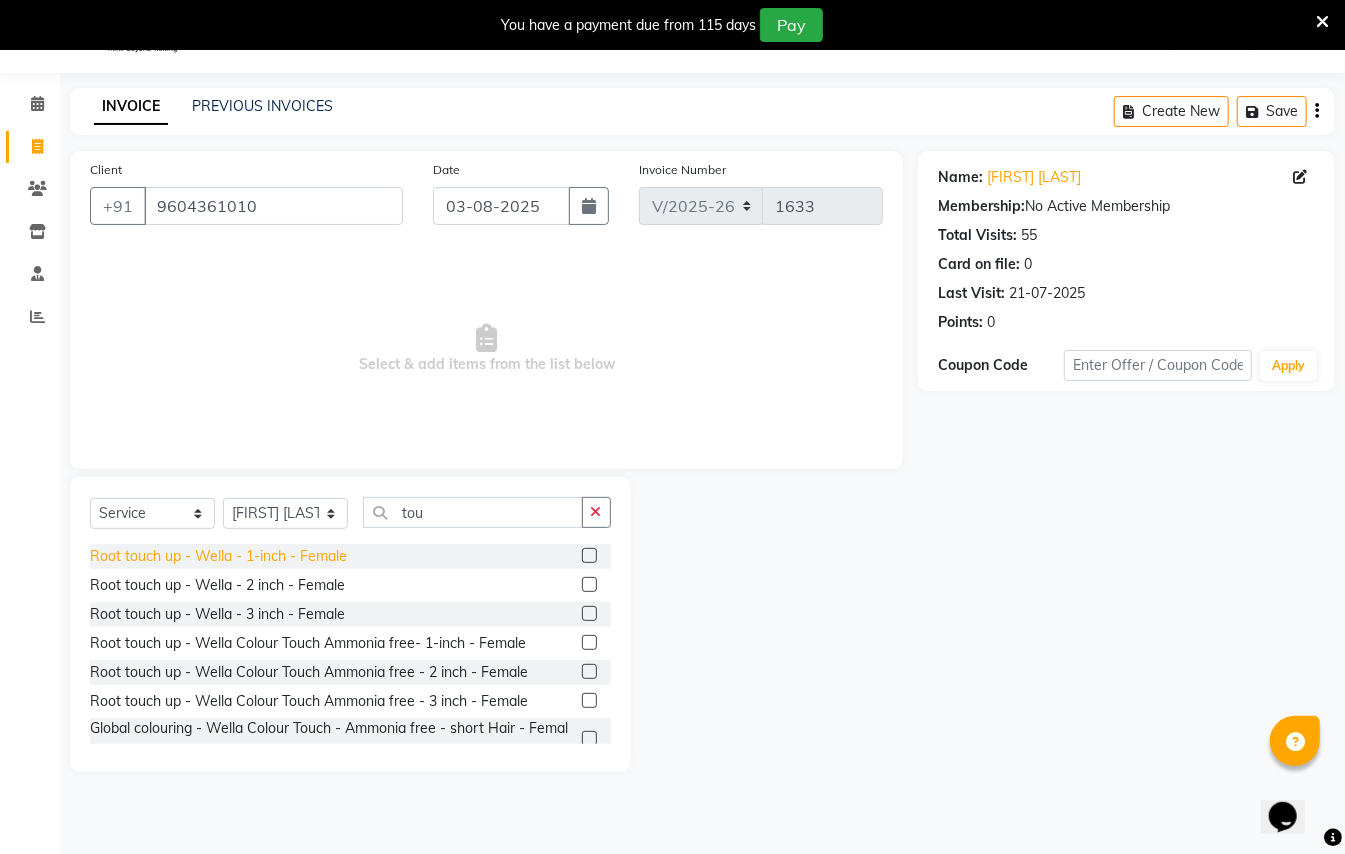 click on "Root touch up  - Wella  - 1-inch - Female" 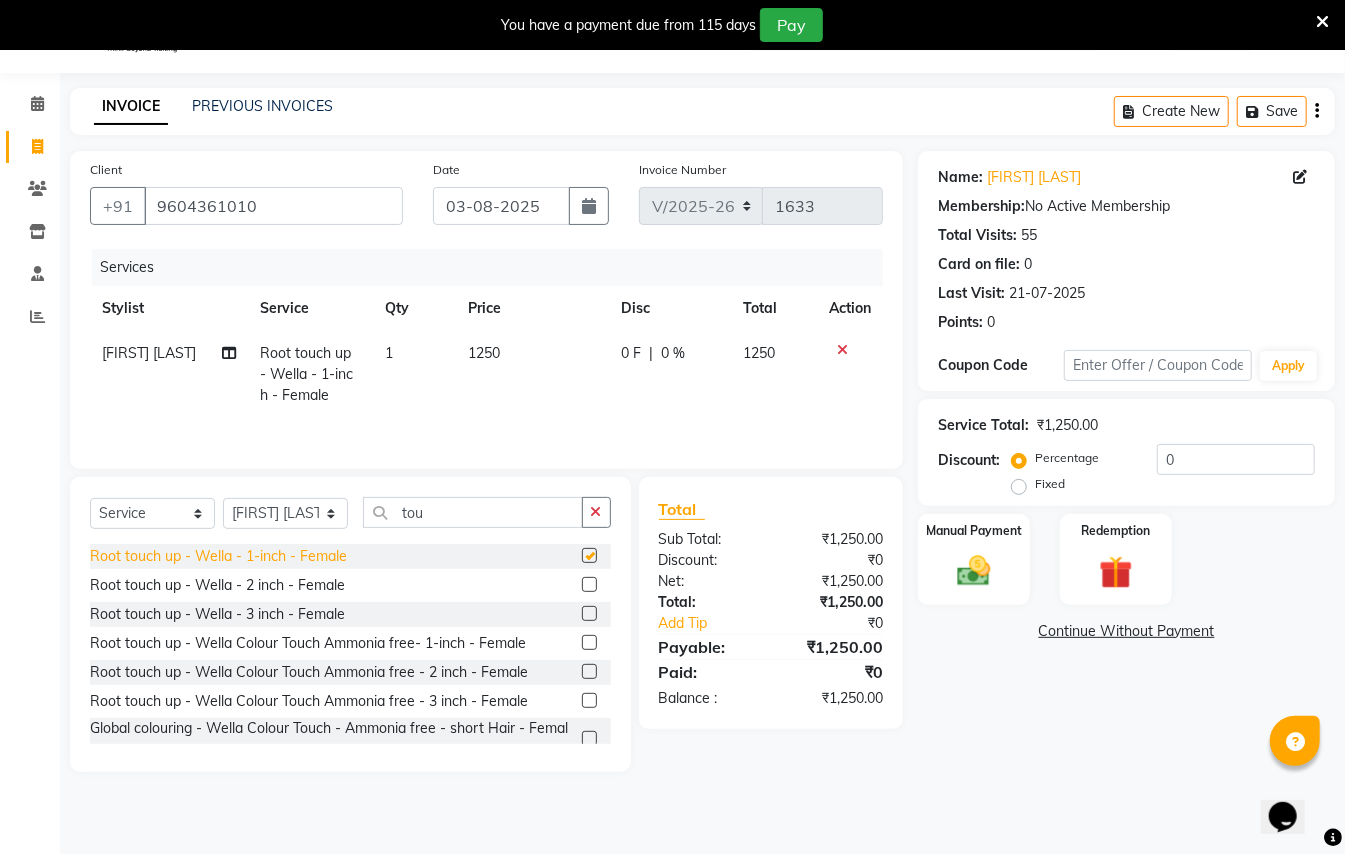 checkbox on "false" 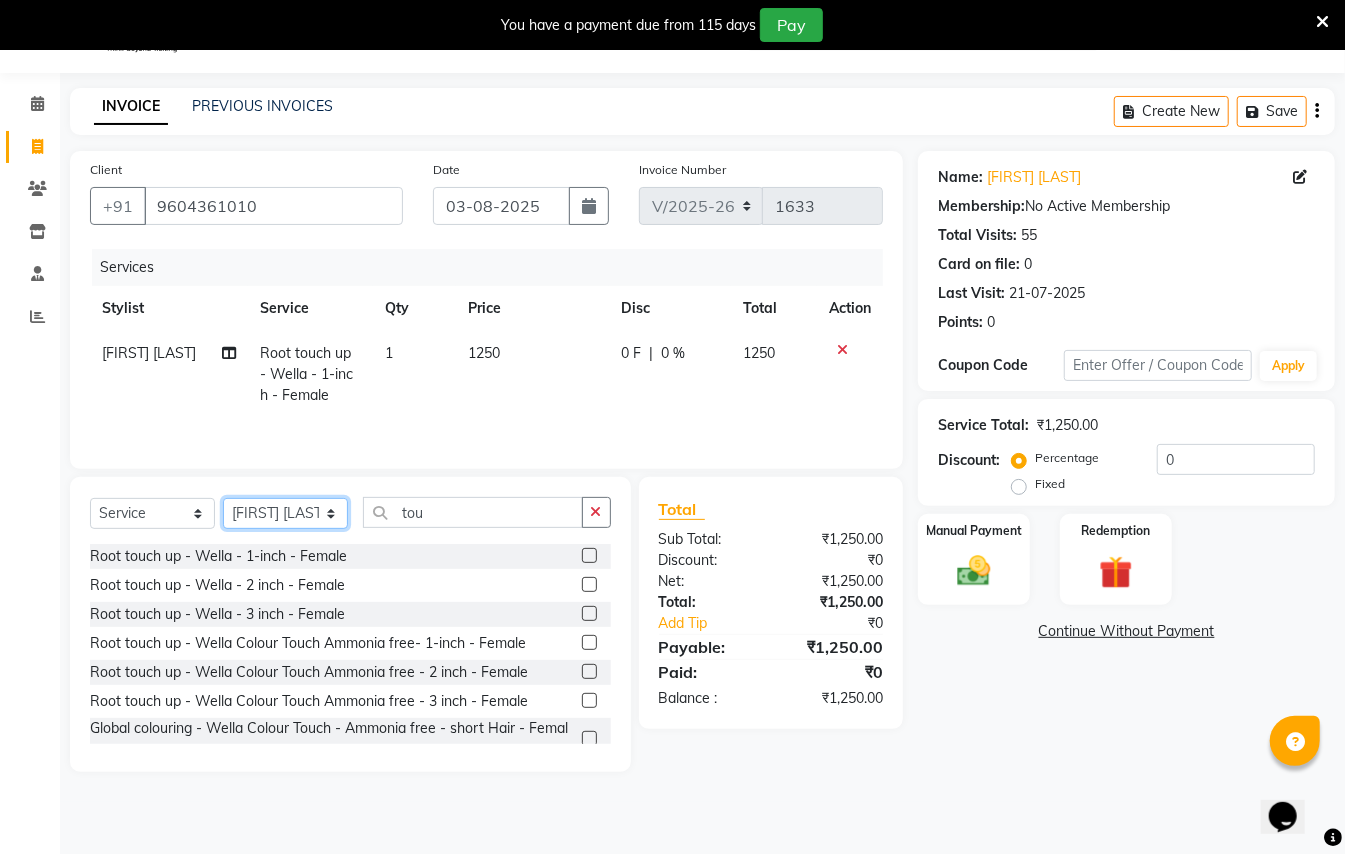click on "Select Stylist [FIRST] [LAST] [FIRST] [LAST]  [FIRST] [LAST] [FIRST] [FIRST] [LAST] Manager [FIRST]  [FIRST] [LAST] Owner [FIRST] [FIRST]" 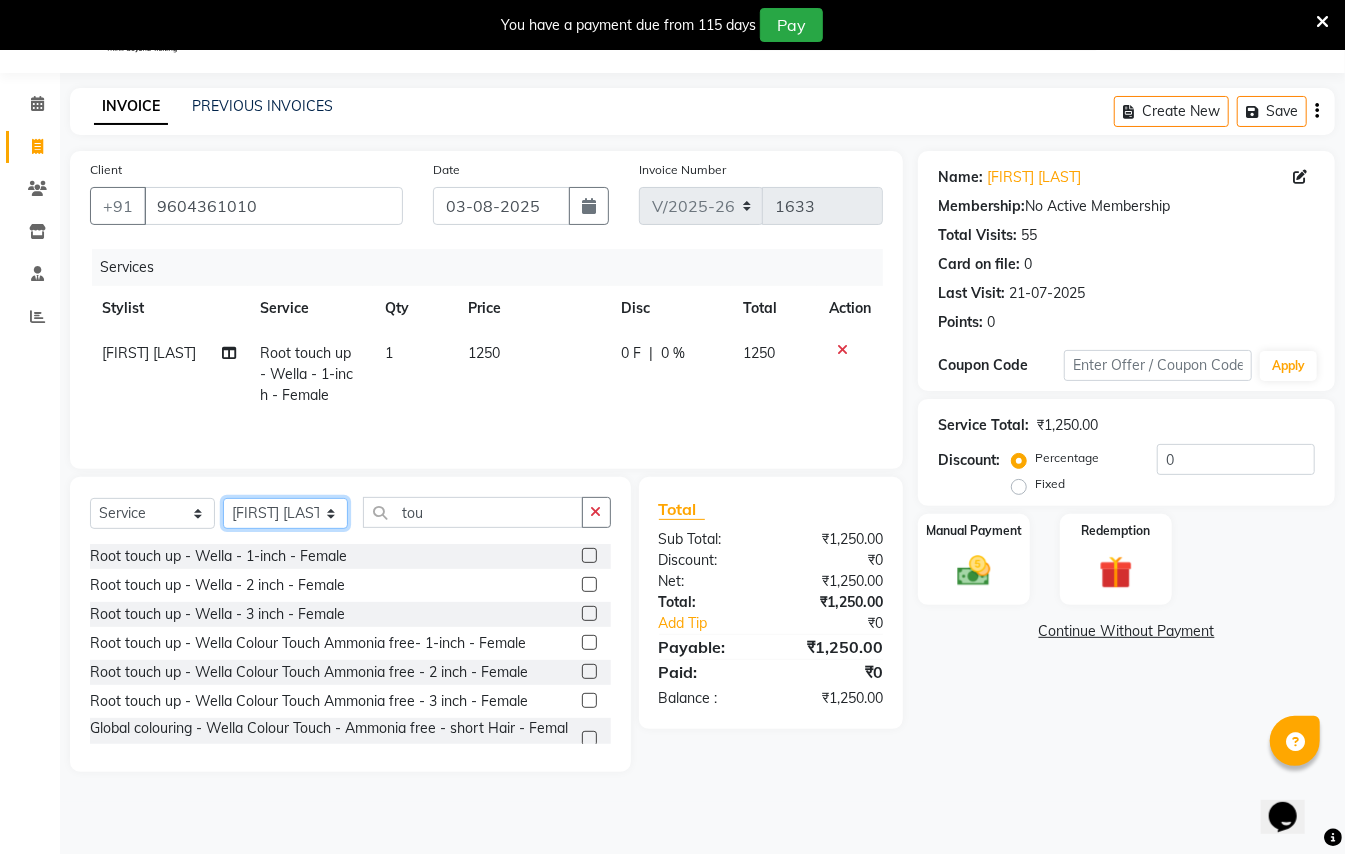 select on "85412" 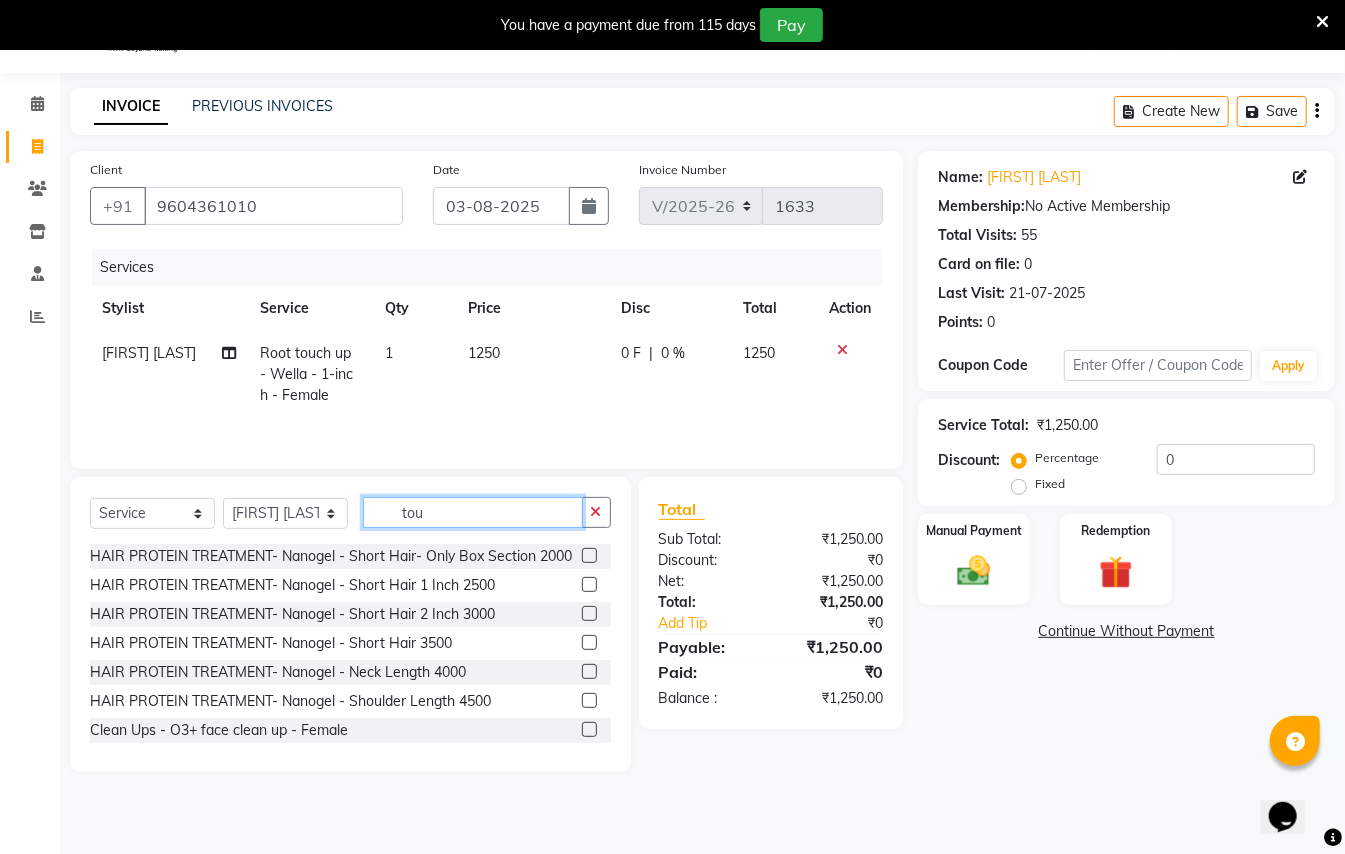 click on "tou" 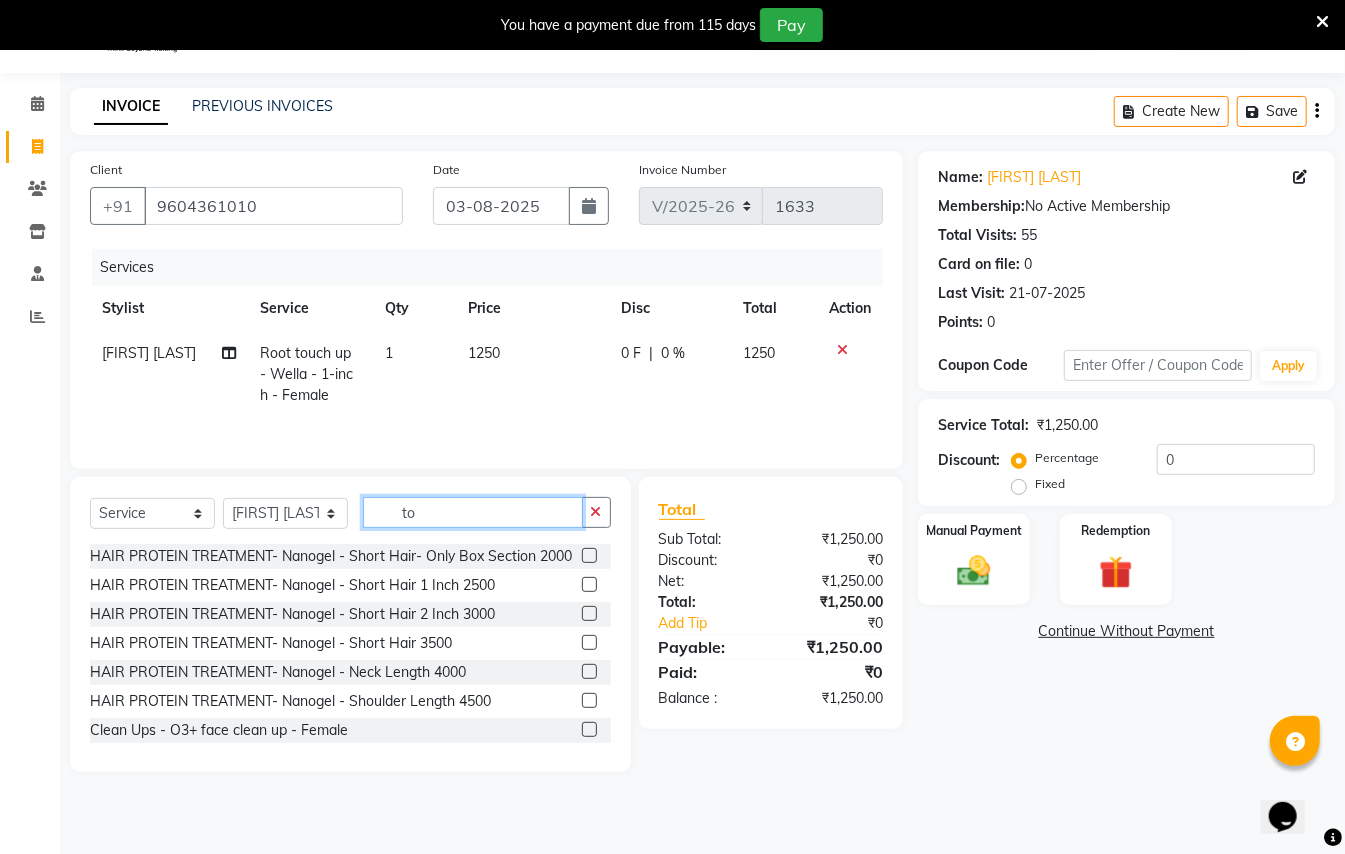 type on "t" 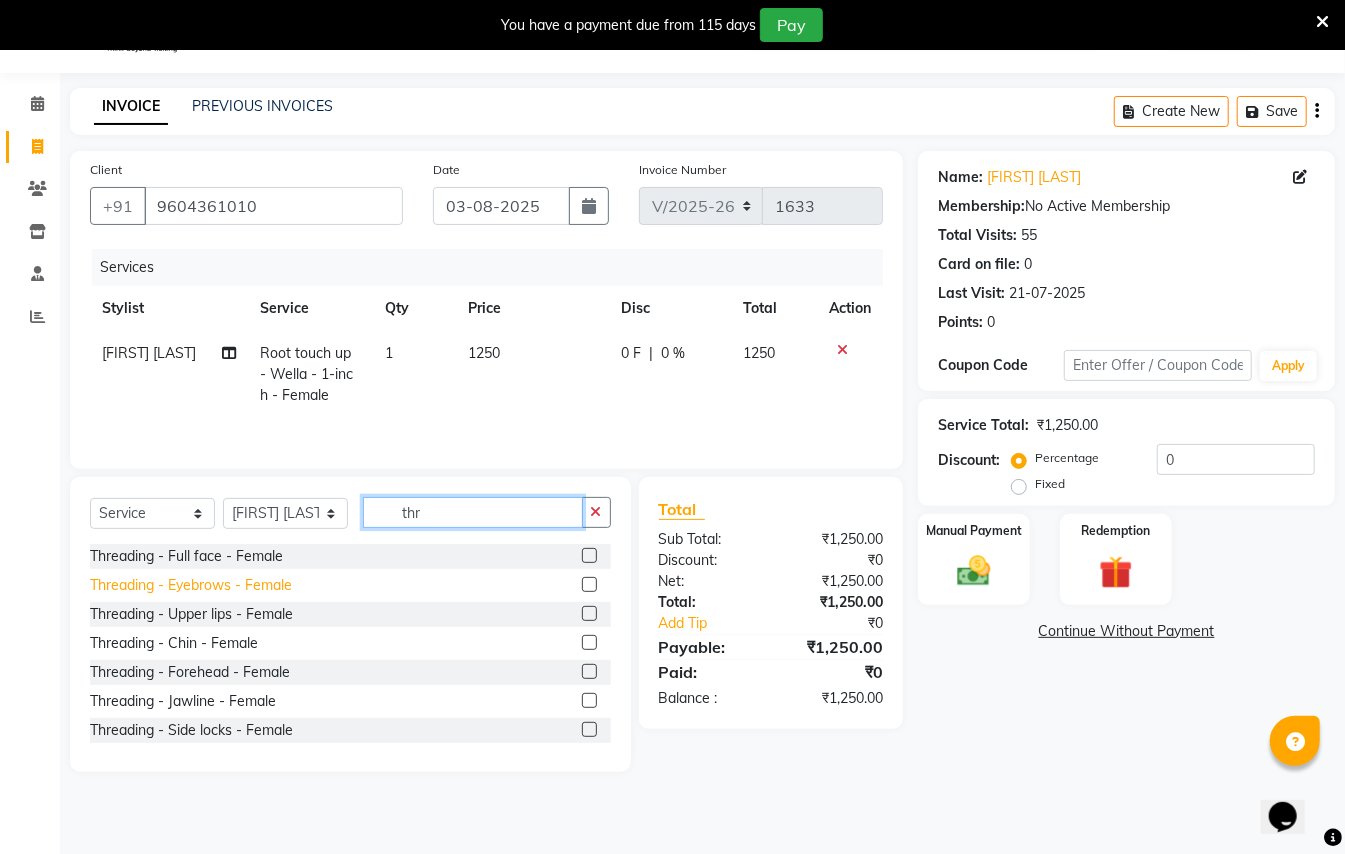 type on "thr" 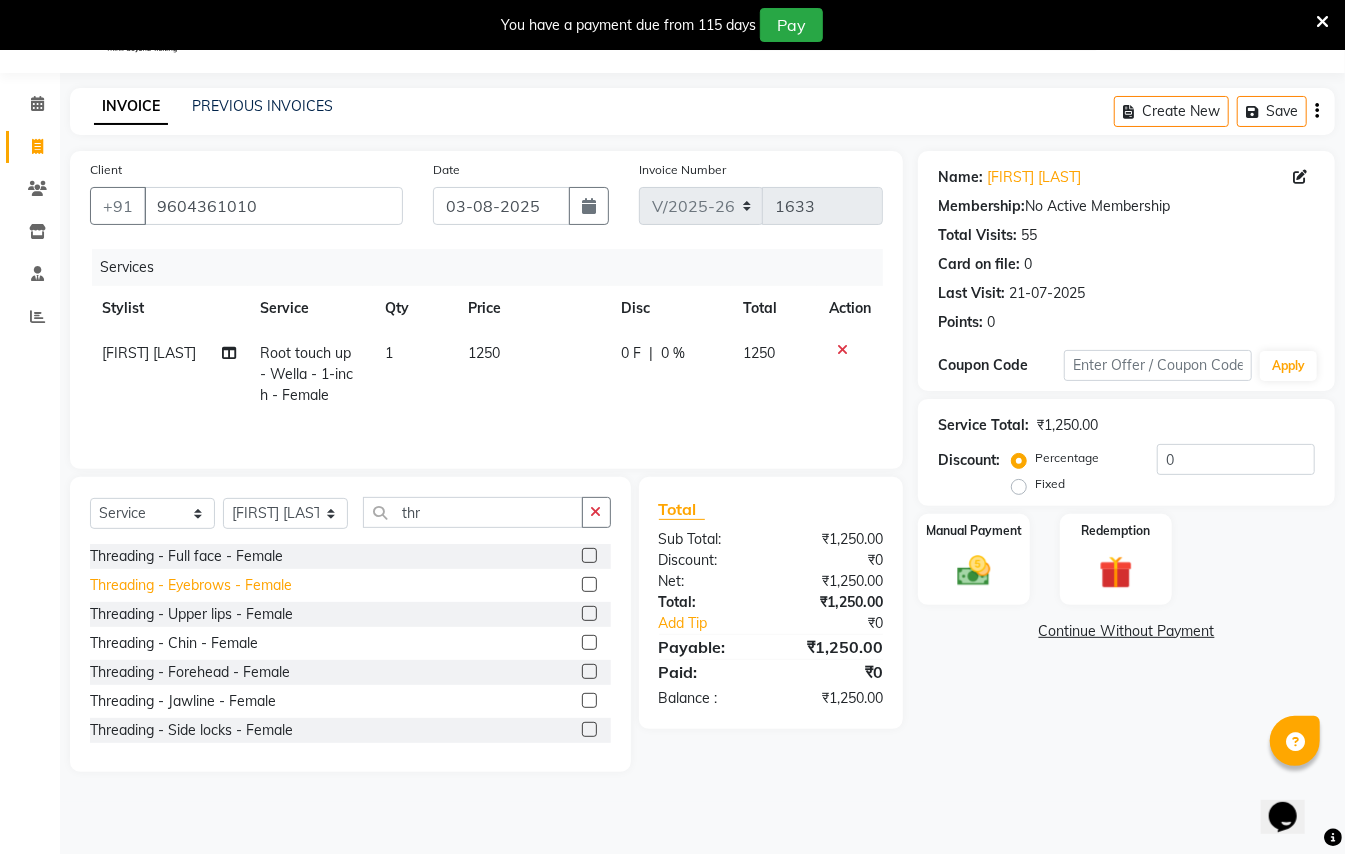 click on "Threading - Eyebrows - Female" 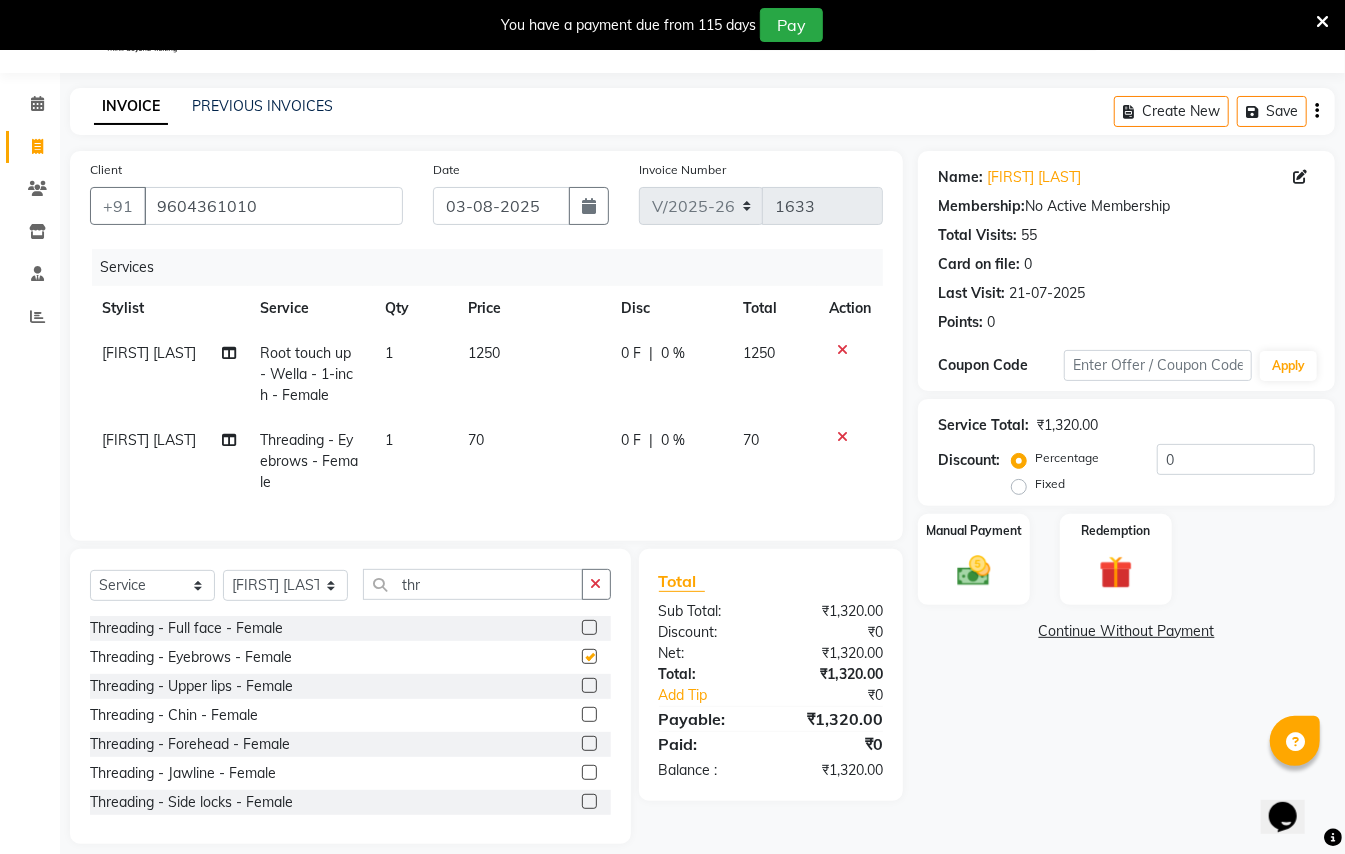 checkbox on "false" 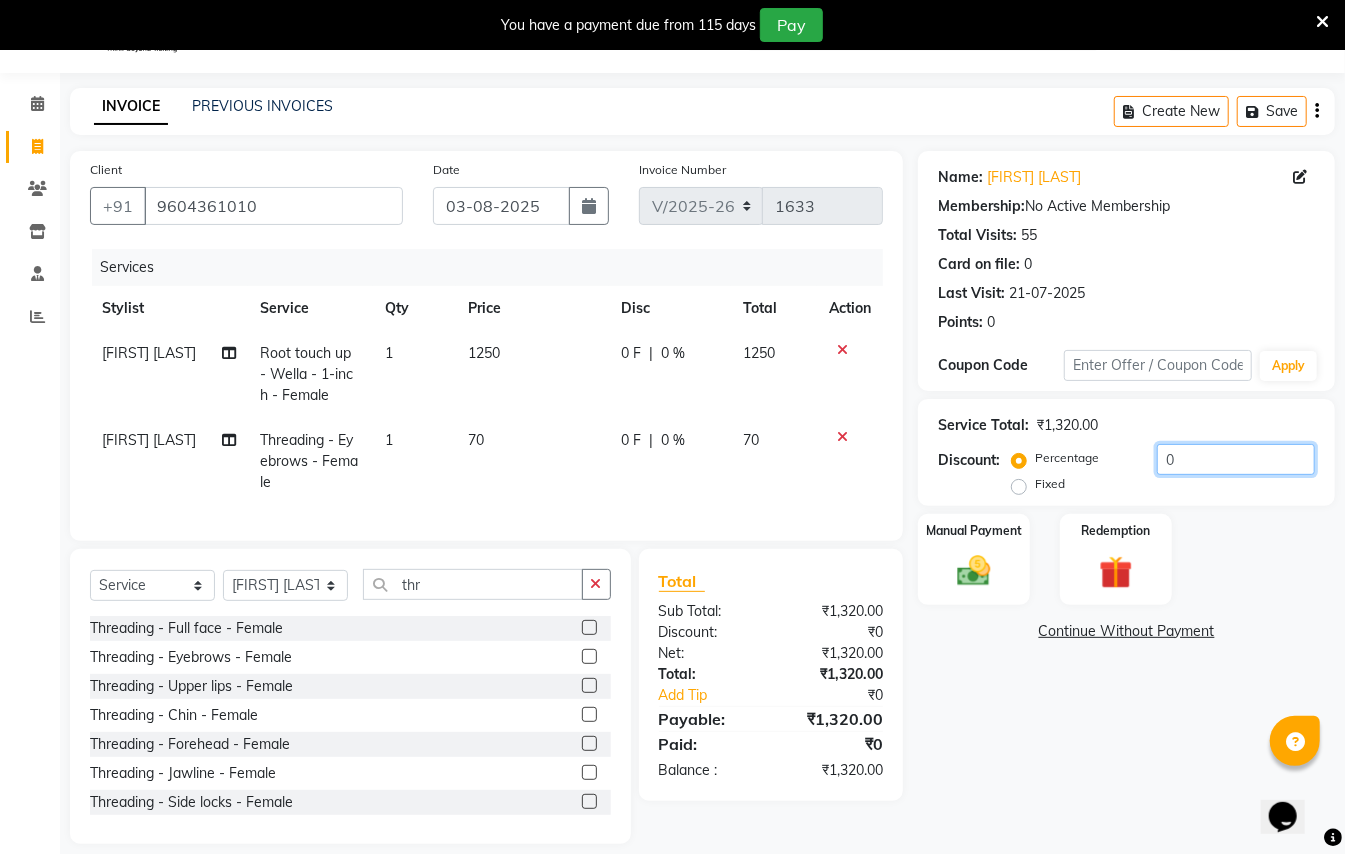 click on "0" 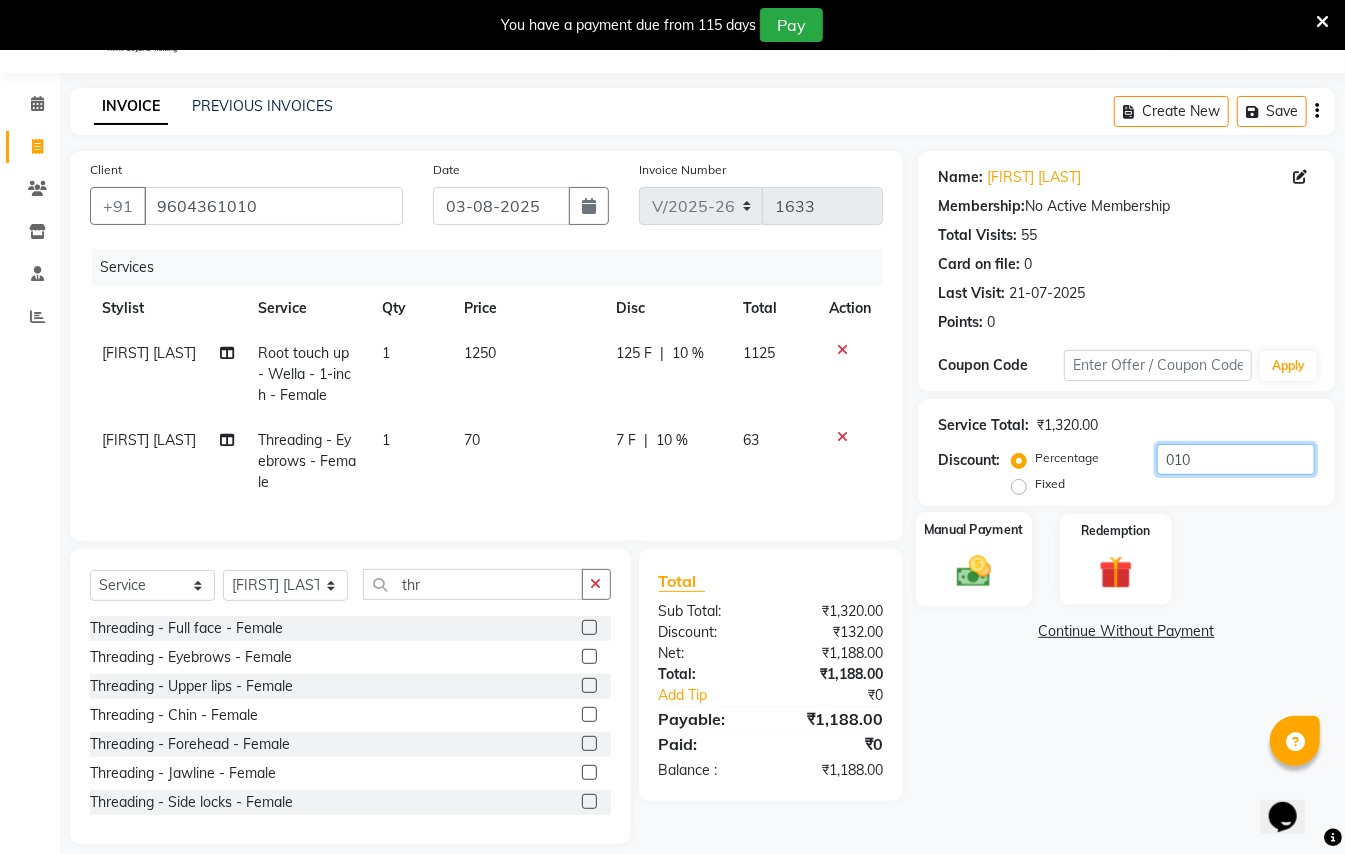type on "010" 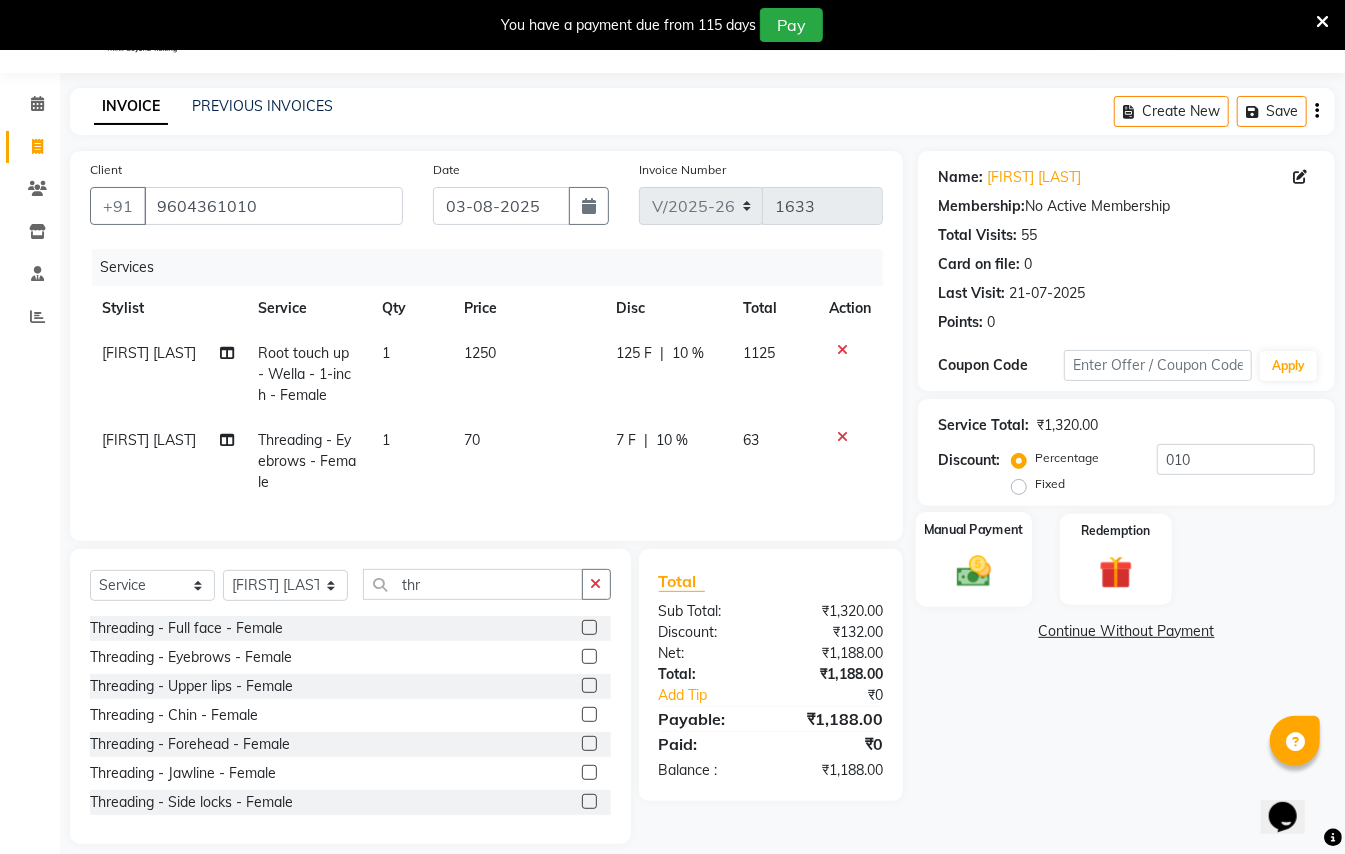 click 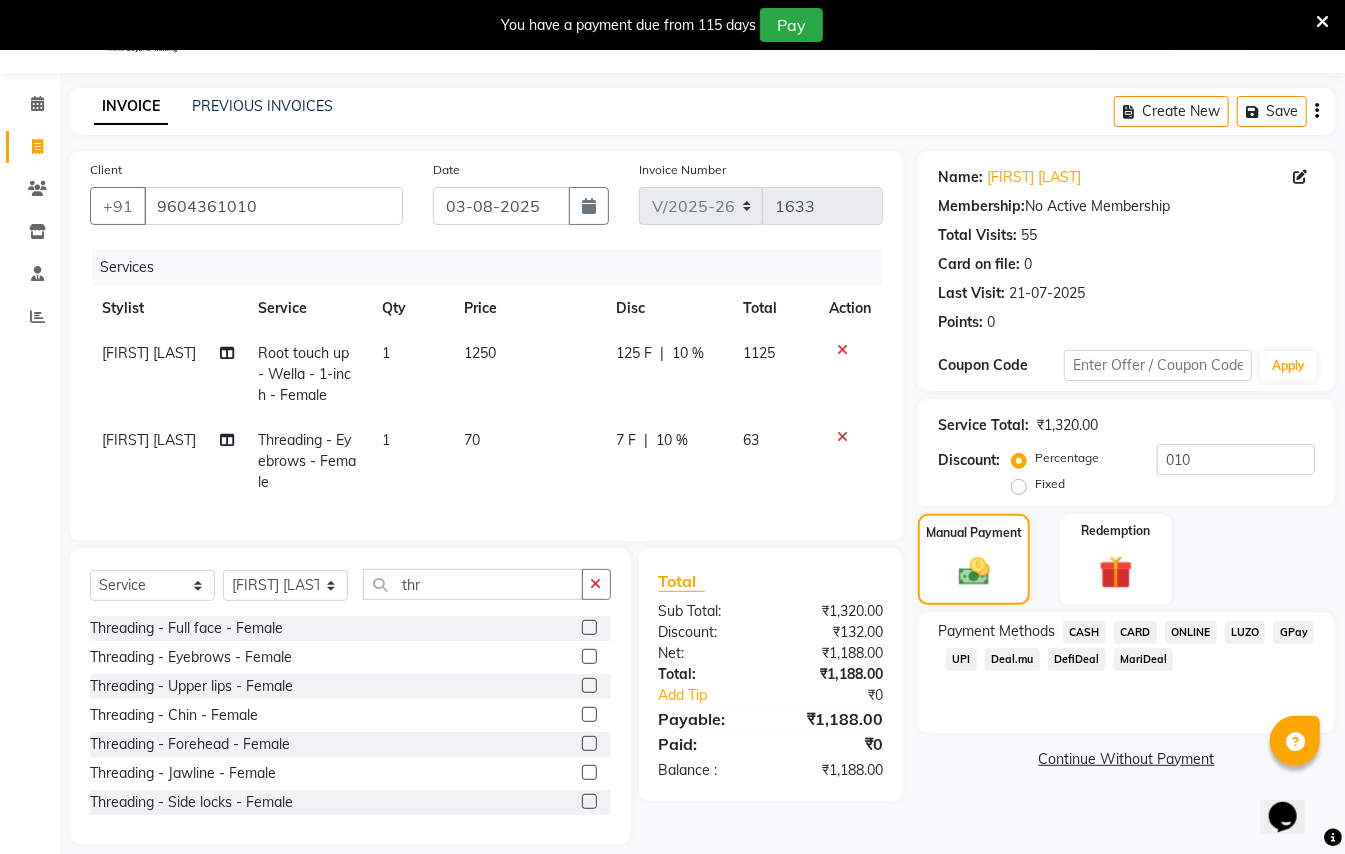 click on "GPay" 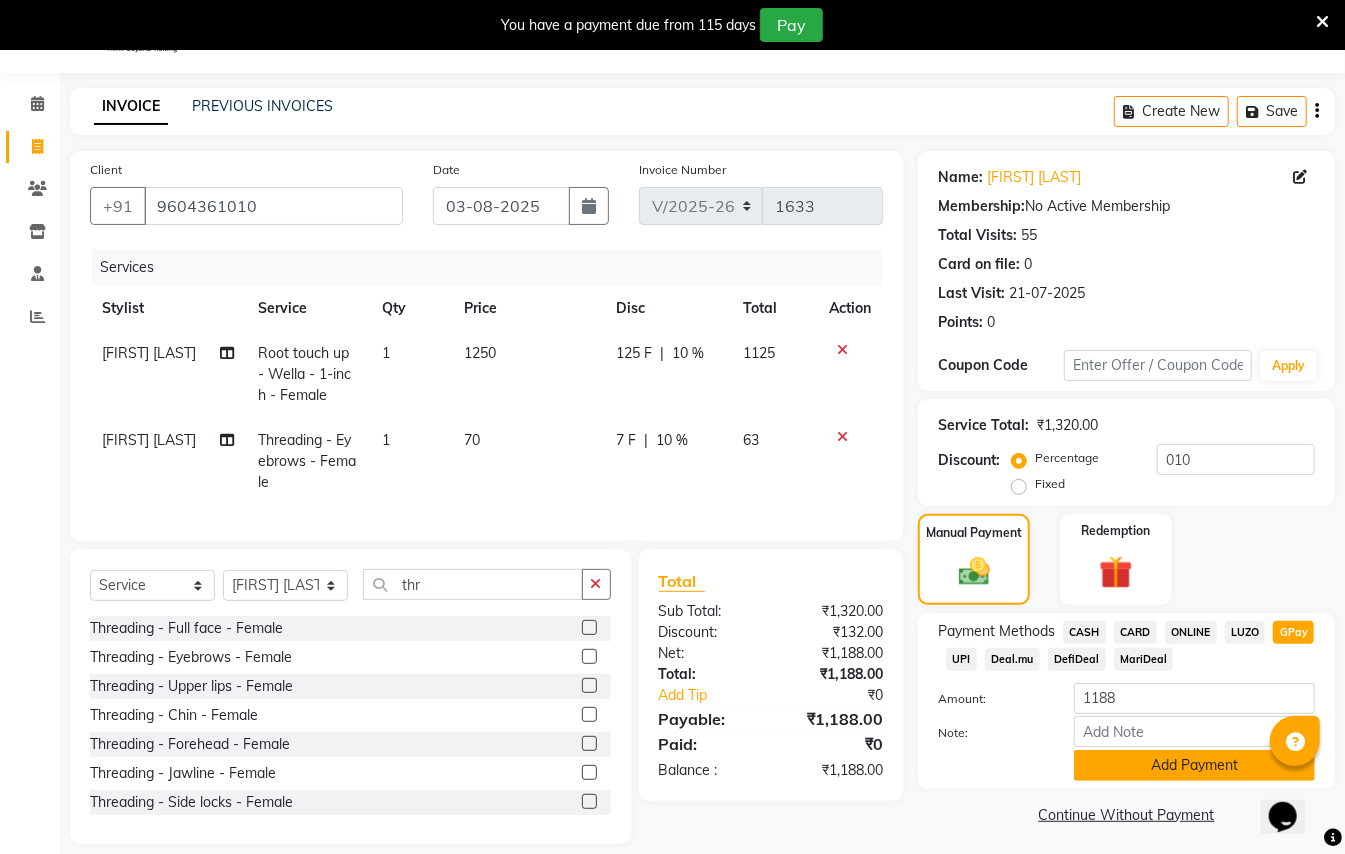click on "Add Payment" 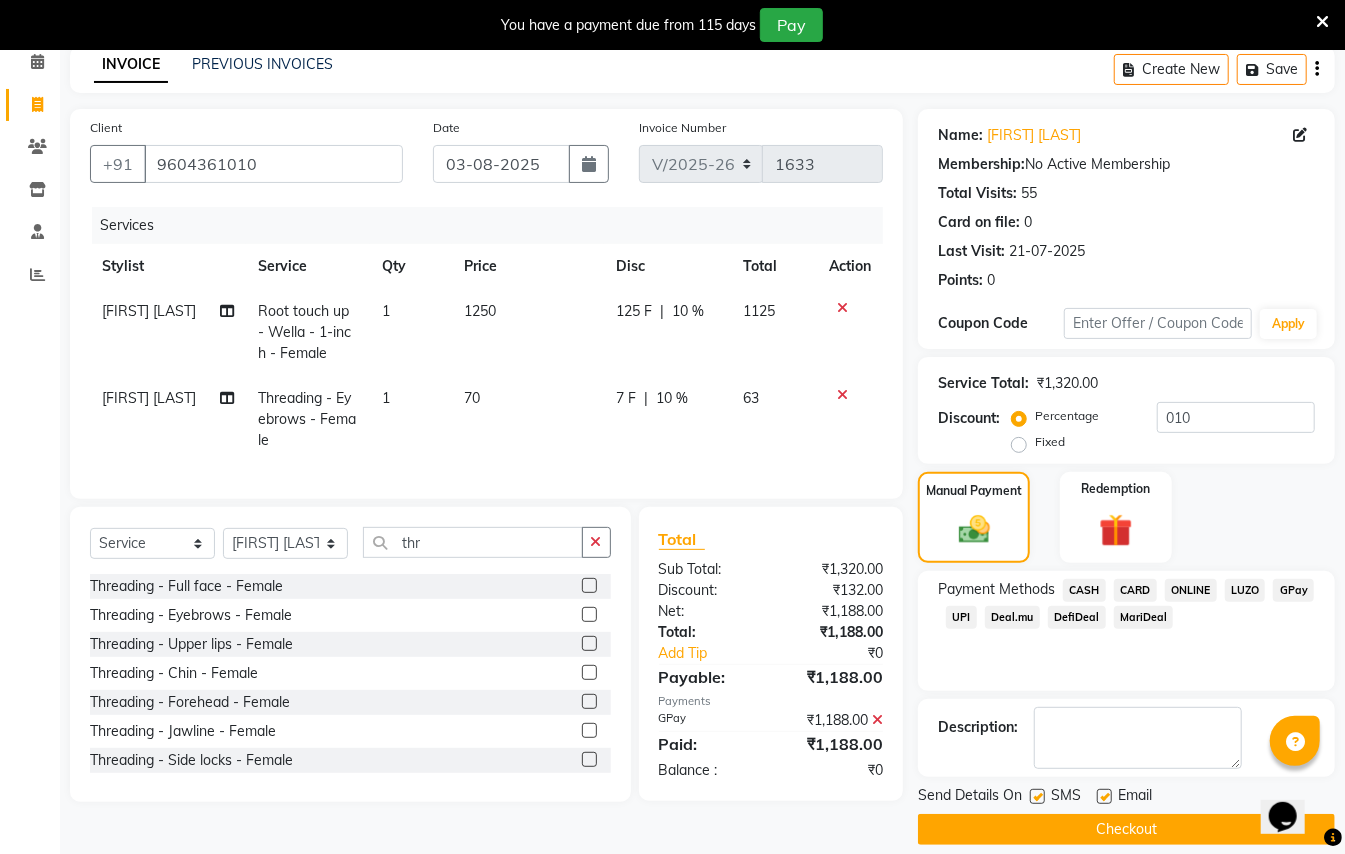 scroll, scrollTop: 114, scrollLeft: 0, axis: vertical 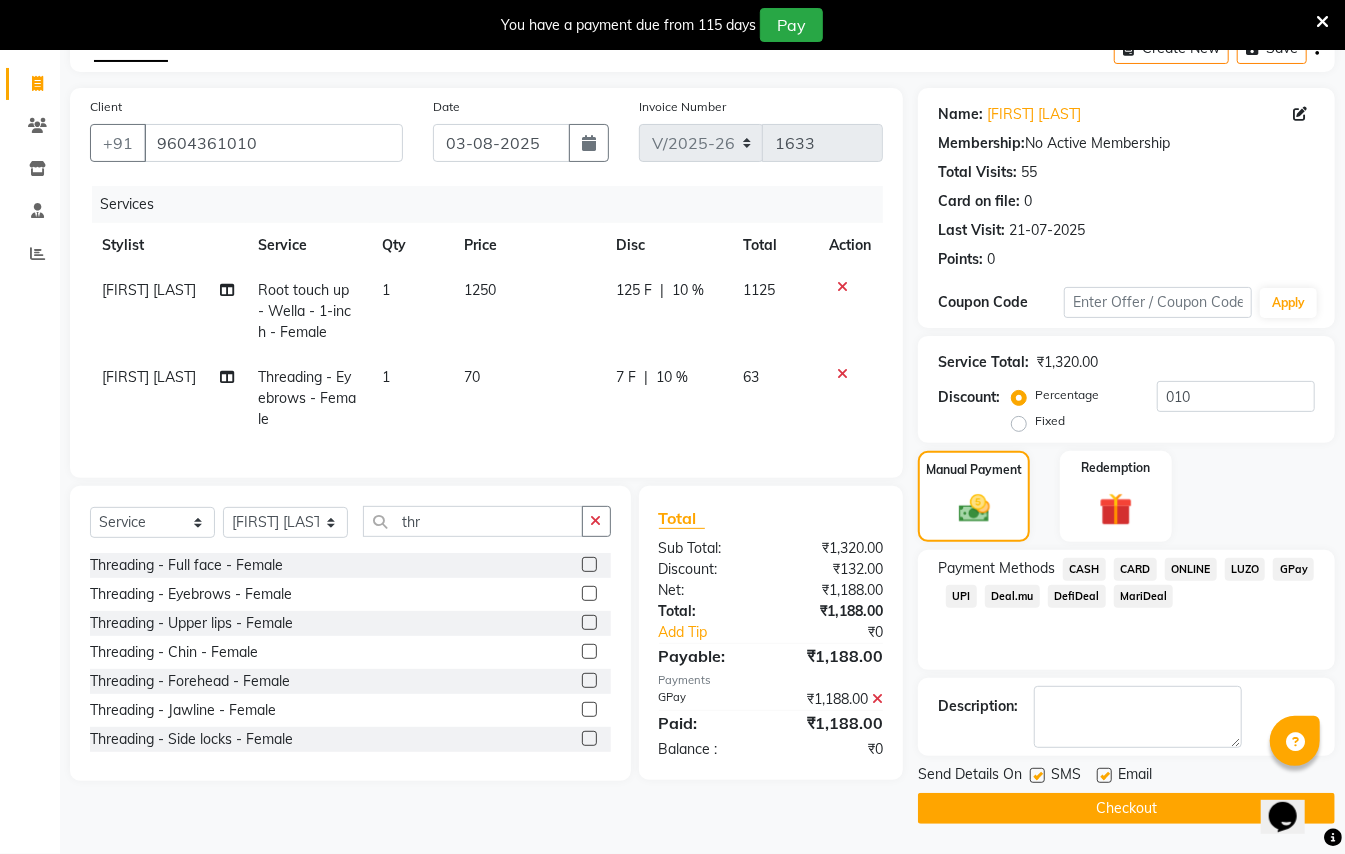 click on "Checkout" 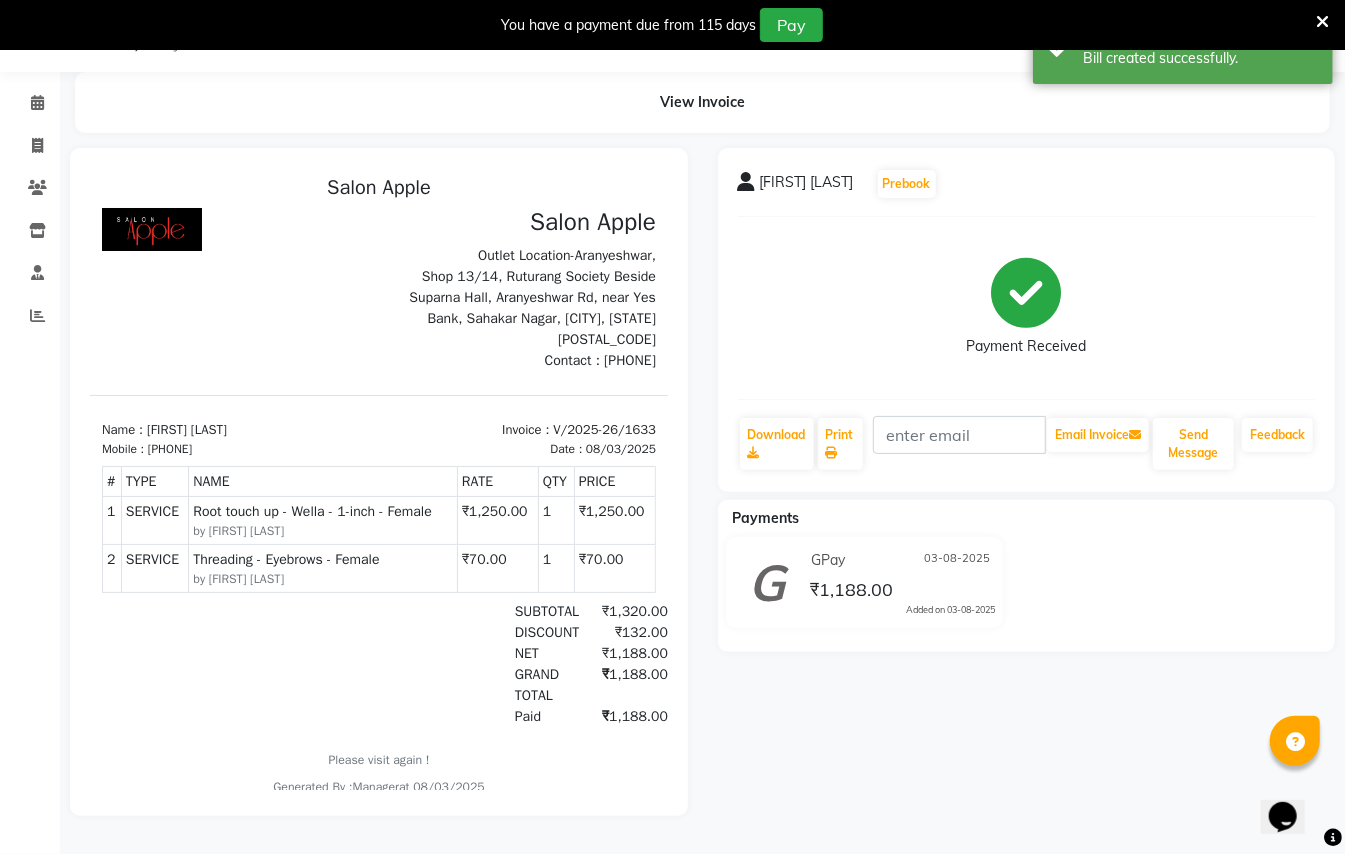 scroll, scrollTop: 0, scrollLeft: 0, axis: both 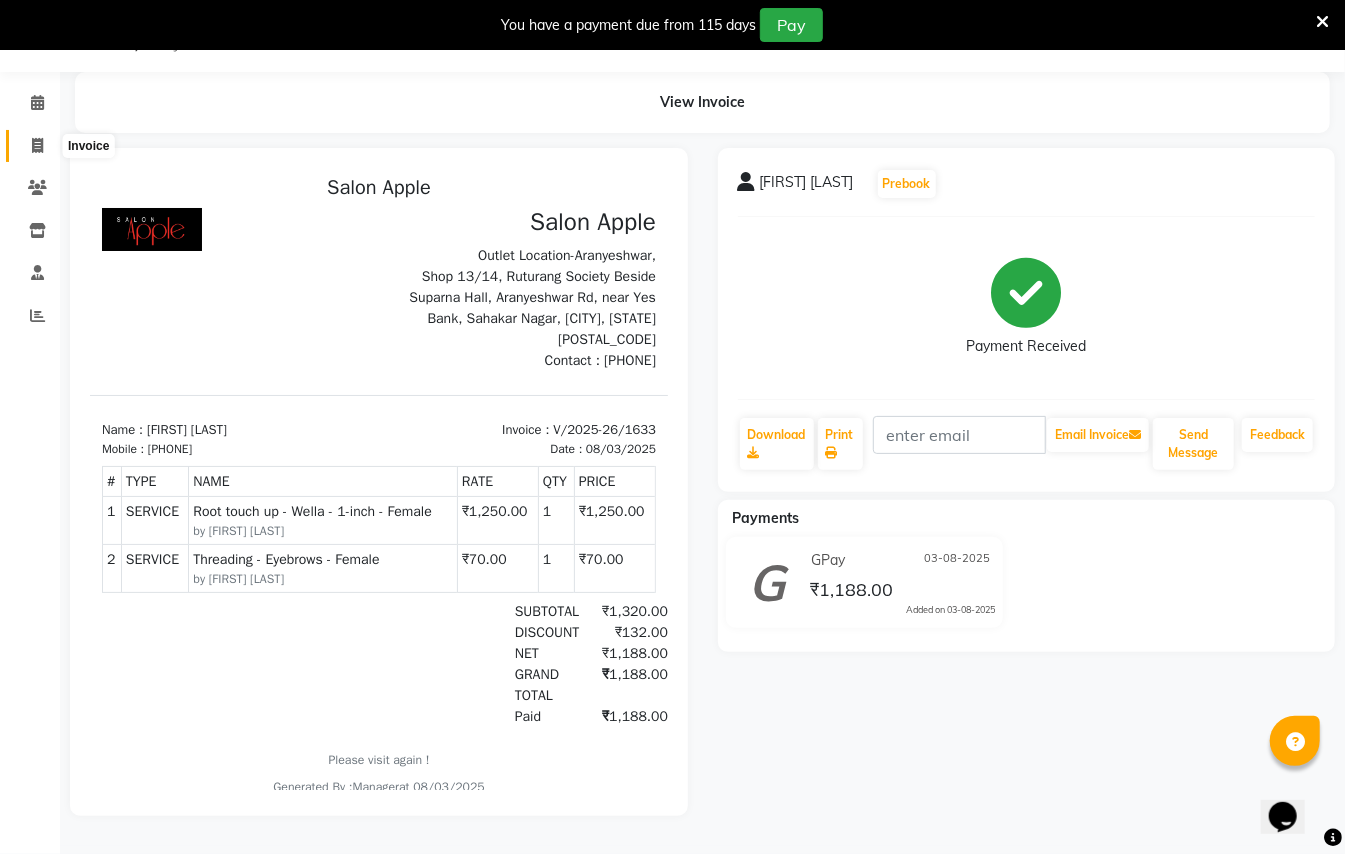 click 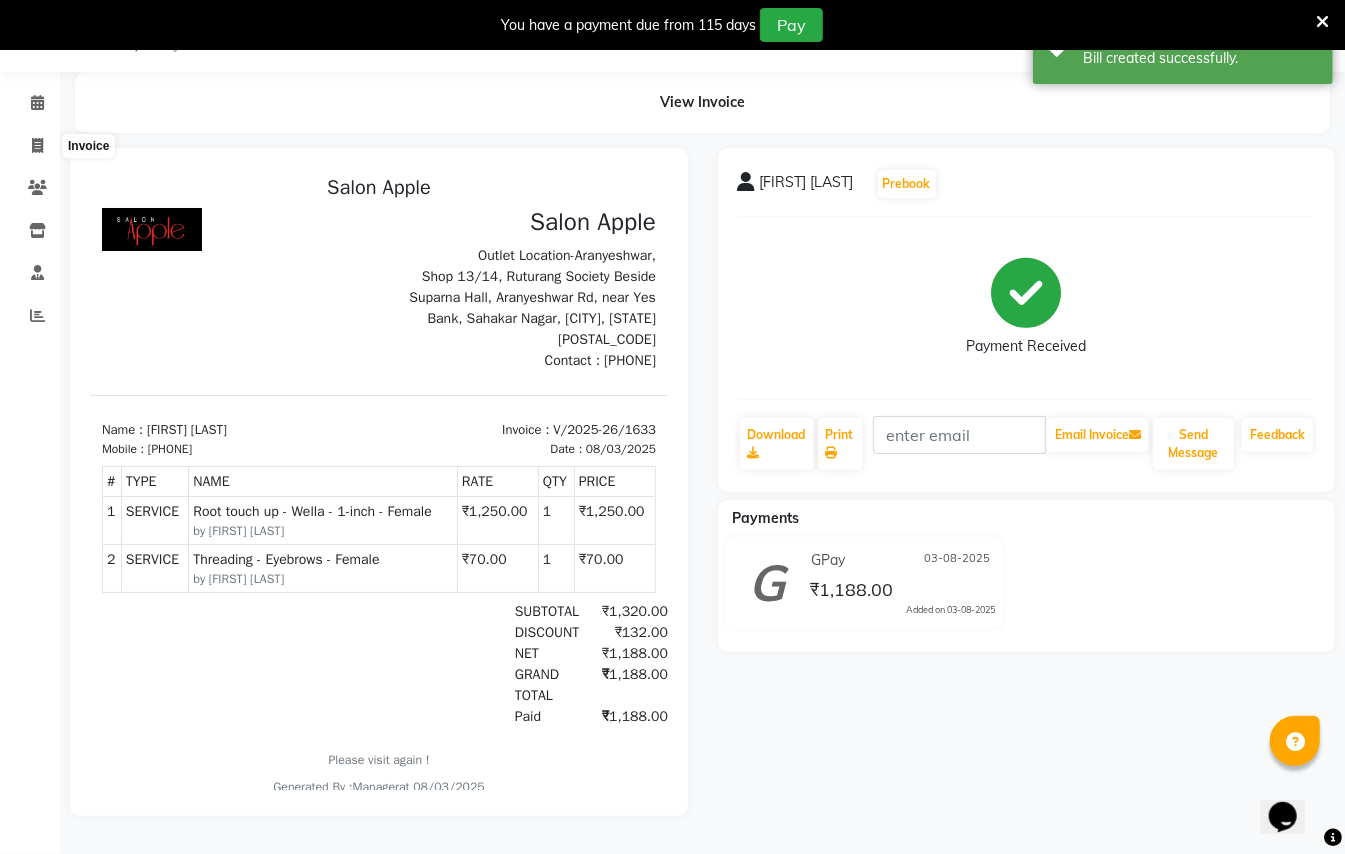 scroll, scrollTop: 50, scrollLeft: 0, axis: vertical 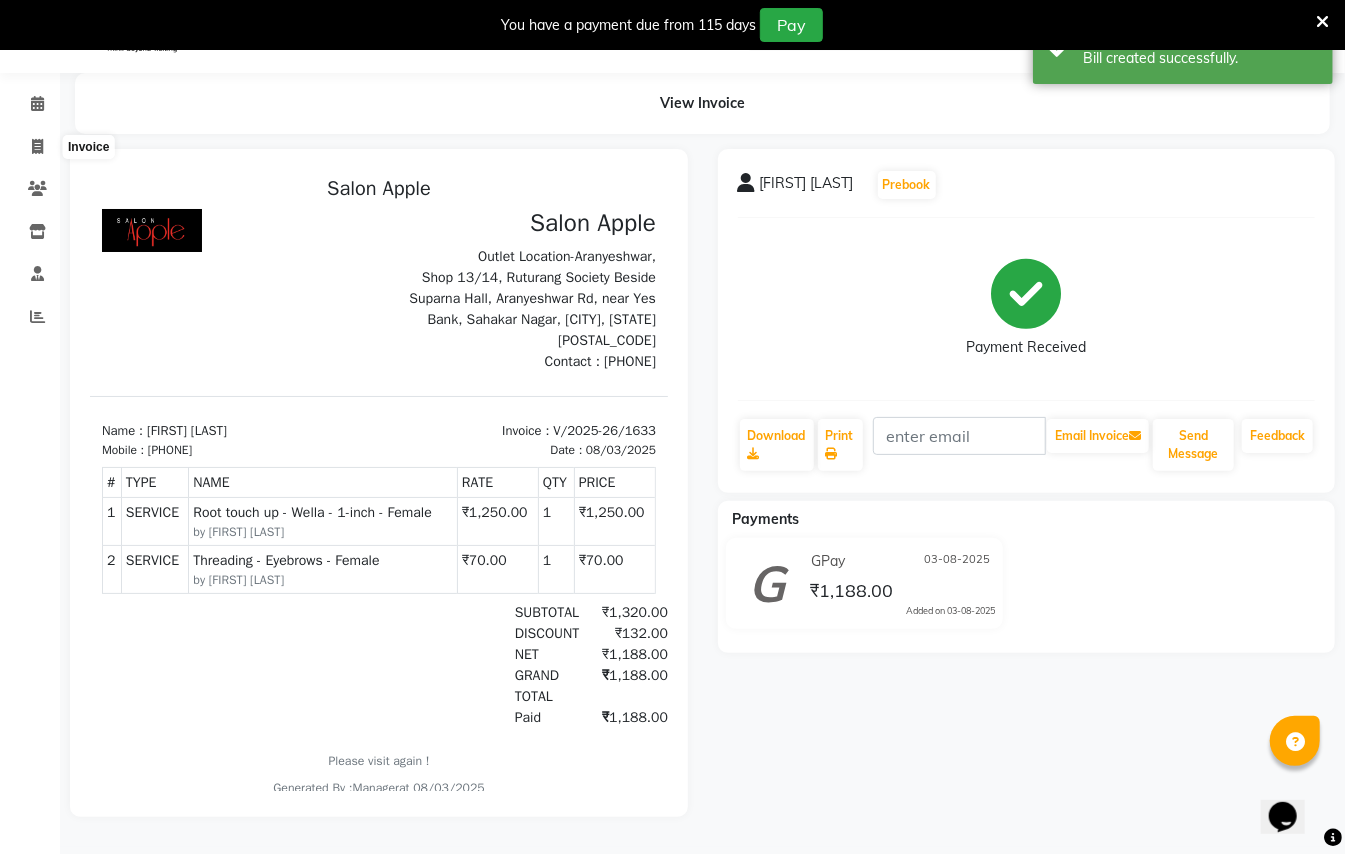 select on "123" 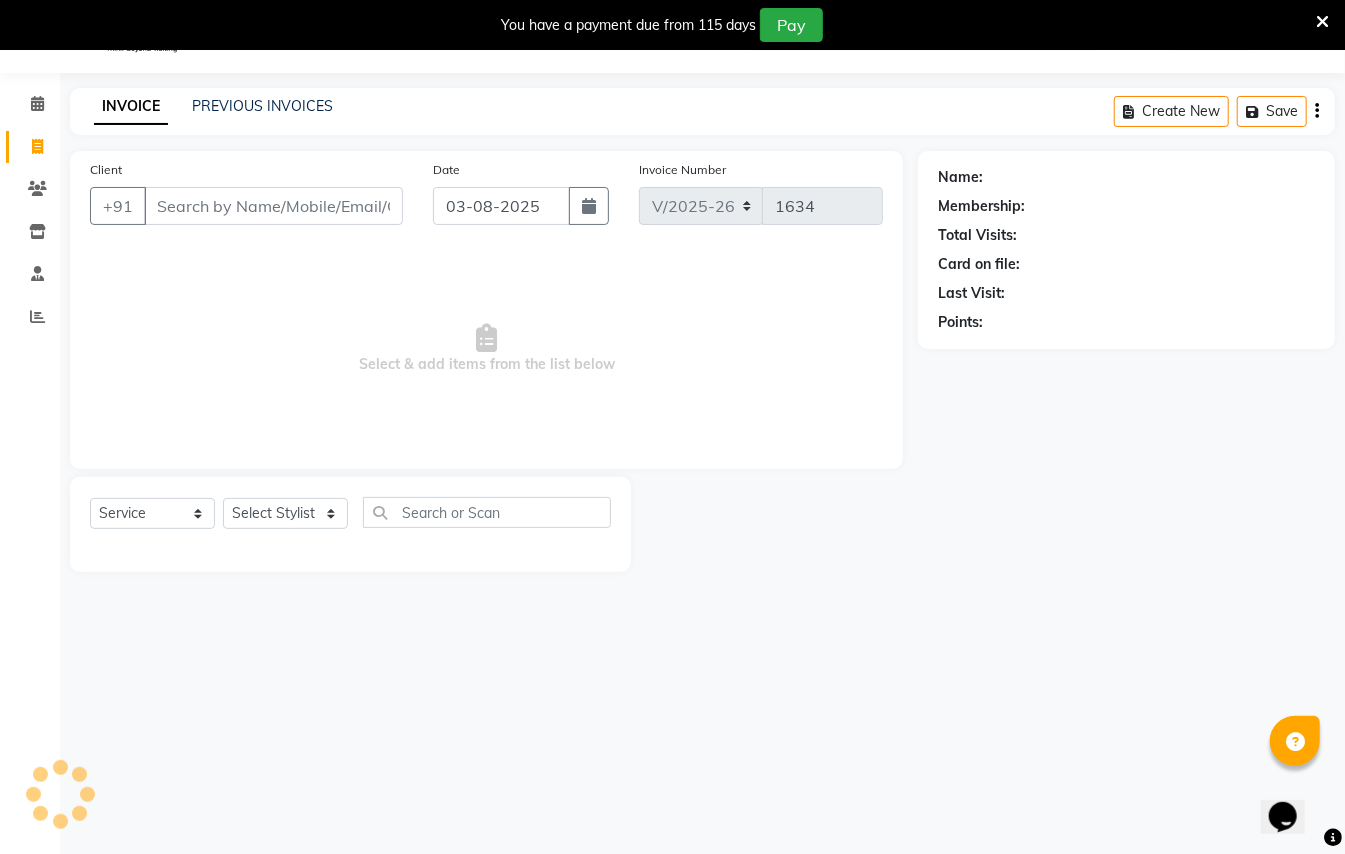 click on "Client" at bounding box center (273, 206) 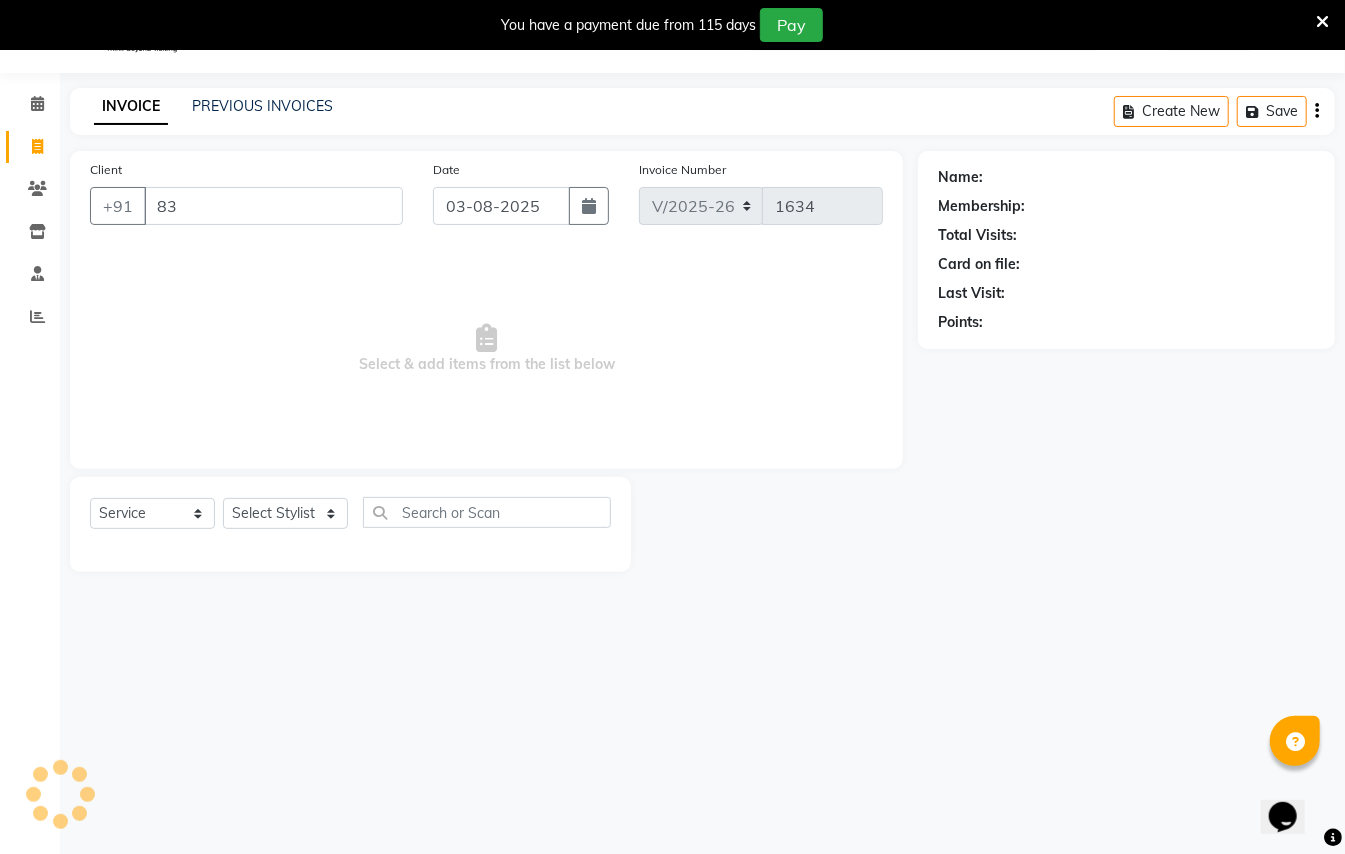 type on "8" 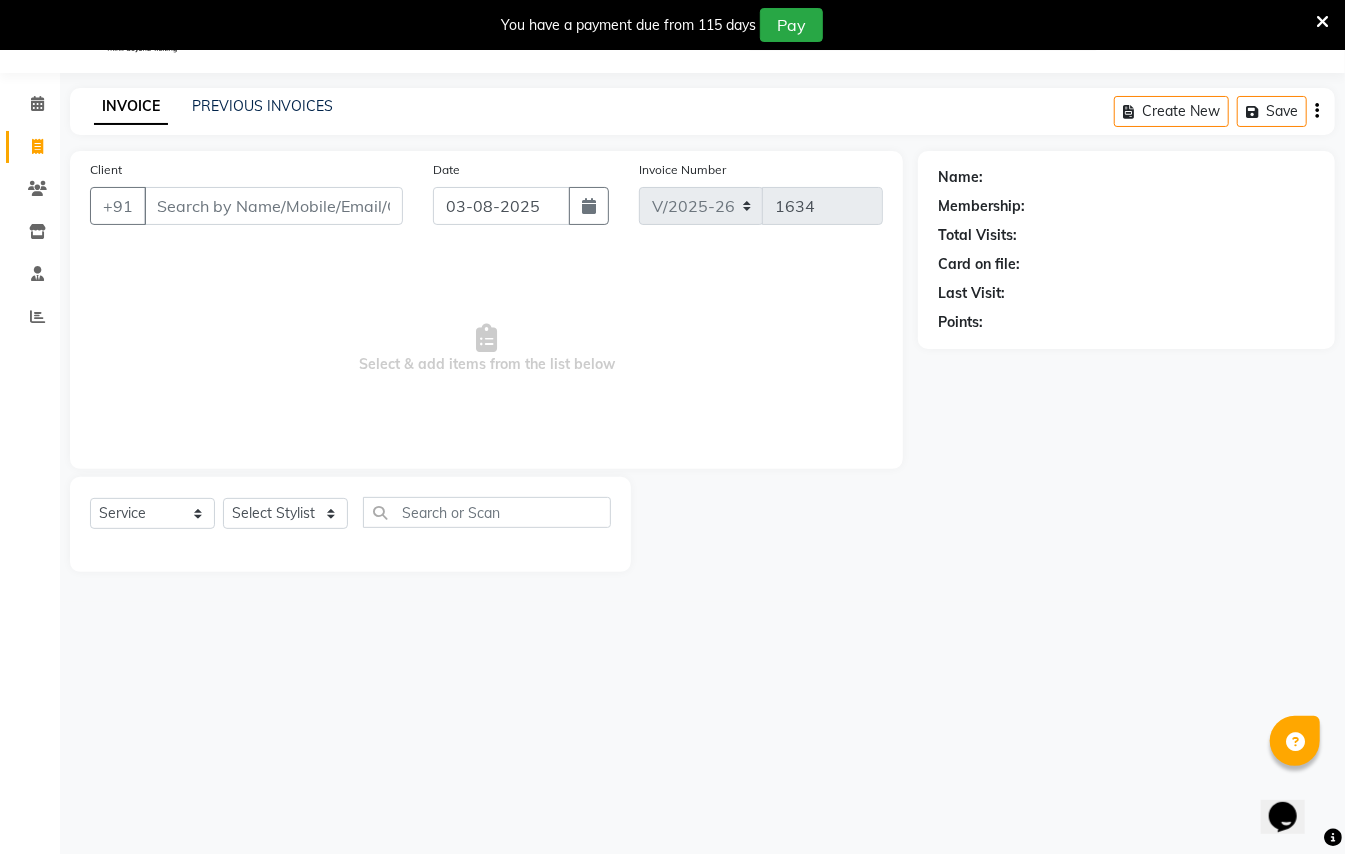drag, startPoint x: 197, startPoint y: 232, endPoint x: 177, endPoint y: 240, distance: 21.540659 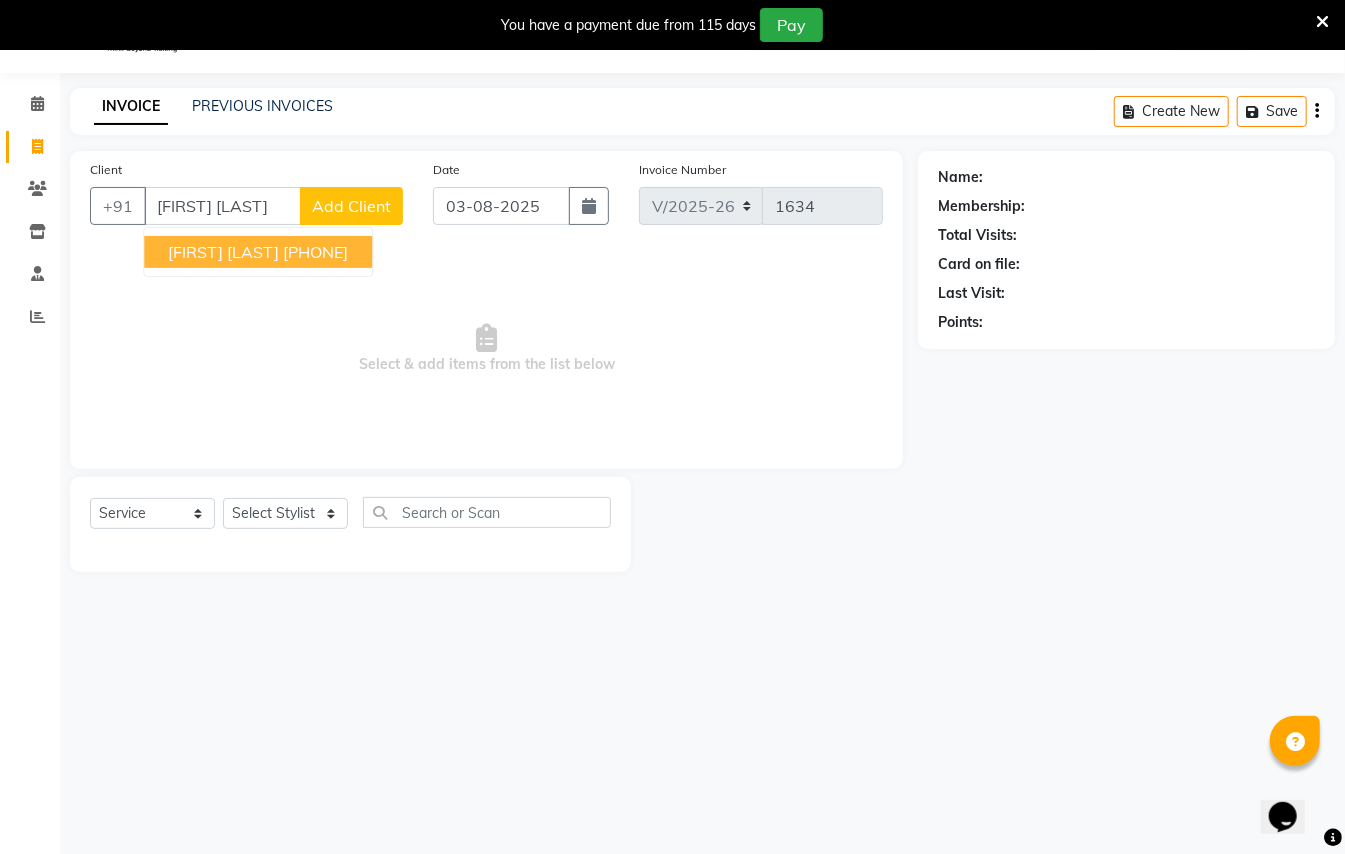 click on "[PHONE]" at bounding box center (315, 252) 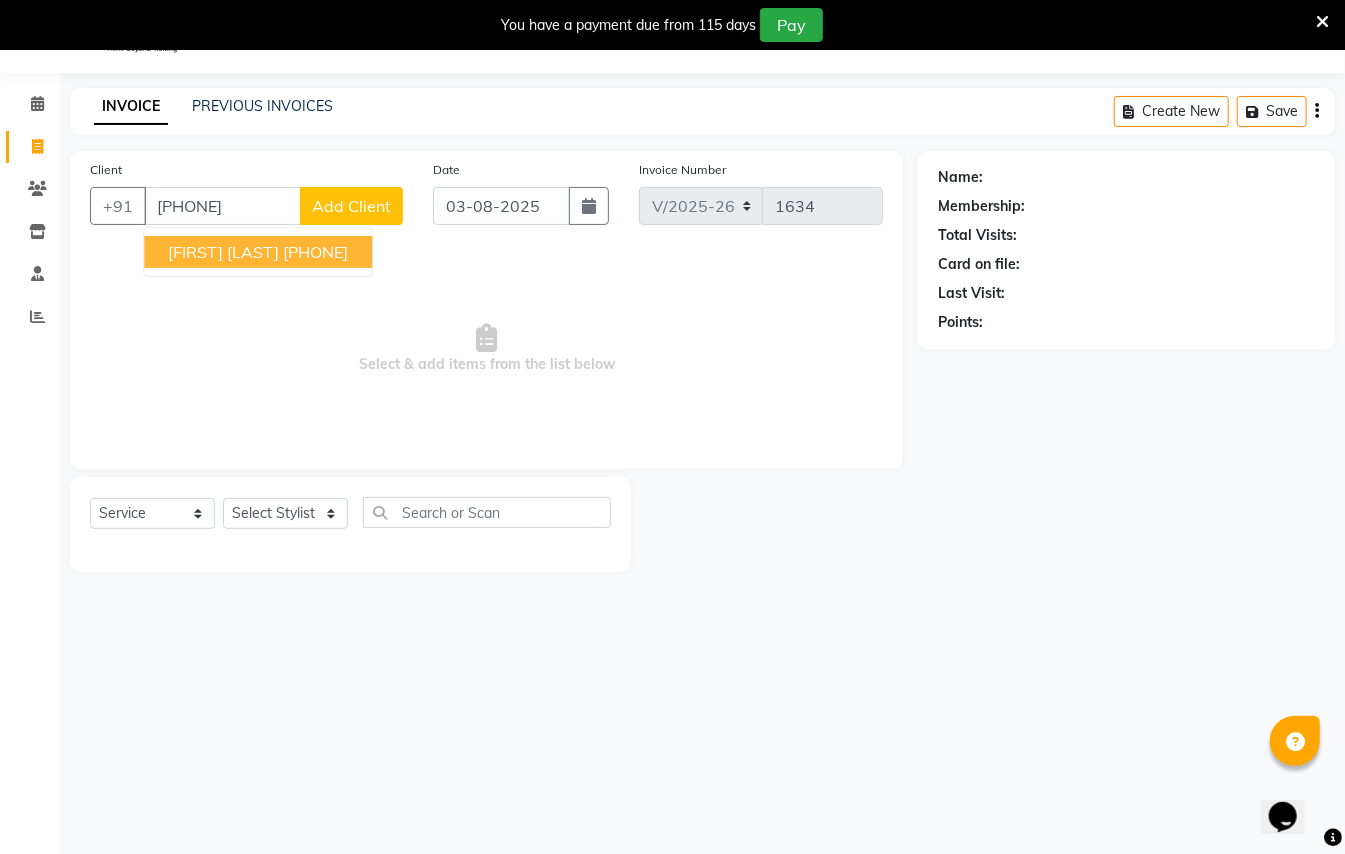 type on "[PHONE]" 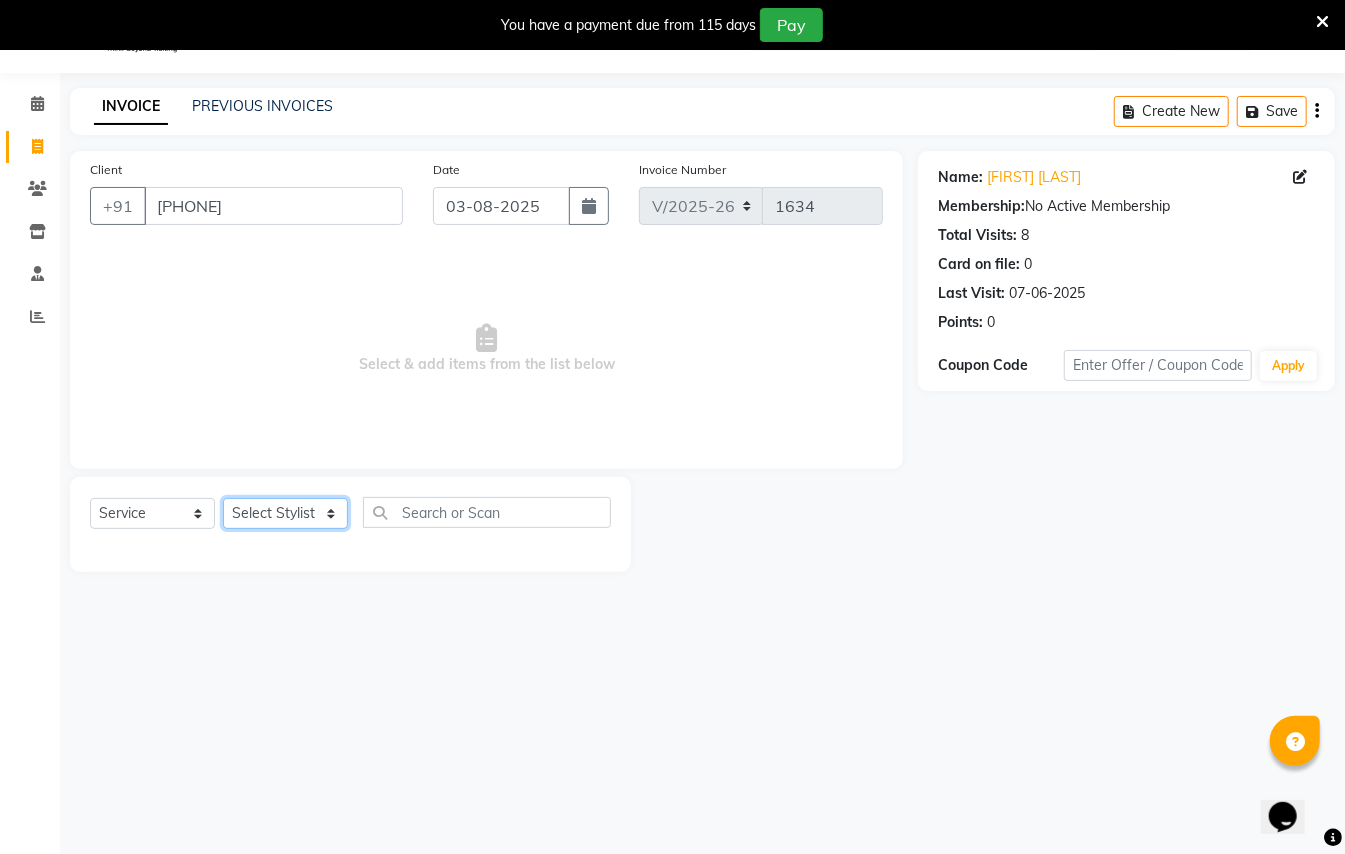 click on "Select Stylist [FIRST] [LAST] [FIRST] [LAST]  [FIRST] [LAST] [FIRST] [FIRST] [LAST] Manager [FIRST]  [FIRST] [LAST] Owner [FIRST] [FIRST]" 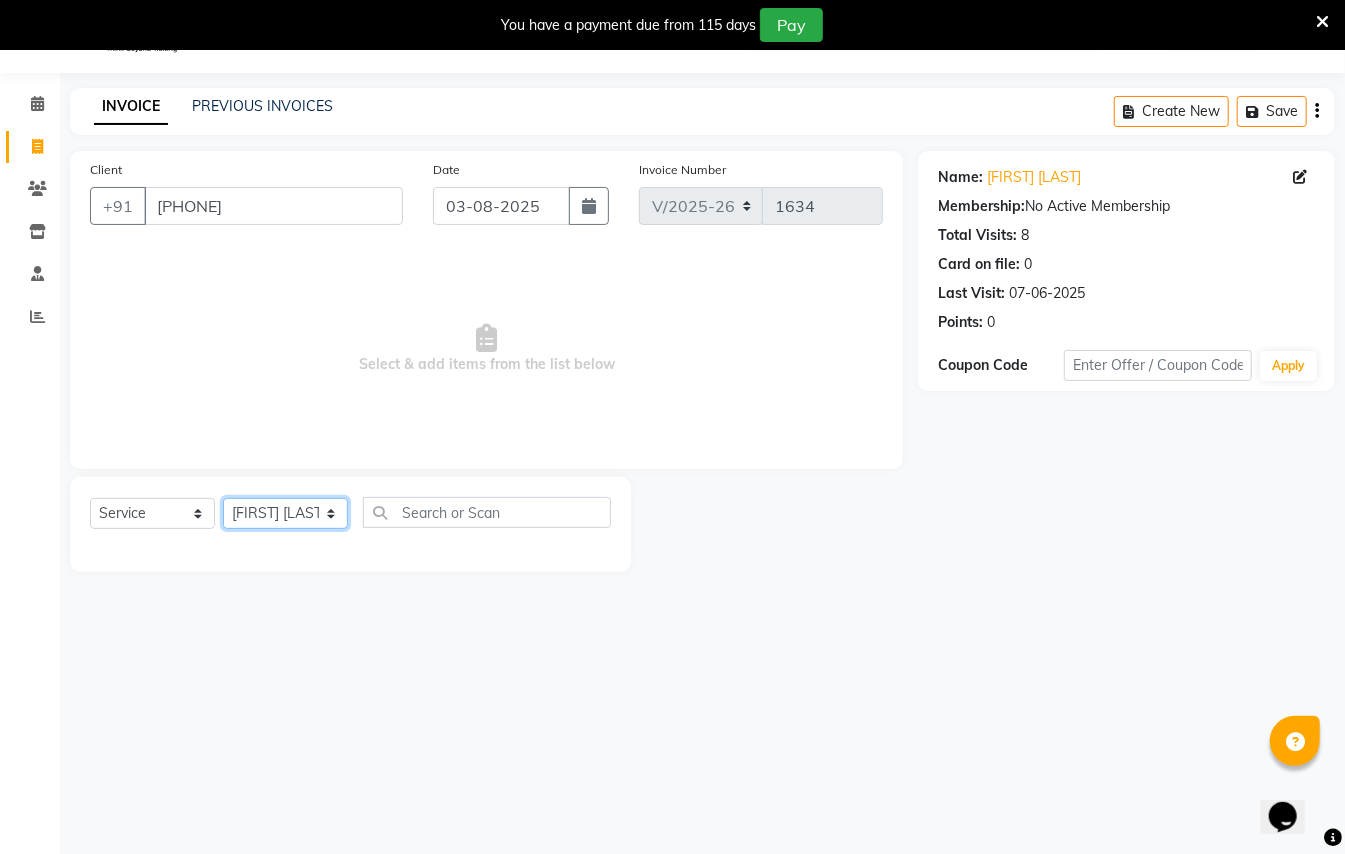 click on "Select Stylist [FIRST] [LAST] [FIRST] [LAST]  [FIRST] [LAST] [FIRST] [FIRST] [LAST] Manager [FIRST]  [FIRST] [LAST] Owner [FIRST] [FIRST]" 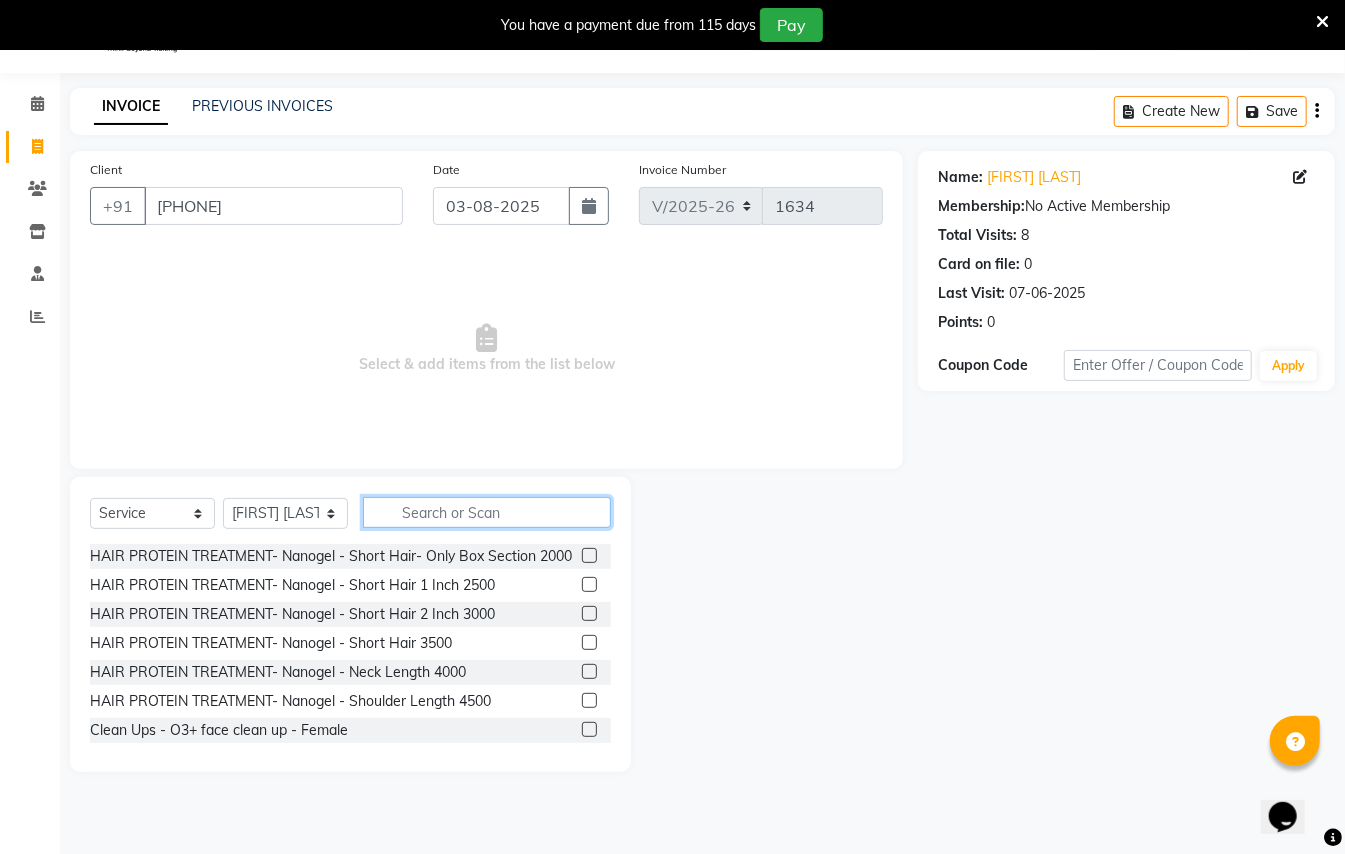 click 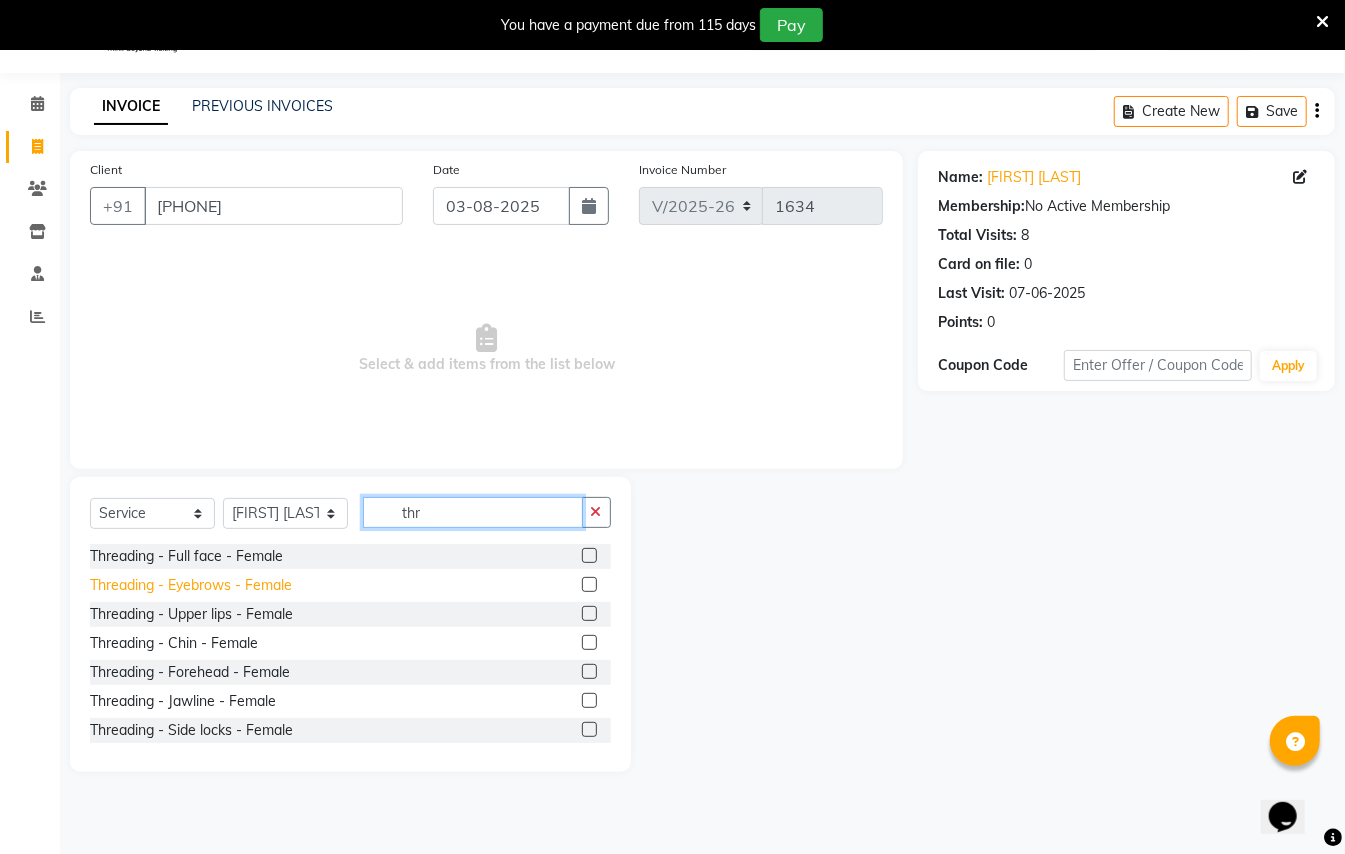 type on "thr" 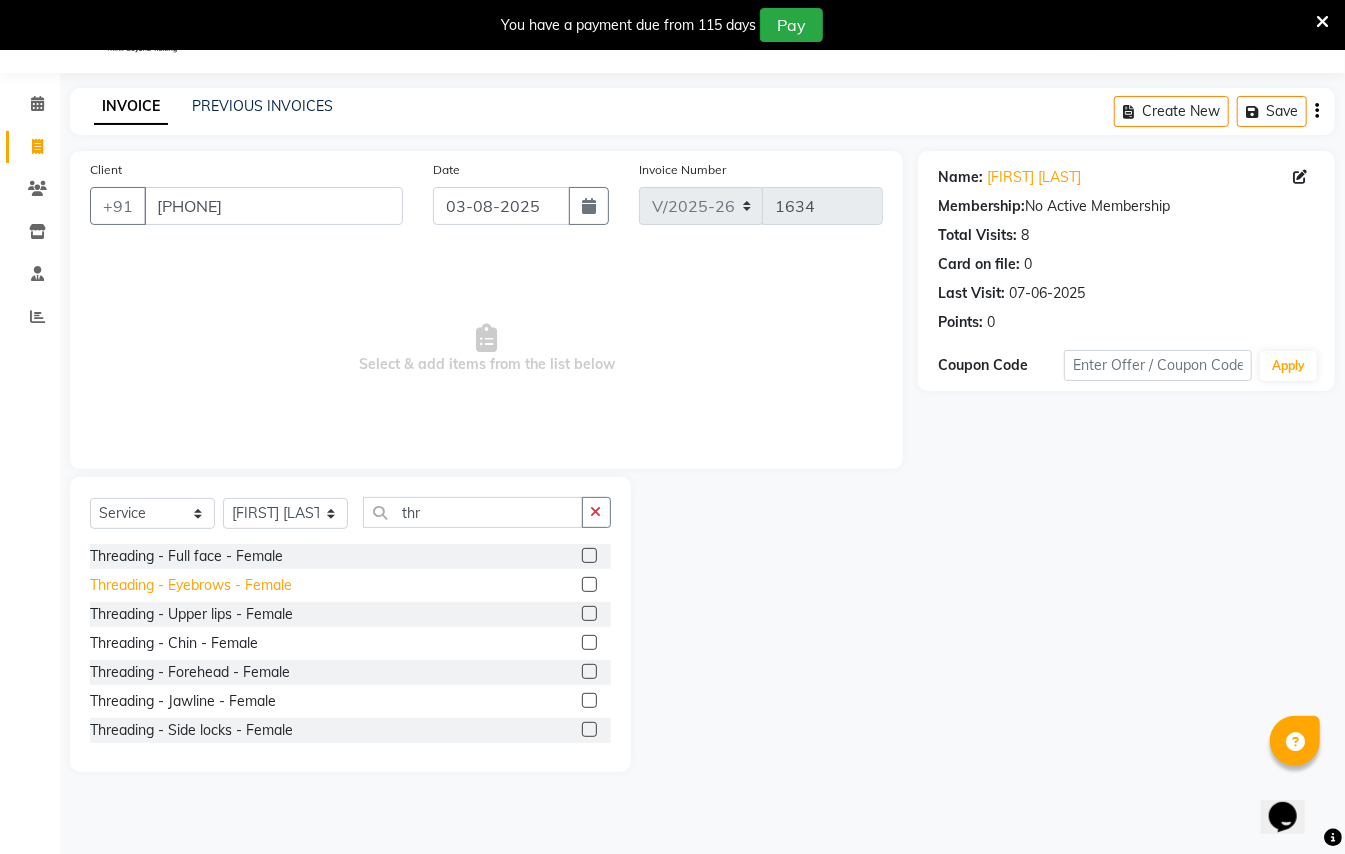 click on "Threading - Eyebrows - Female" 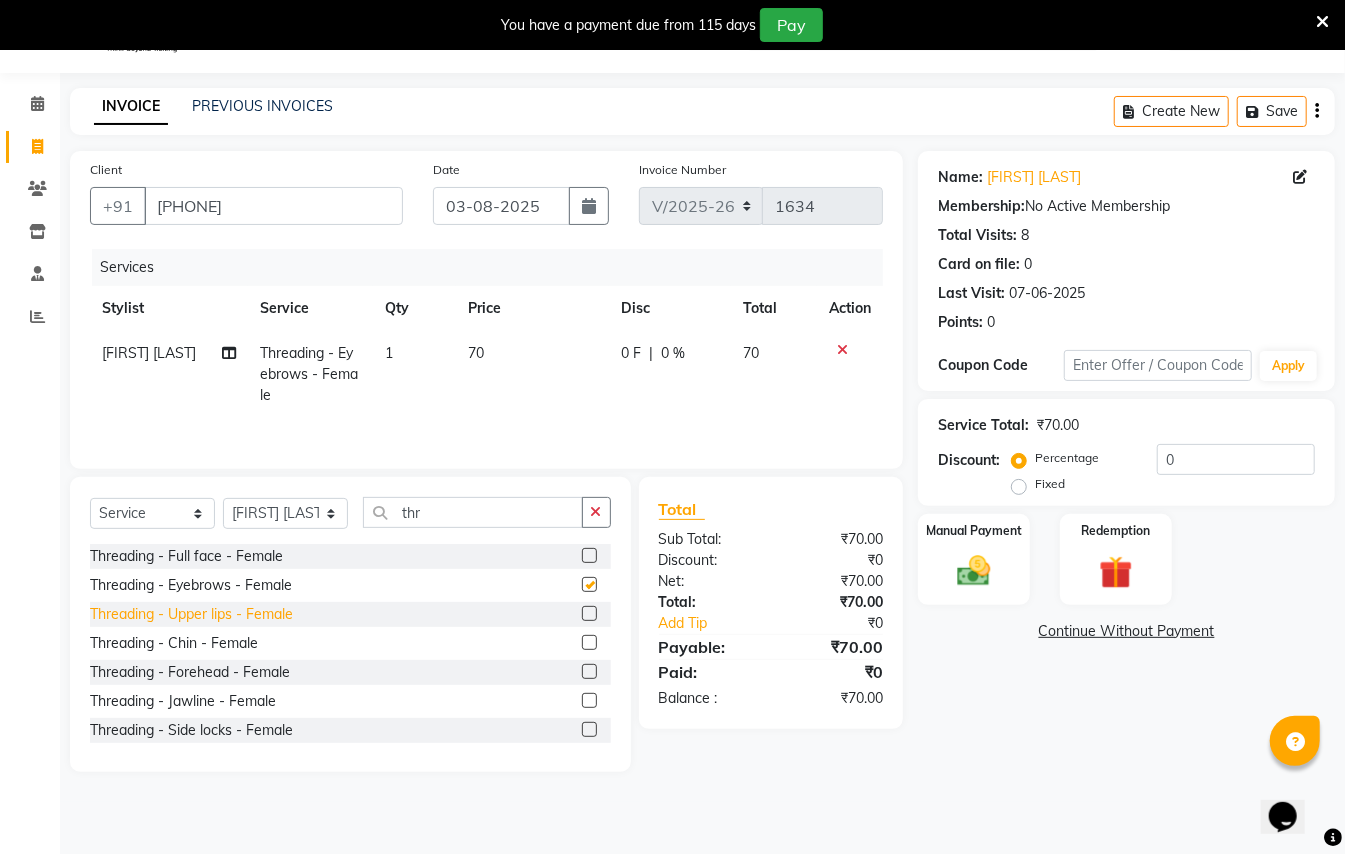 checkbox on "false" 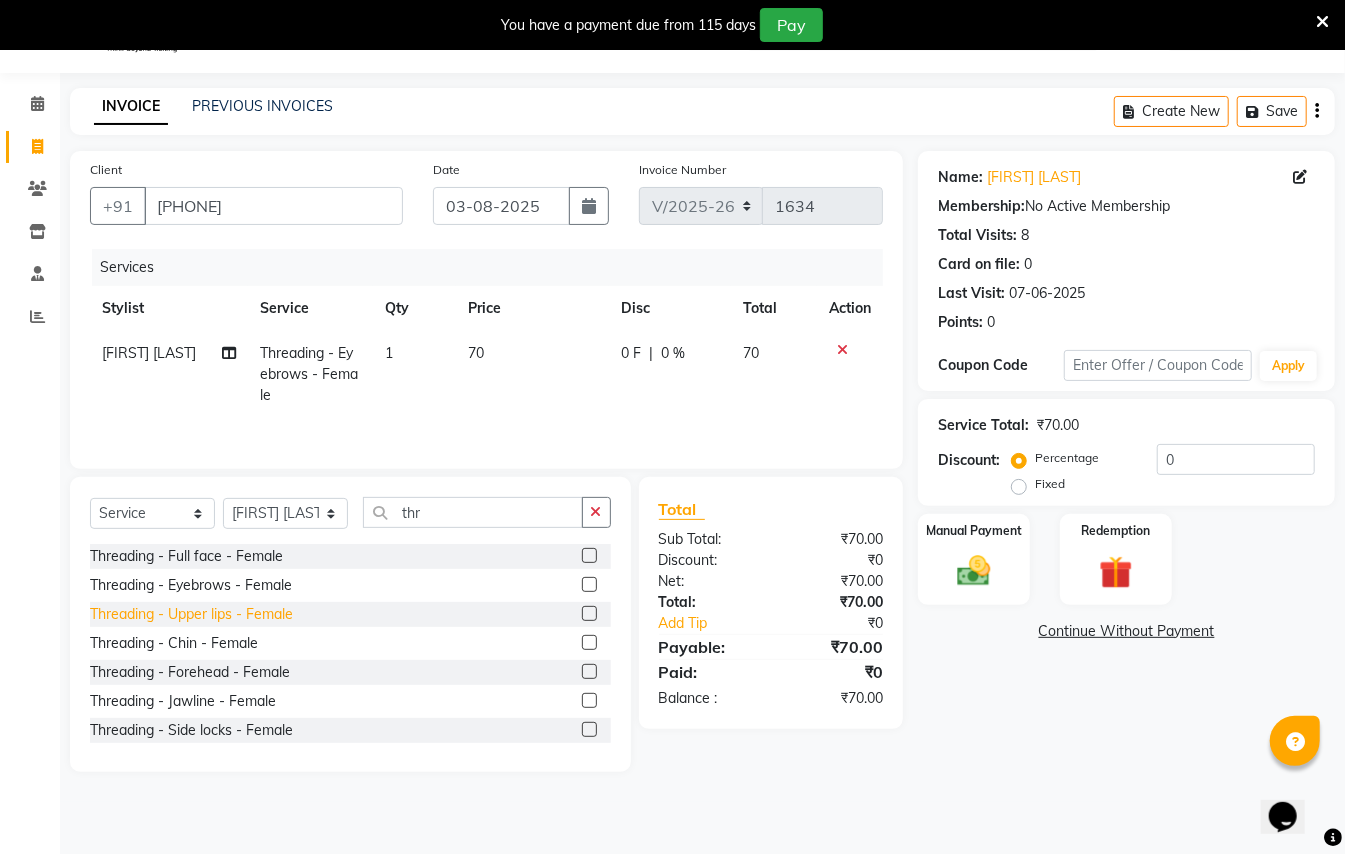 click on "Threading - Upper lips - Female" 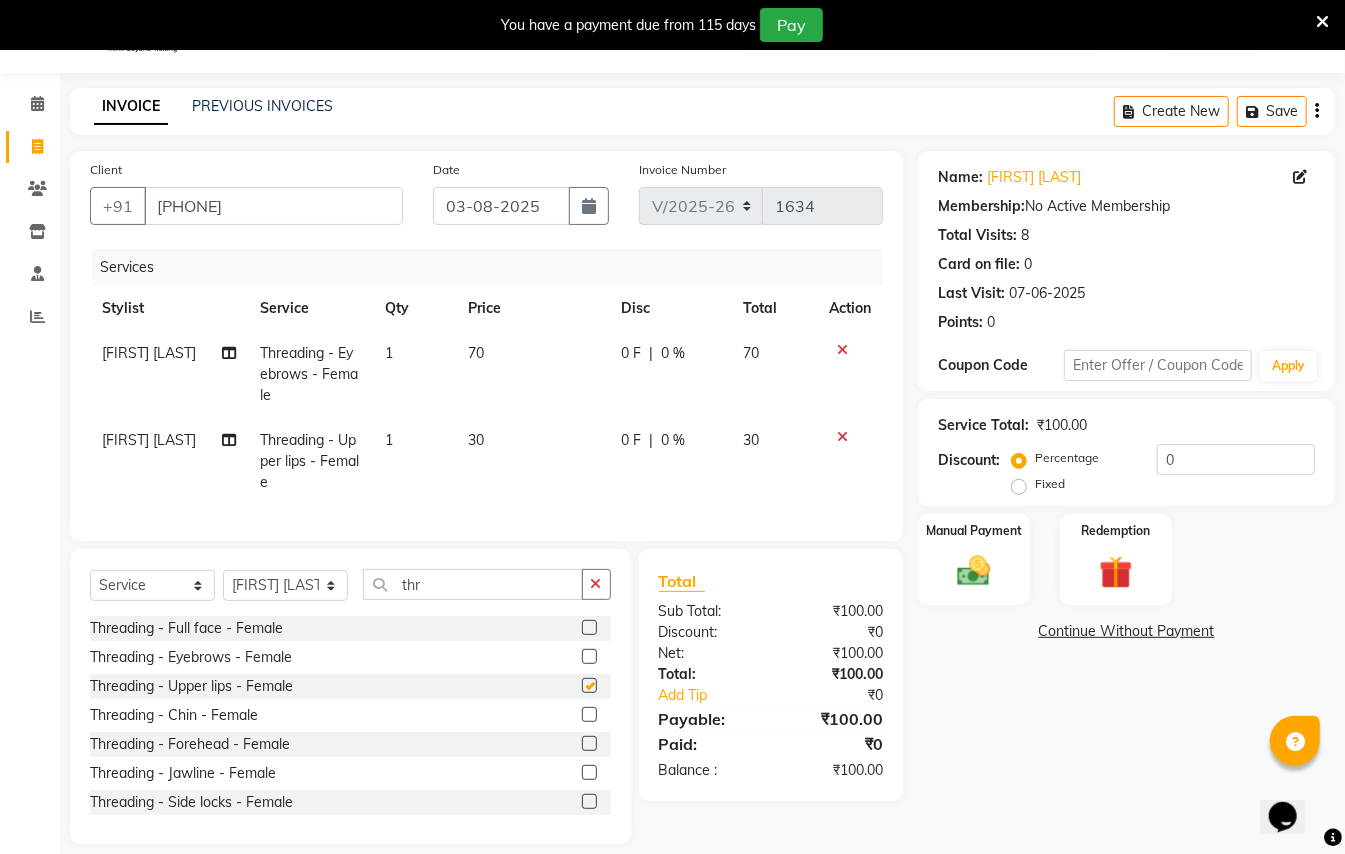 checkbox on "false" 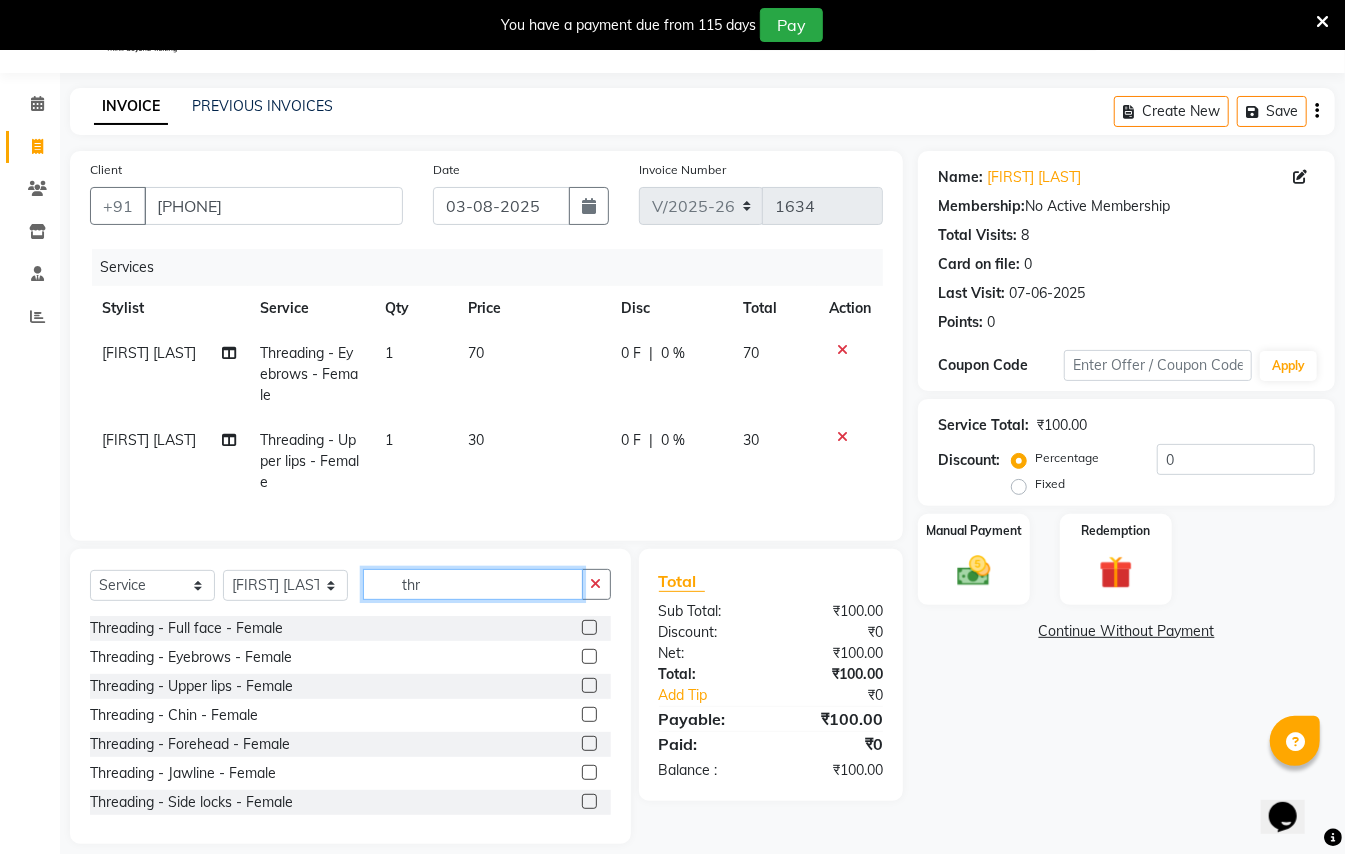 click on "thr" 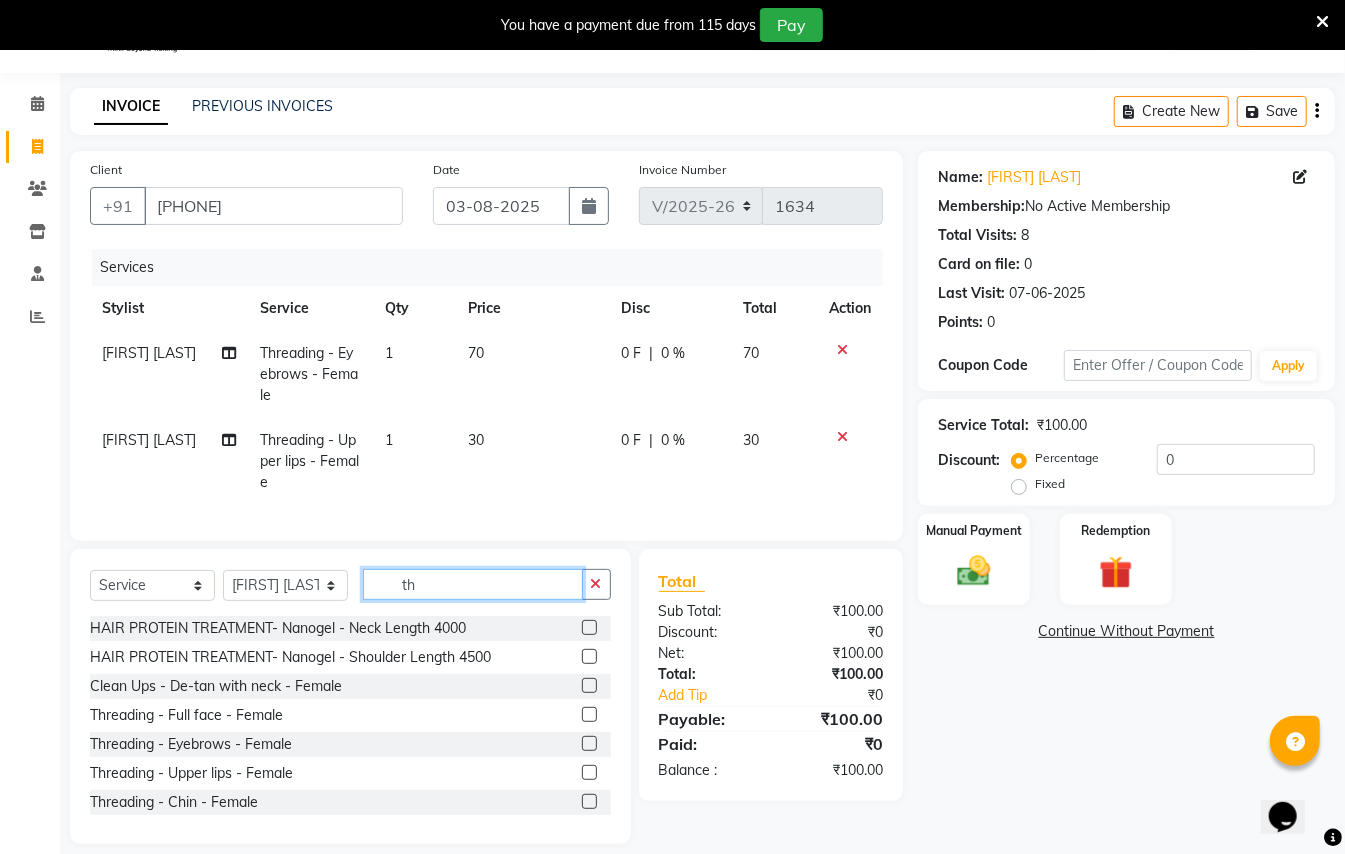 type on "t" 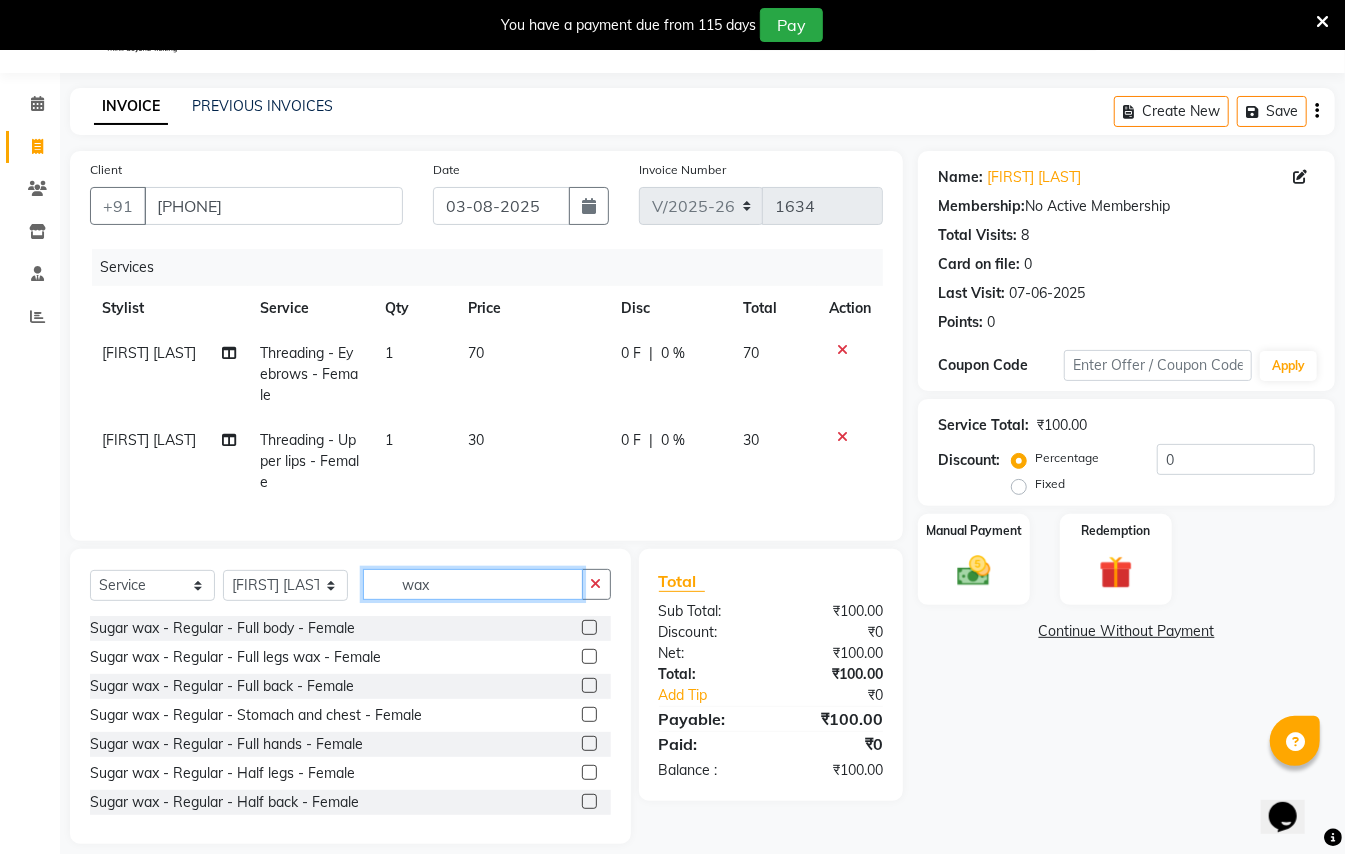 scroll, scrollTop: 133, scrollLeft: 0, axis: vertical 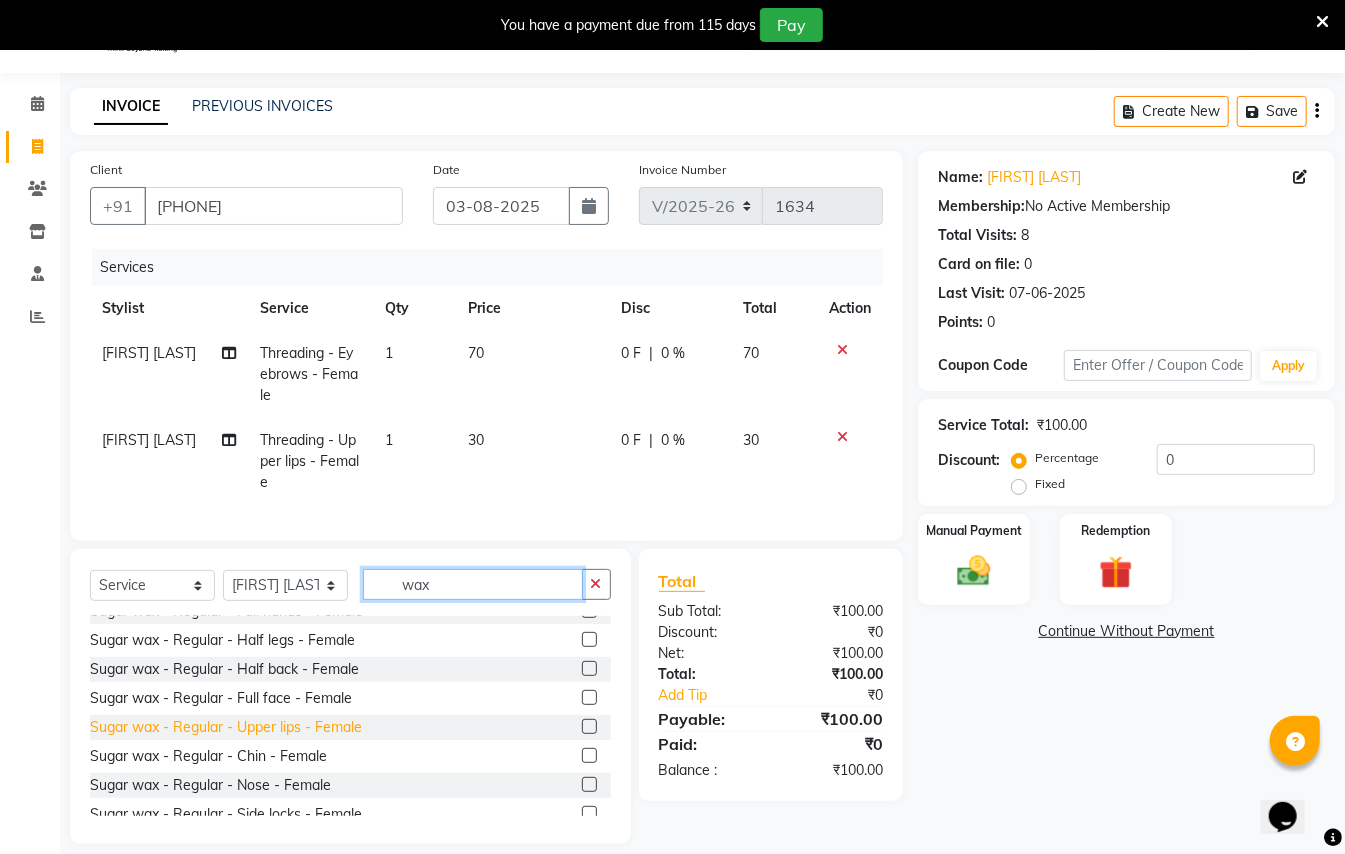 type on "wax" 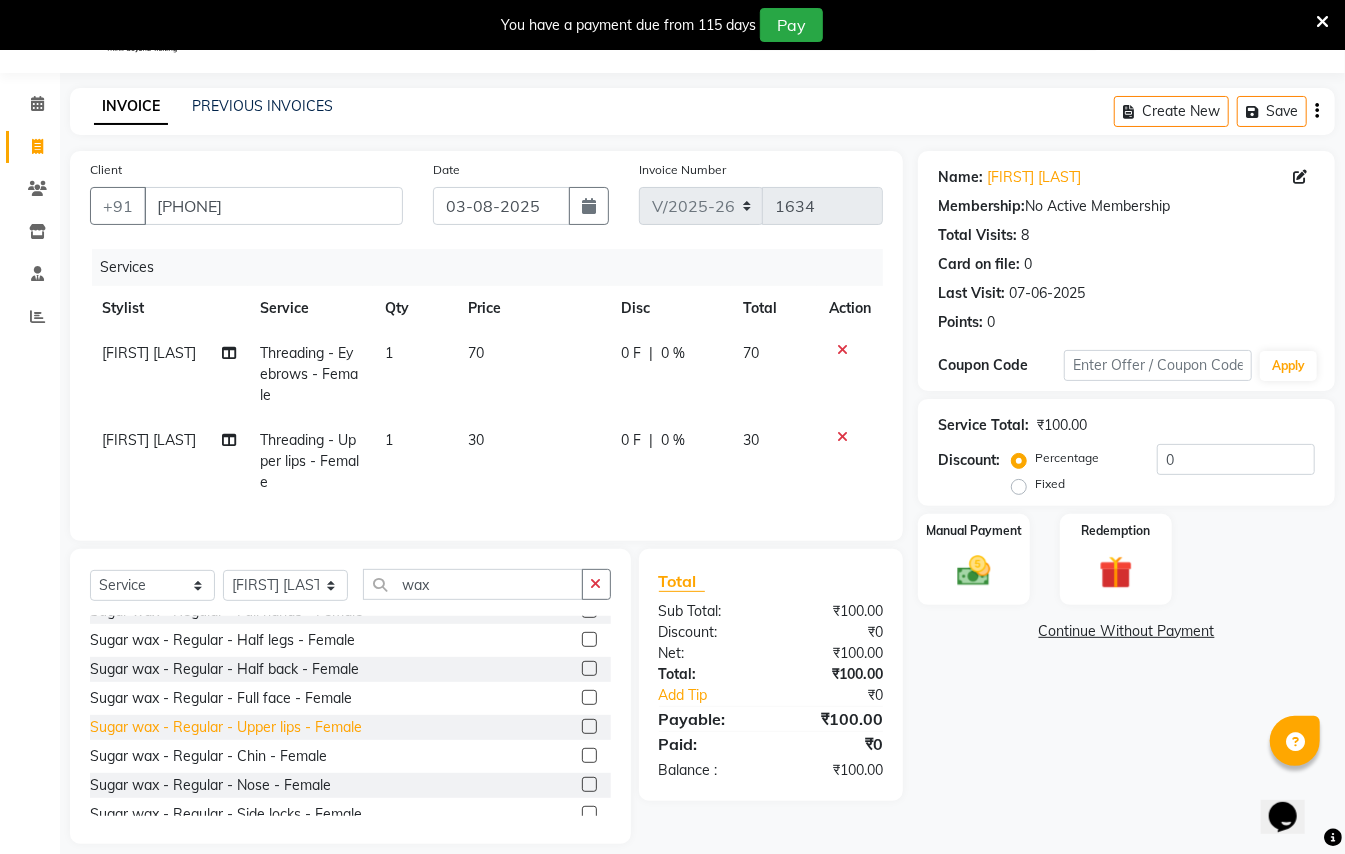 click on "Sugar wax - Regular - Upper lips - Female" 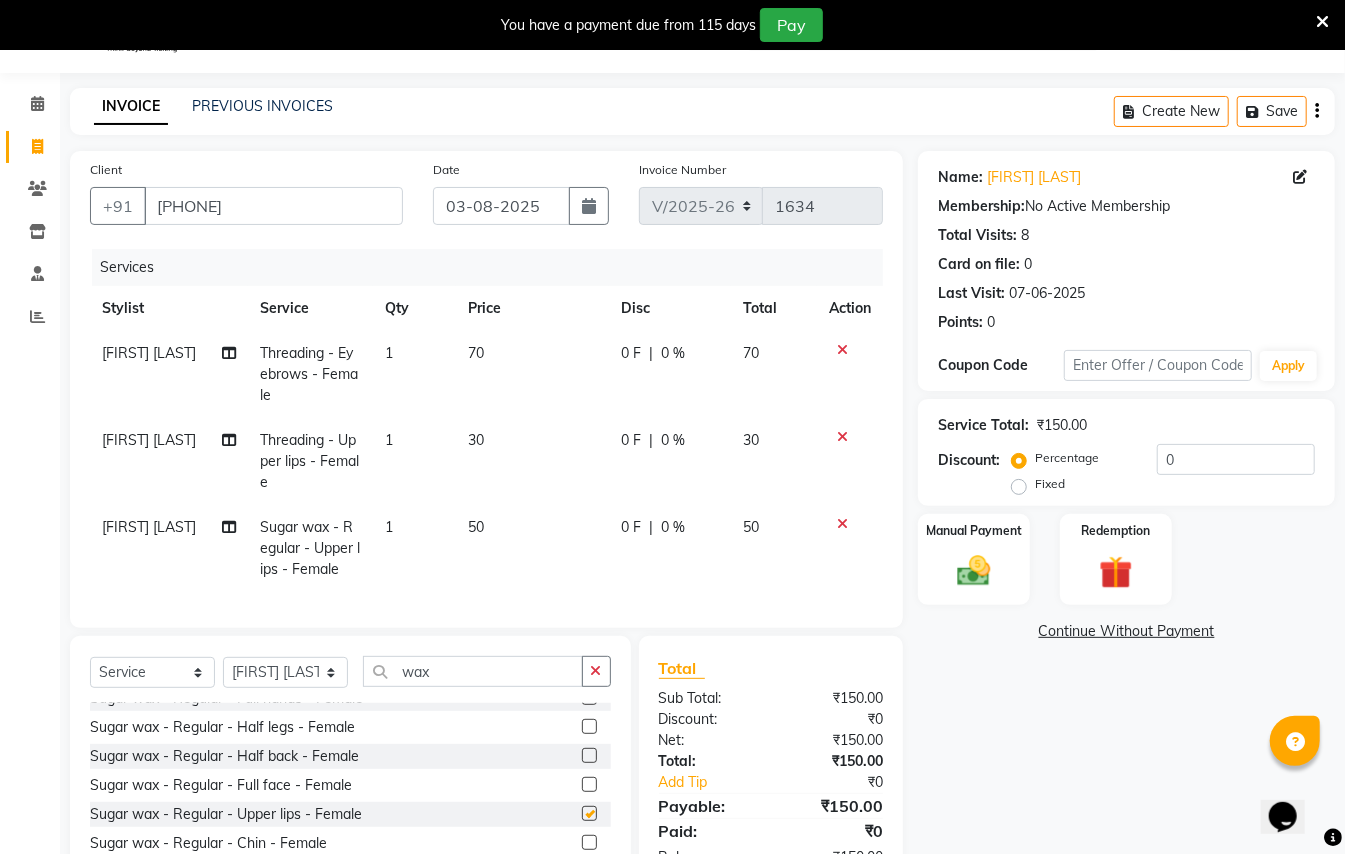checkbox on "false" 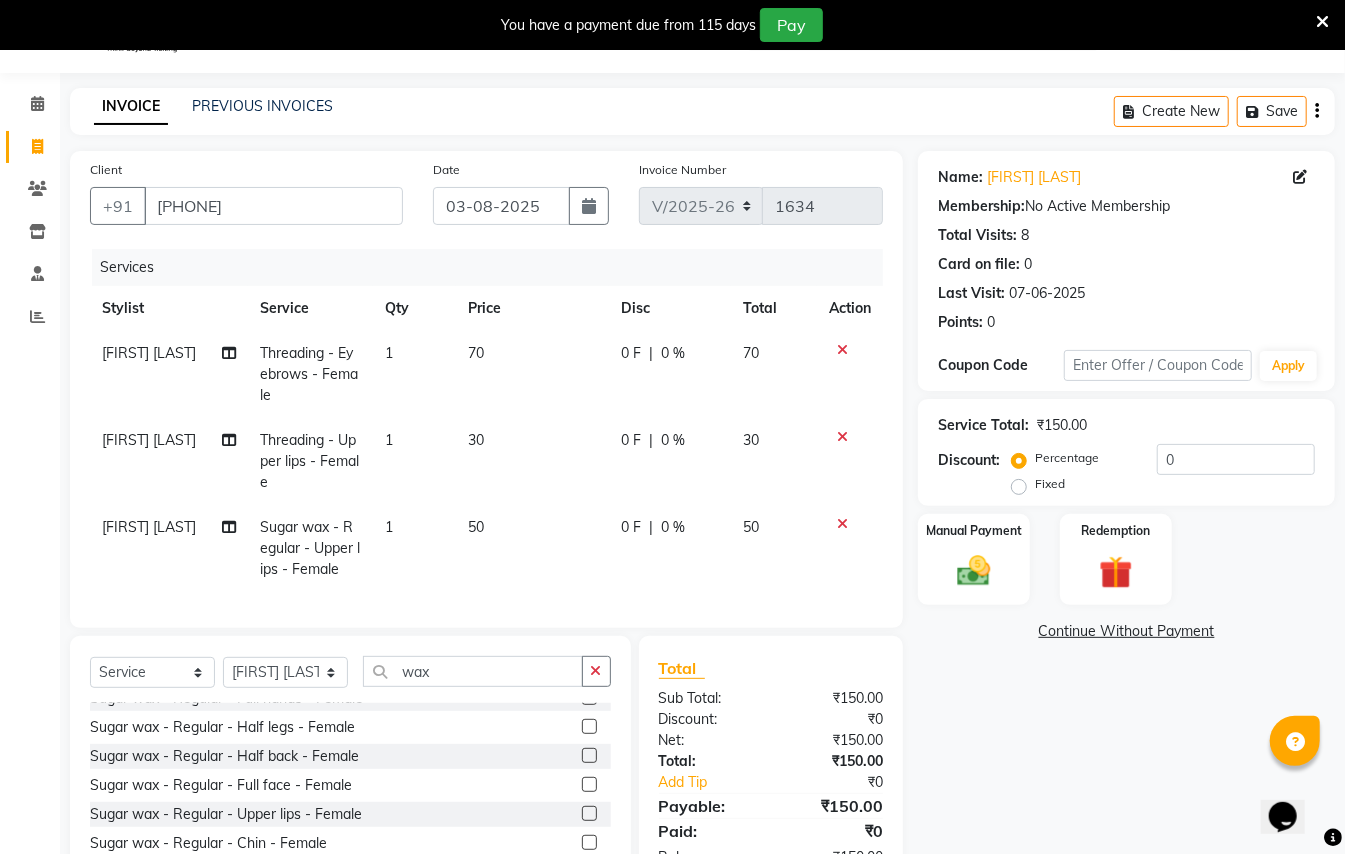 click 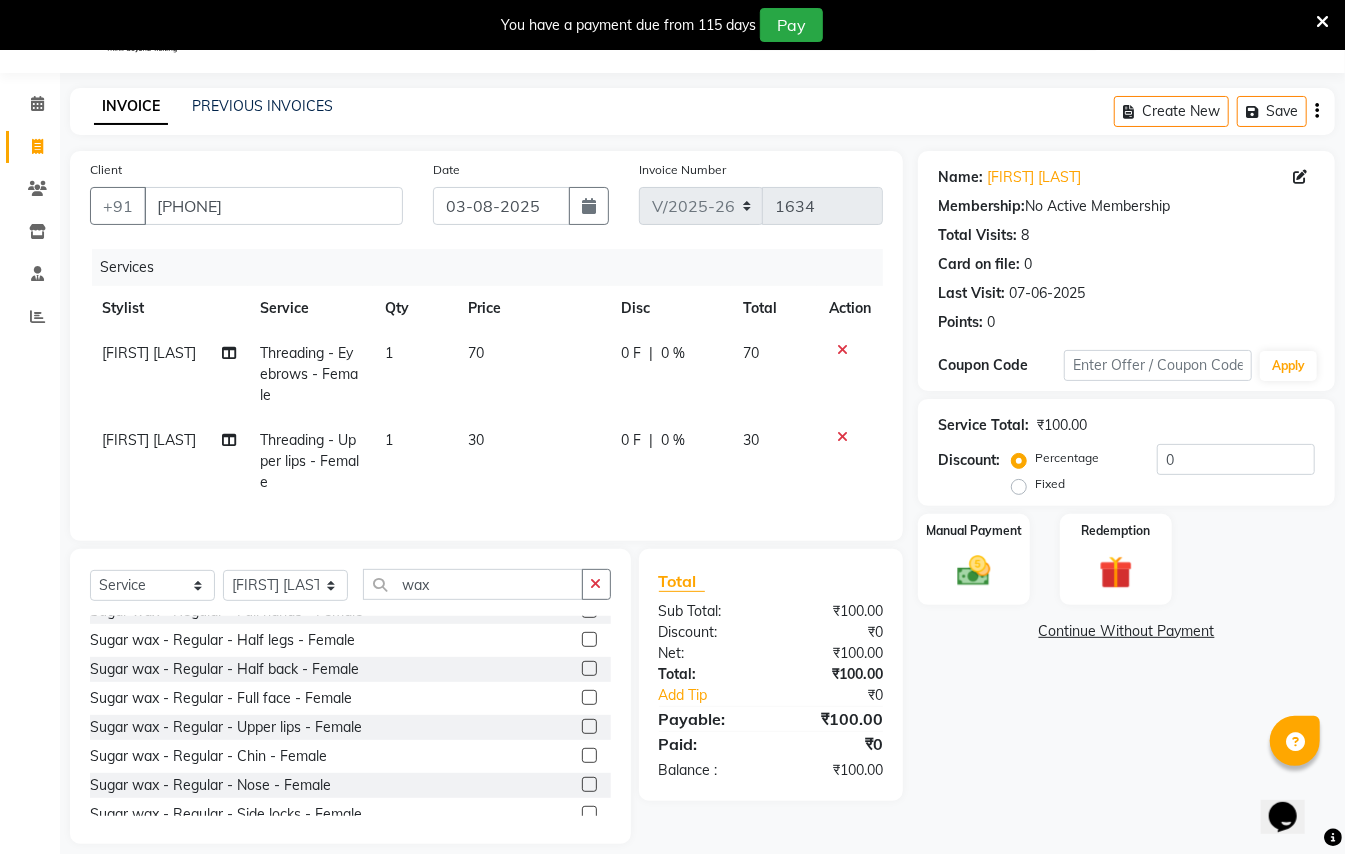 scroll, scrollTop: 266, scrollLeft: 0, axis: vertical 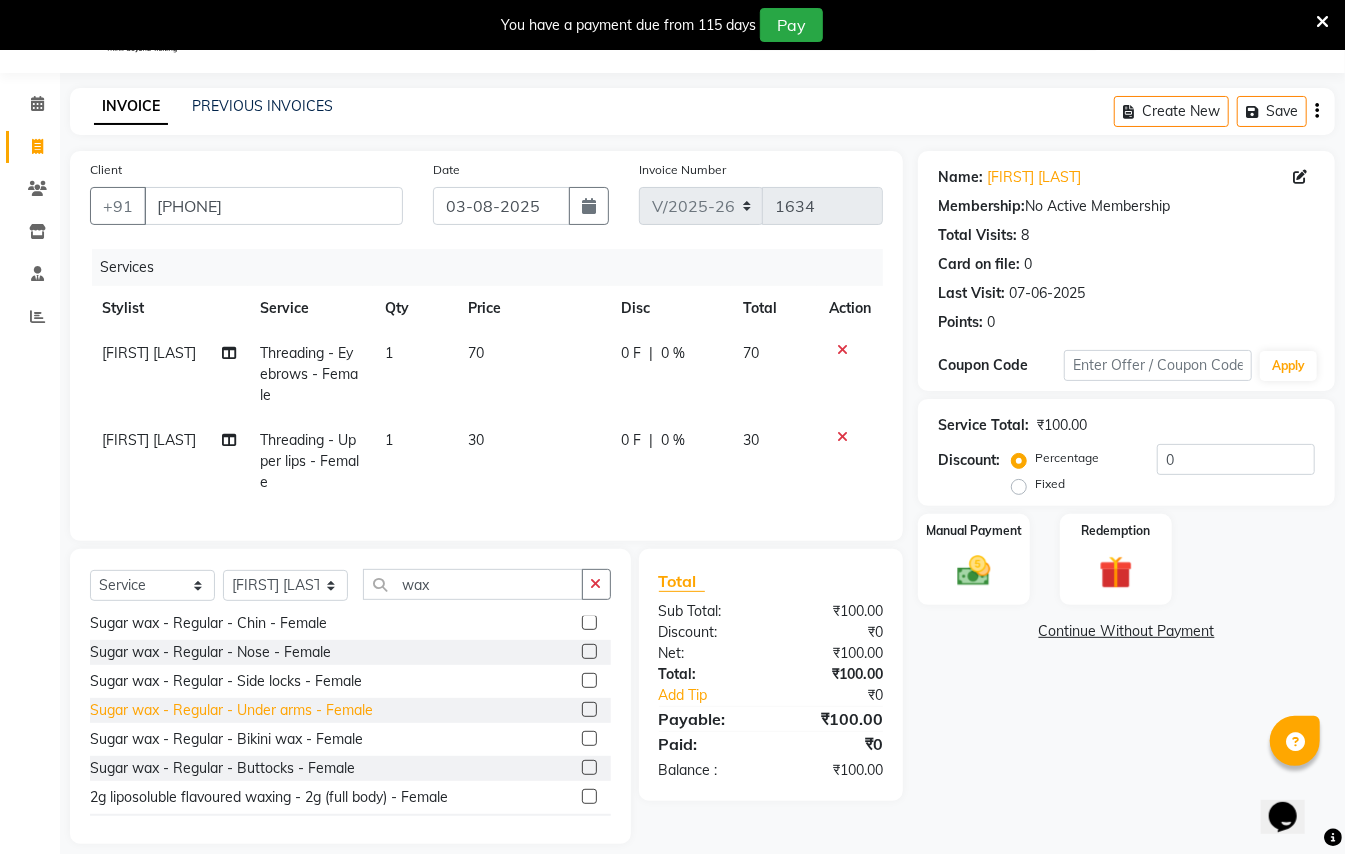 click on "Sugar wax - Regular - Under arms - Female" 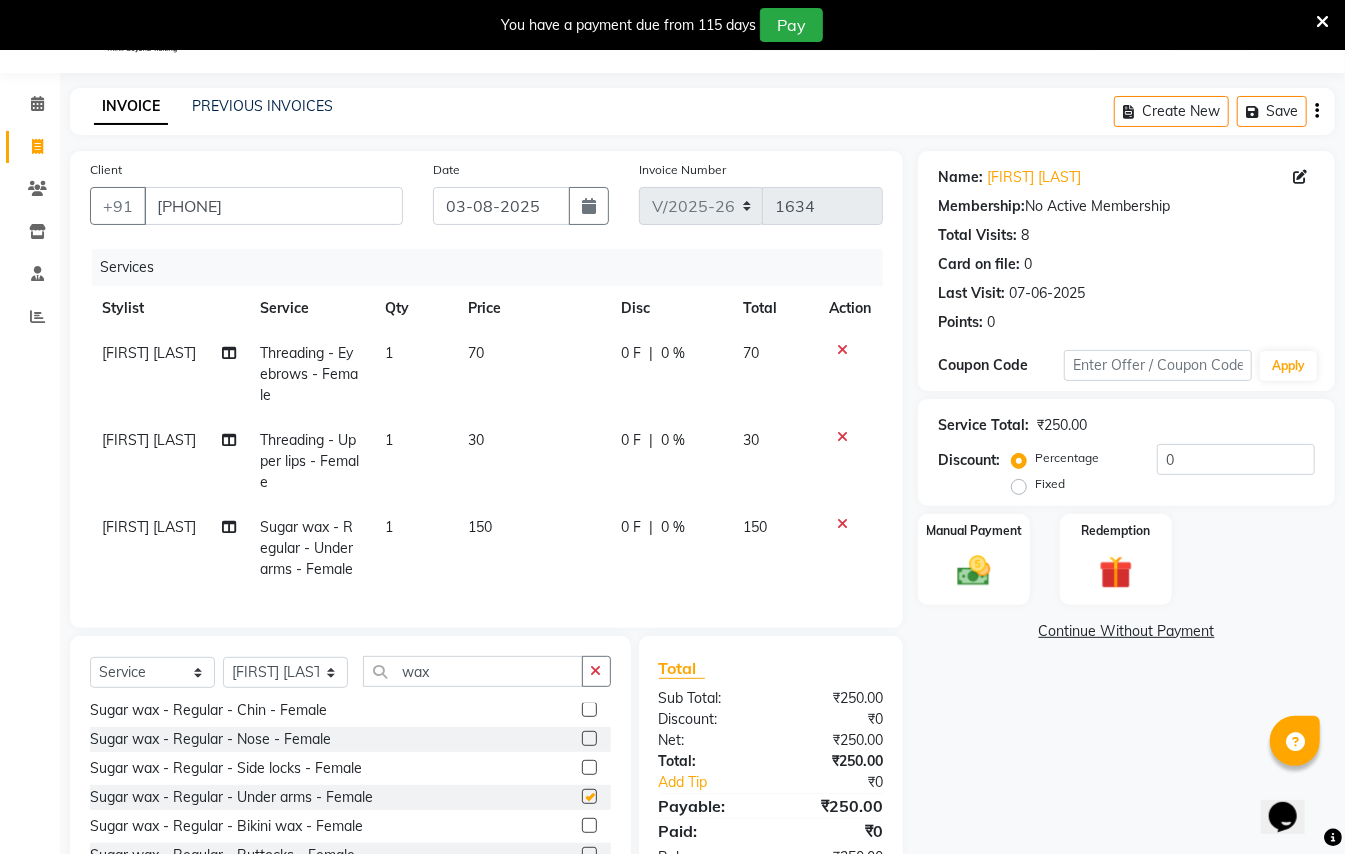checkbox on "false" 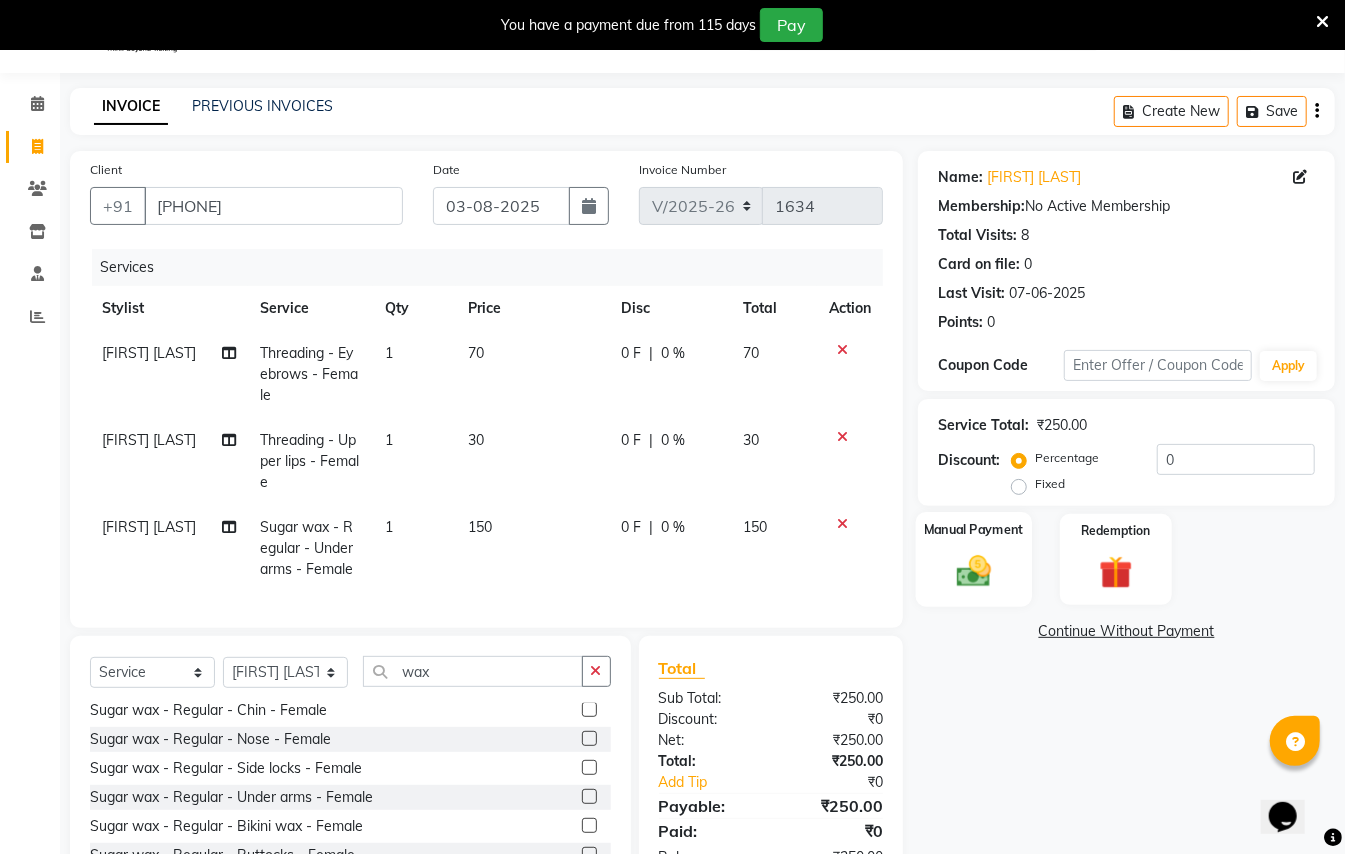 click on "Manual Payment" 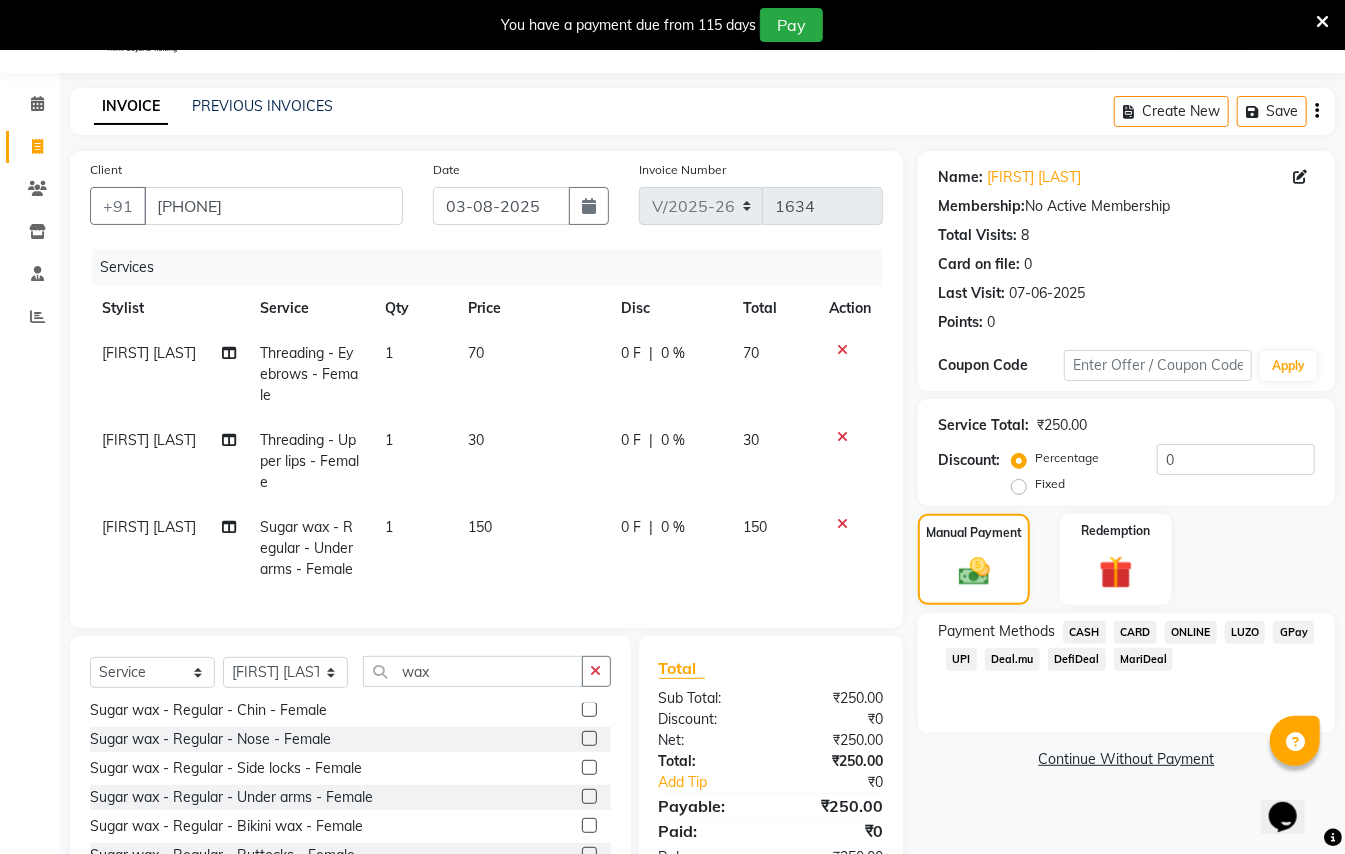 click on "GPay" 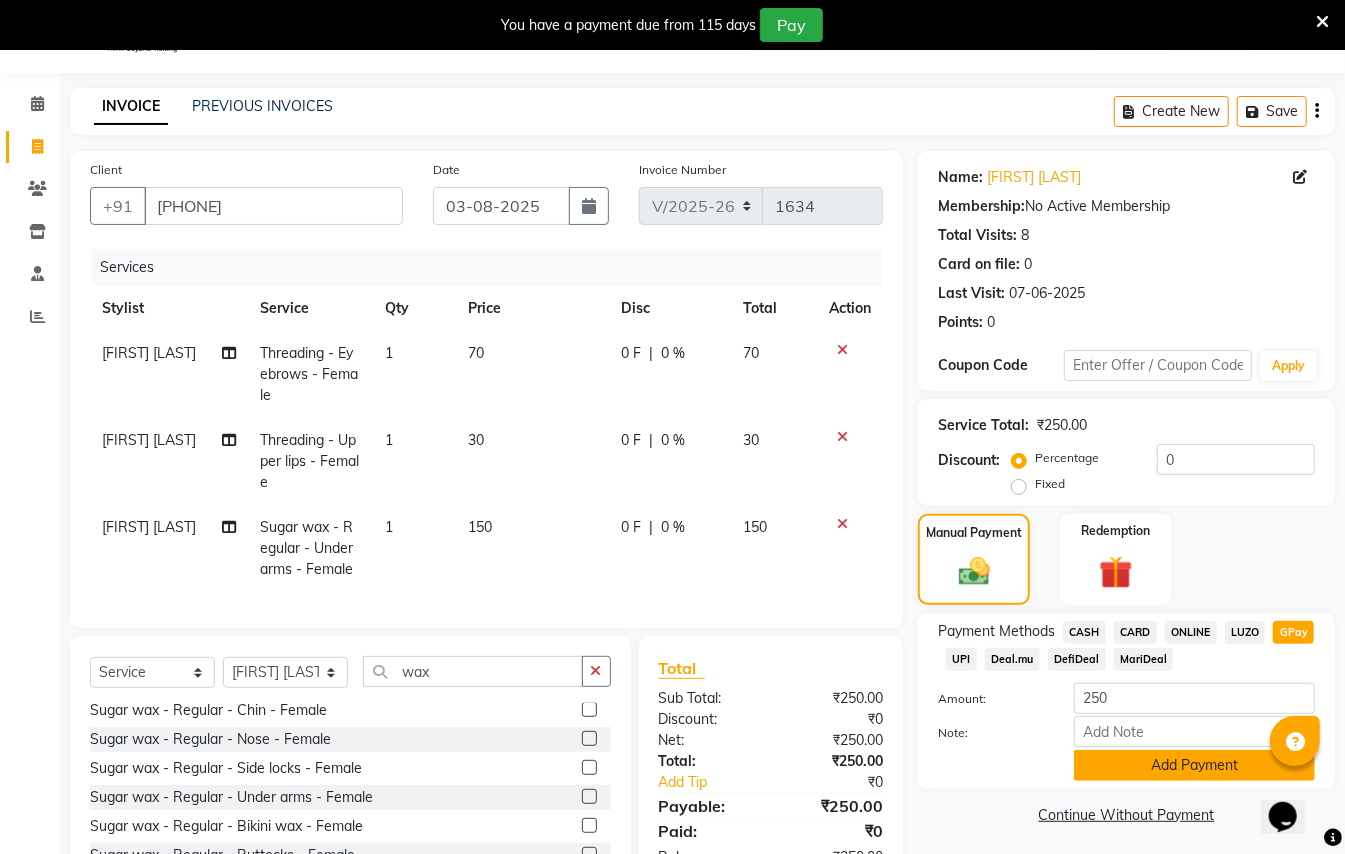 click on "Add Payment" 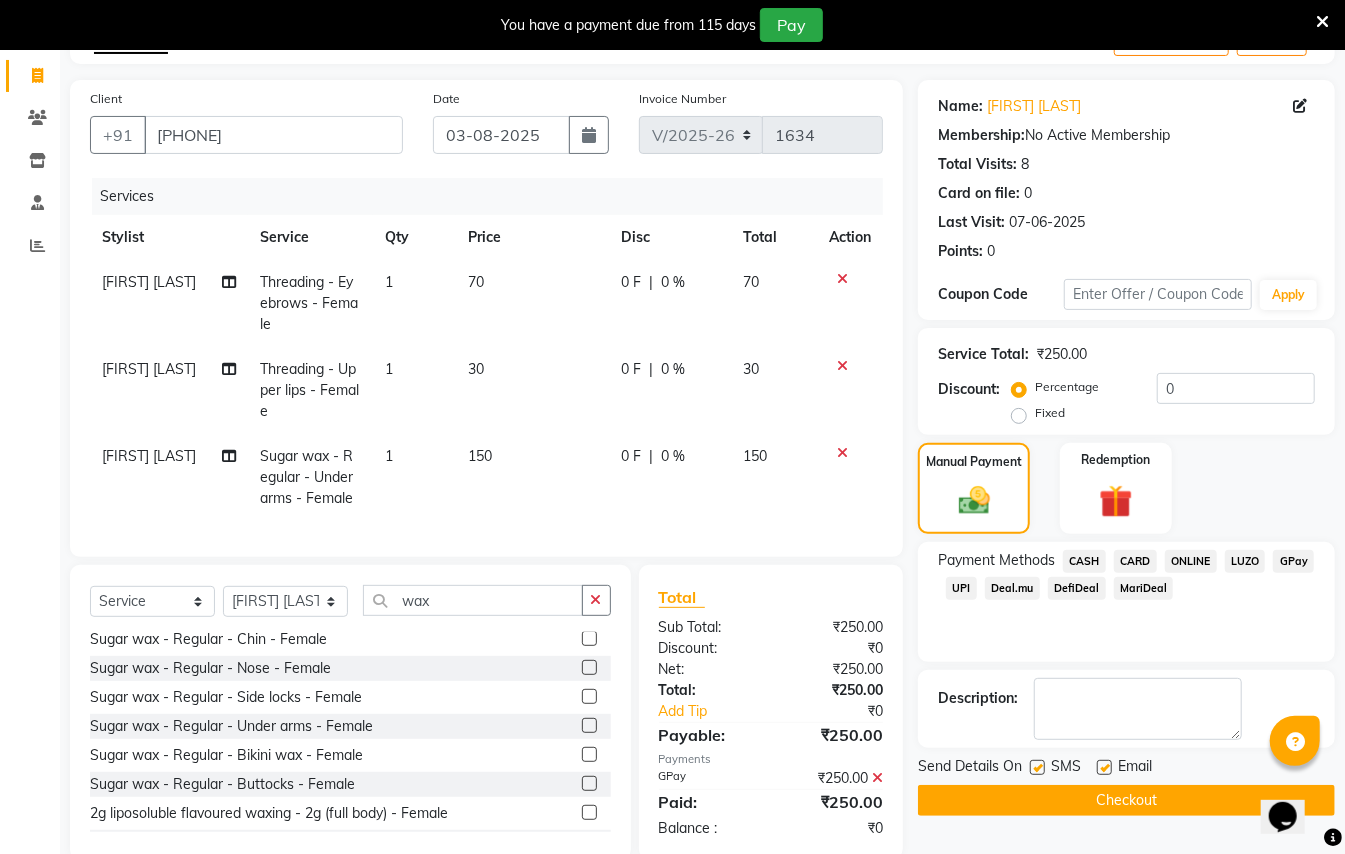 scroll, scrollTop: 177, scrollLeft: 0, axis: vertical 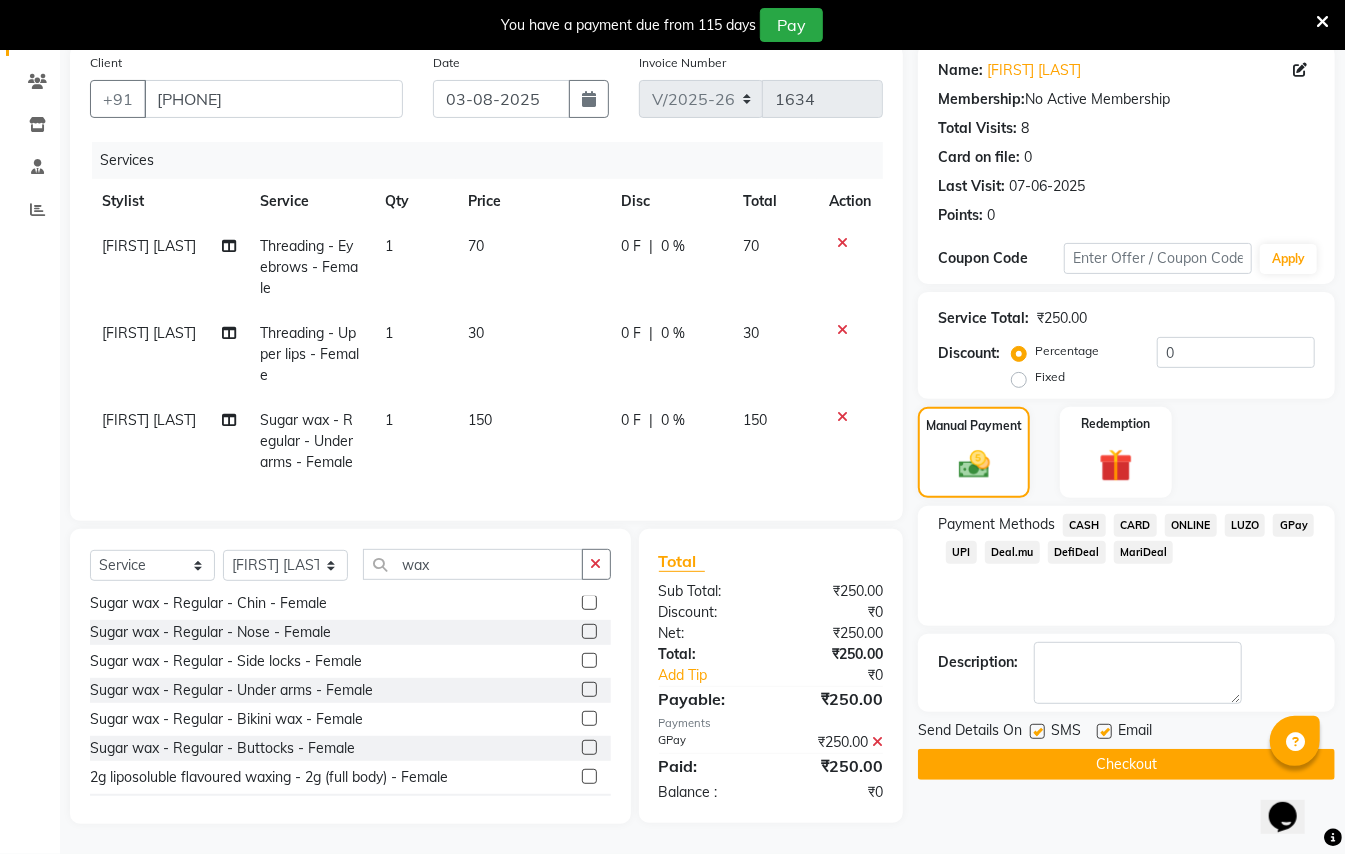 click on "Checkout" 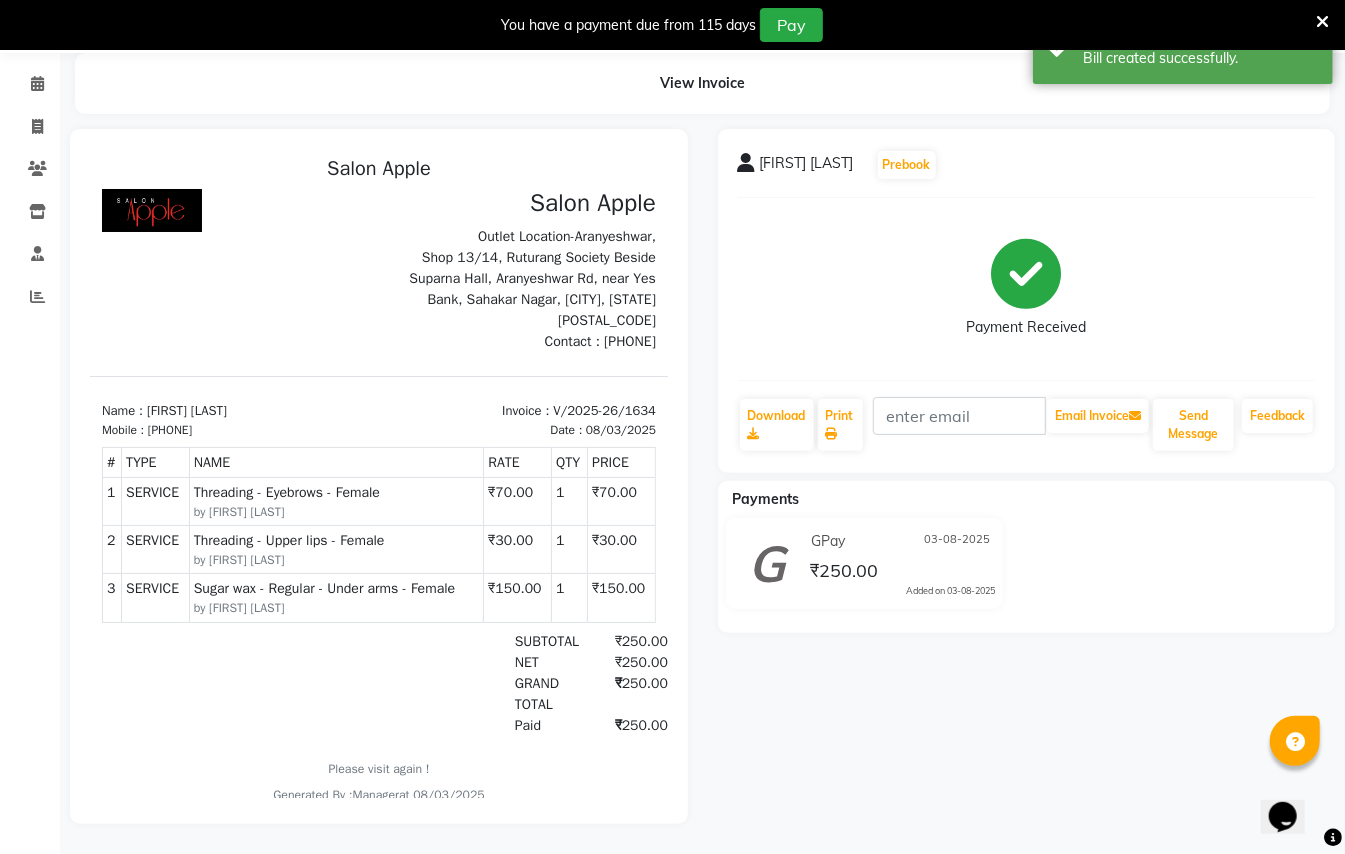 scroll, scrollTop: 0, scrollLeft: 0, axis: both 